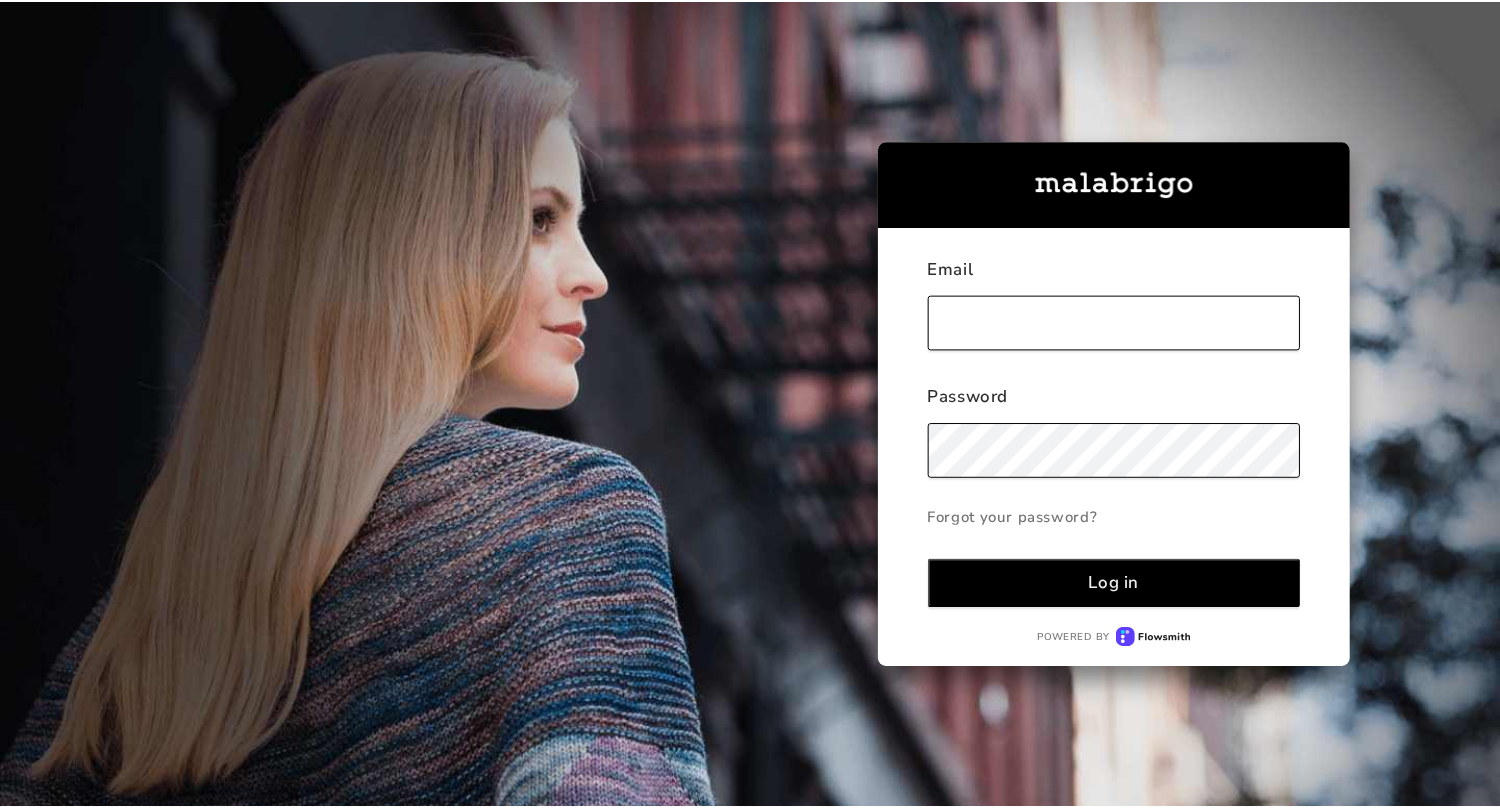 scroll, scrollTop: 0, scrollLeft: 0, axis: both 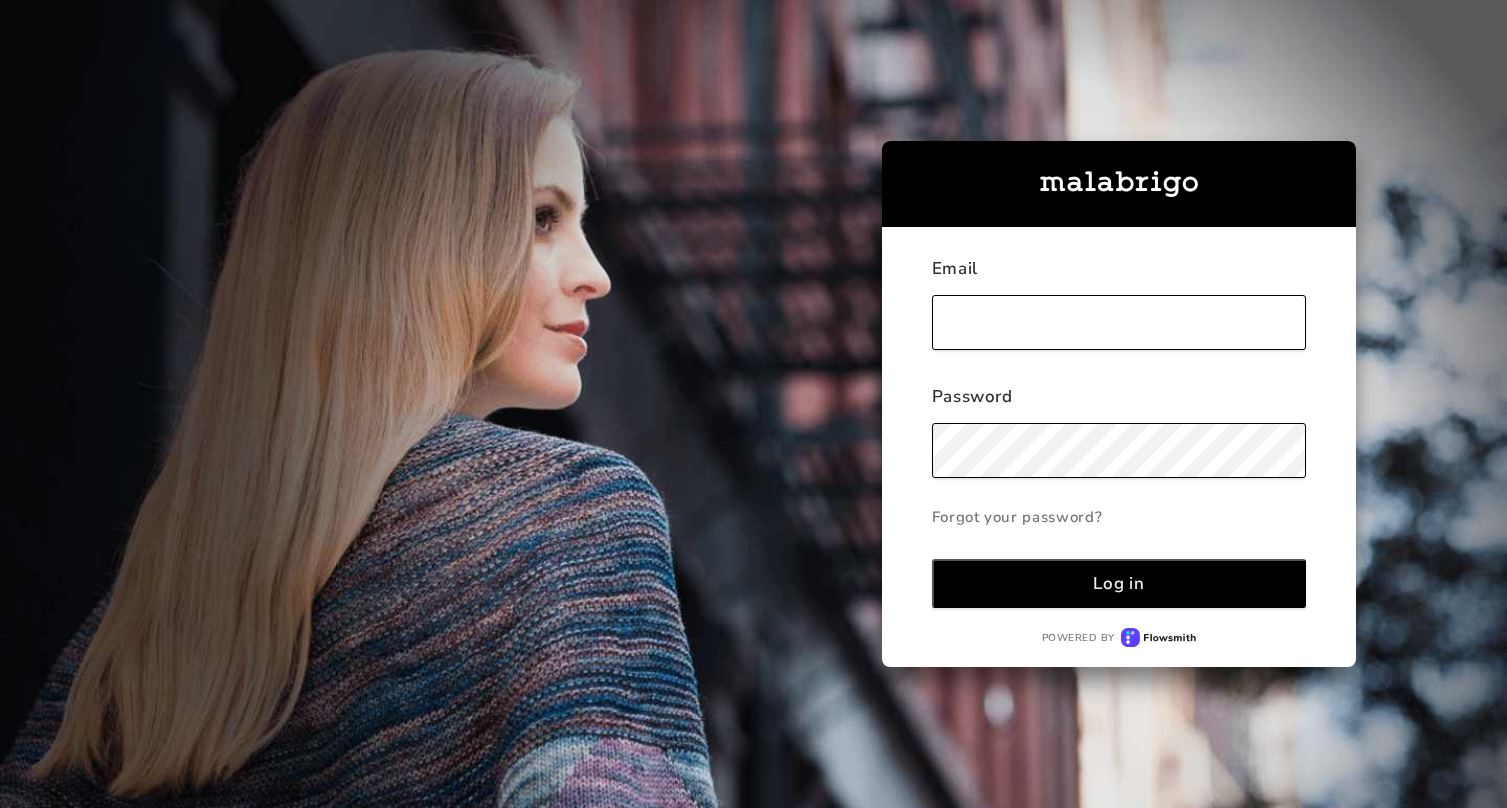 type on "[PERSON_NAME][EMAIL_ADDRESS][DOMAIN_NAME]" 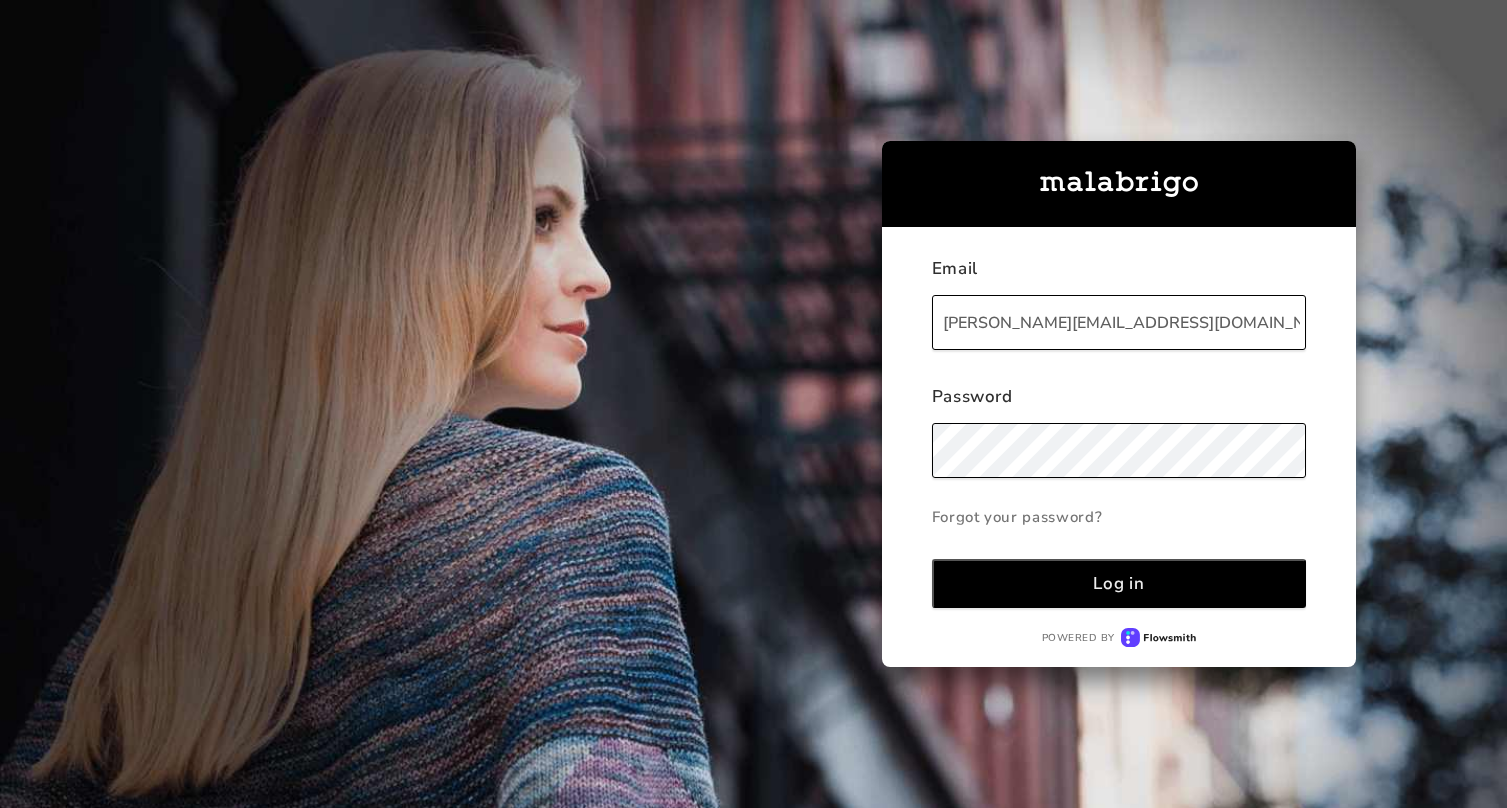 click on "Log in" at bounding box center (1119, 583) 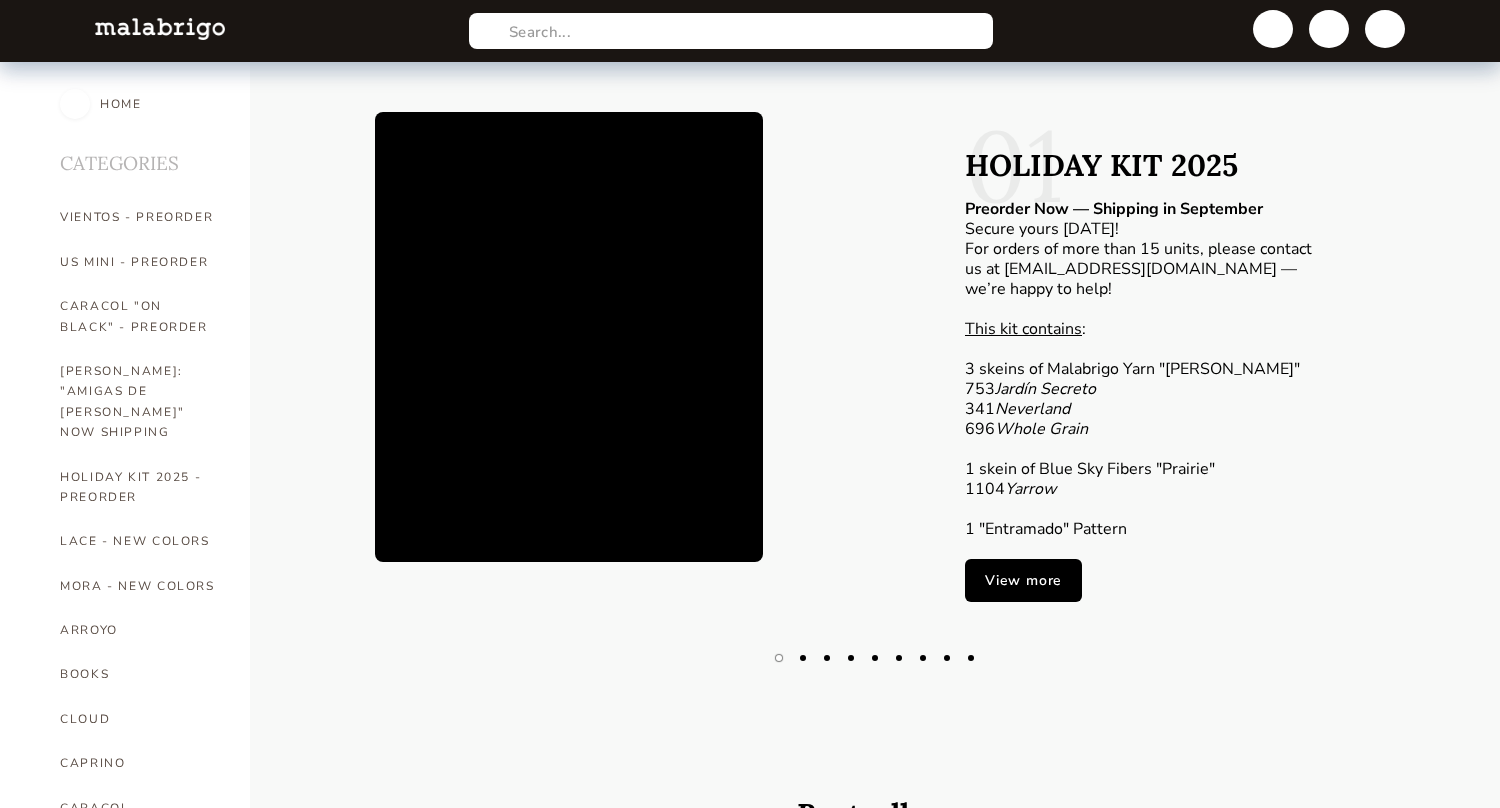 scroll, scrollTop: 0, scrollLeft: 0, axis: both 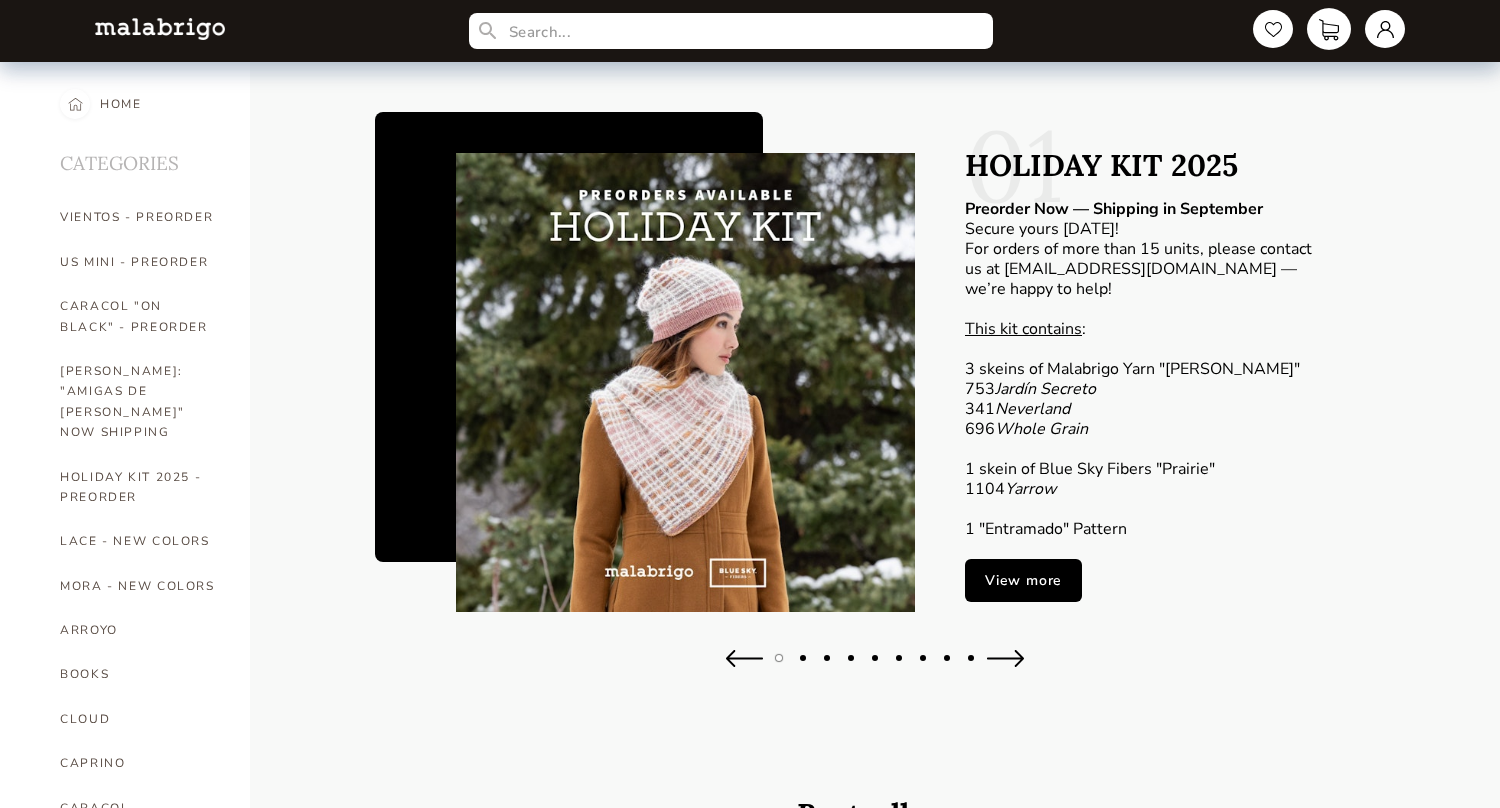 click at bounding box center [1329, 29] 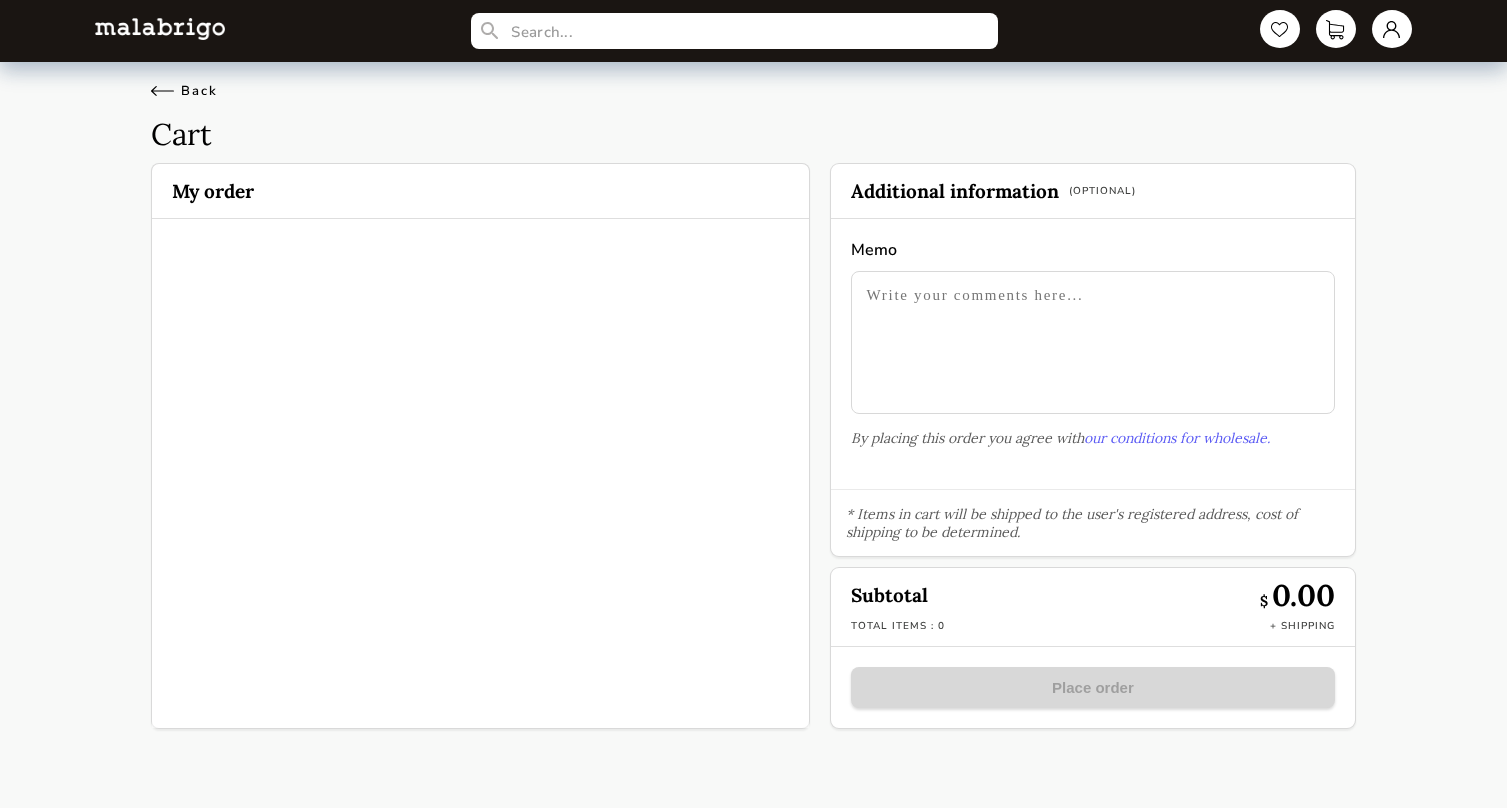 click on "Back" at bounding box center [184, 91] 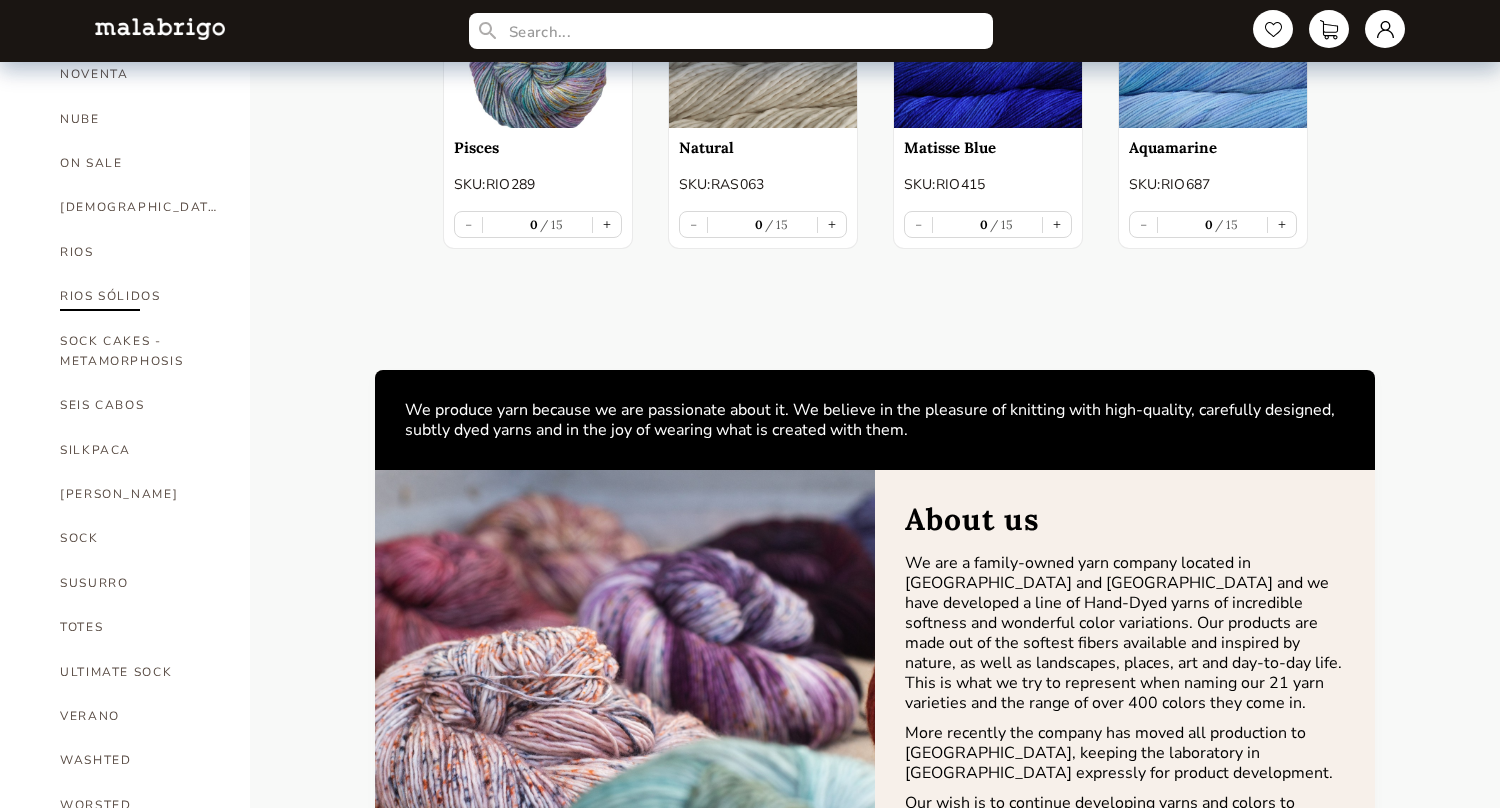scroll, scrollTop: 1153, scrollLeft: 0, axis: vertical 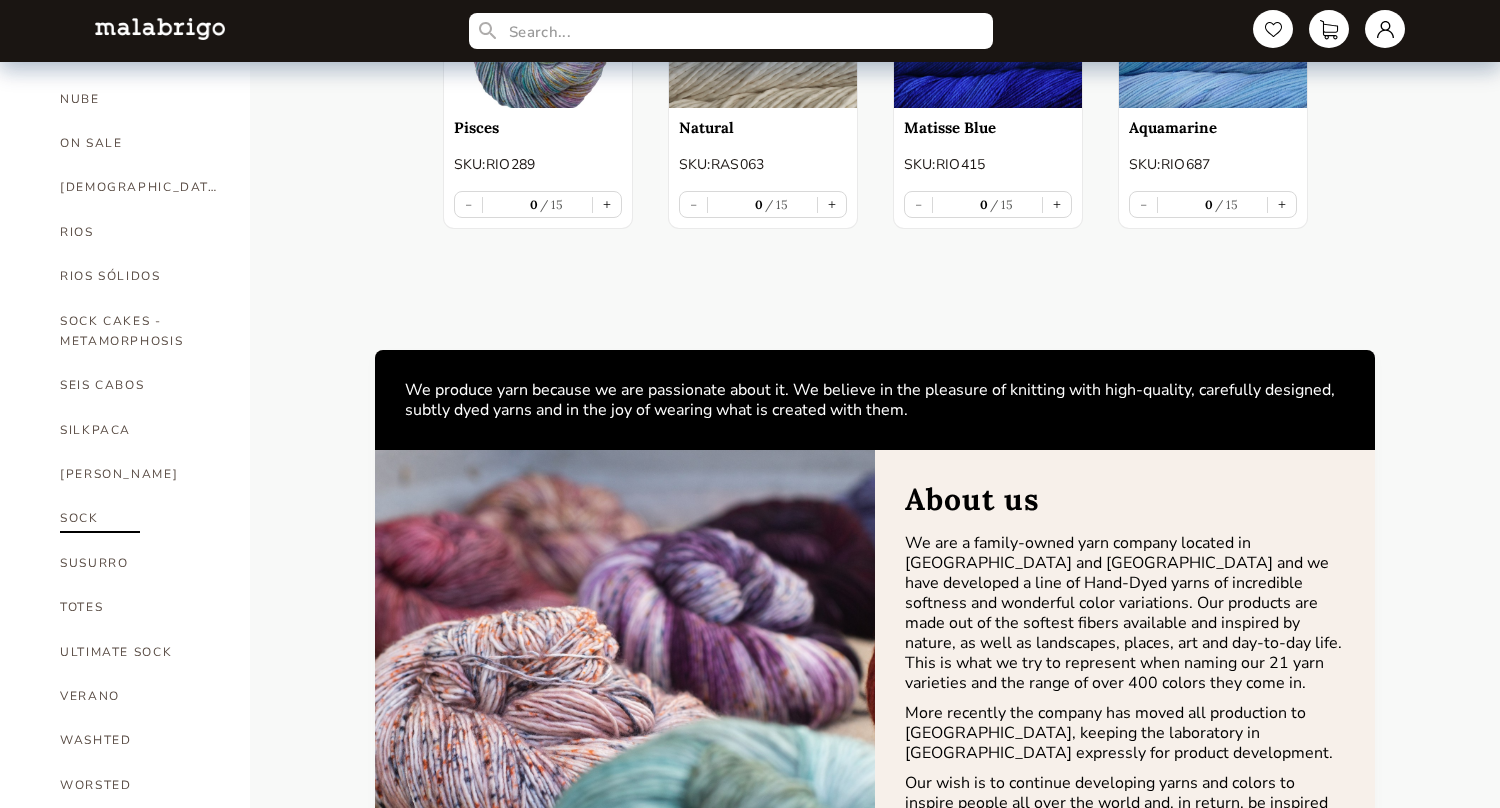 click on "SOCK" at bounding box center [140, 518] 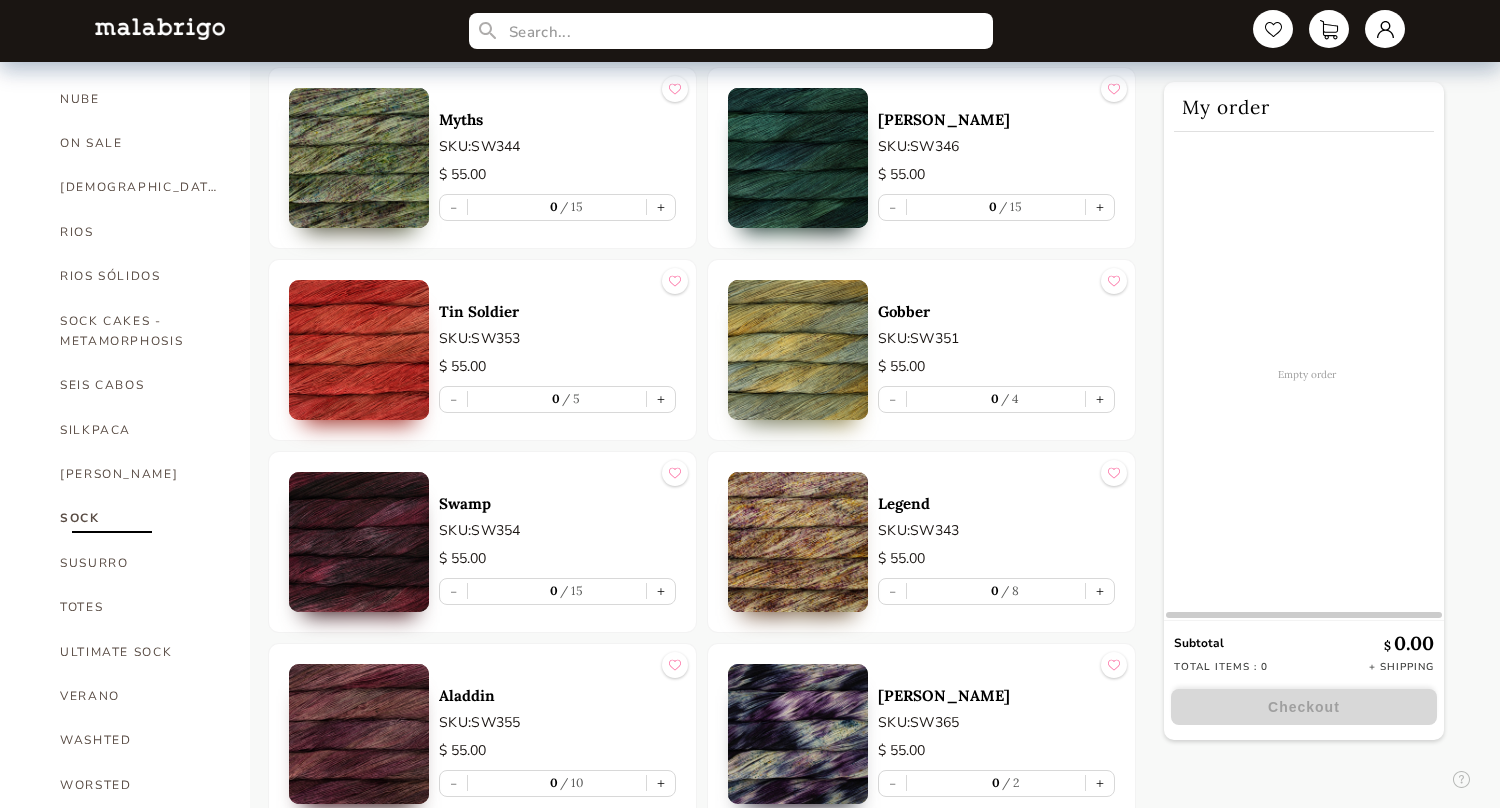 scroll, scrollTop: 0, scrollLeft: 0, axis: both 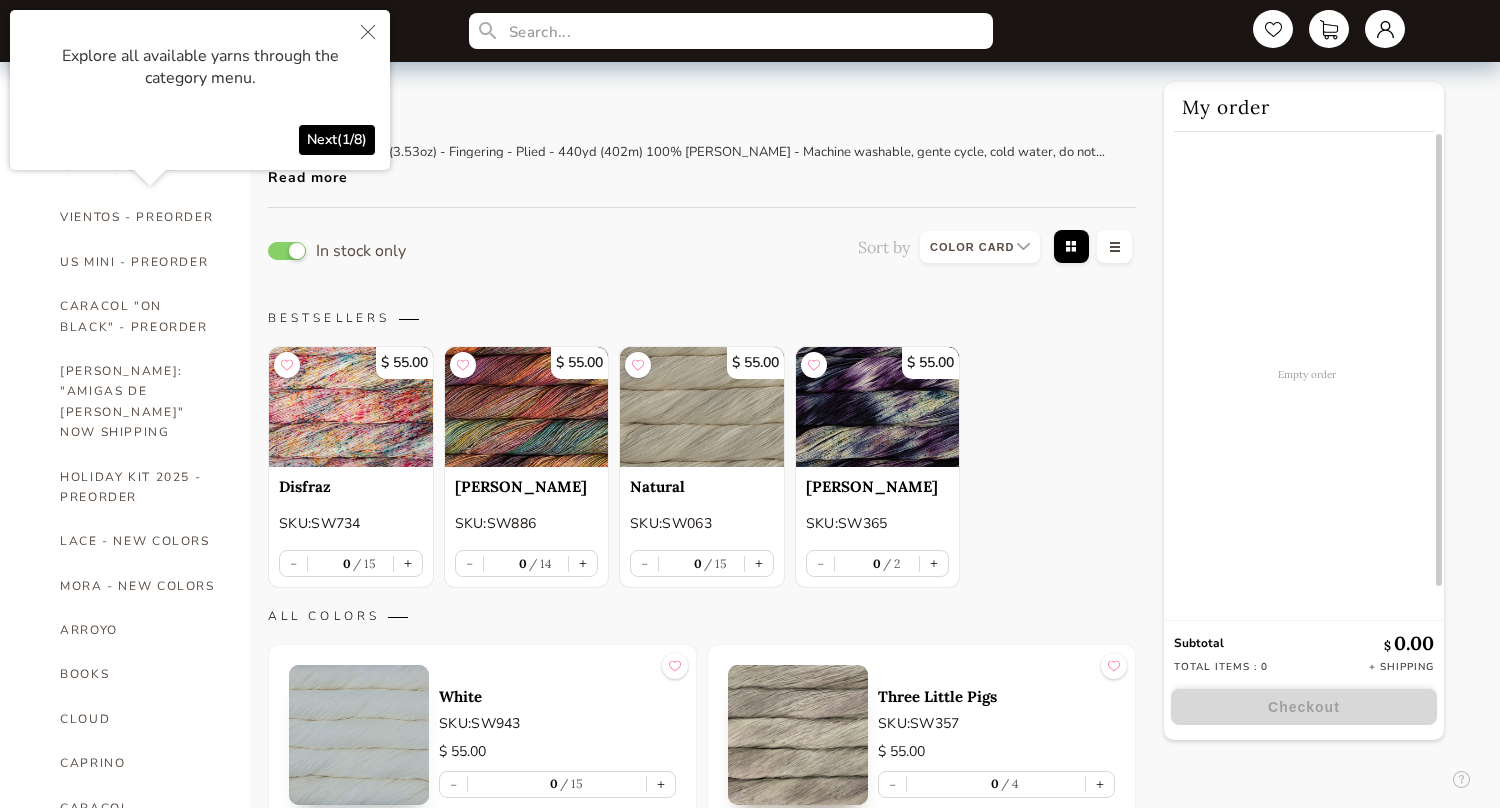 select on "SKU" 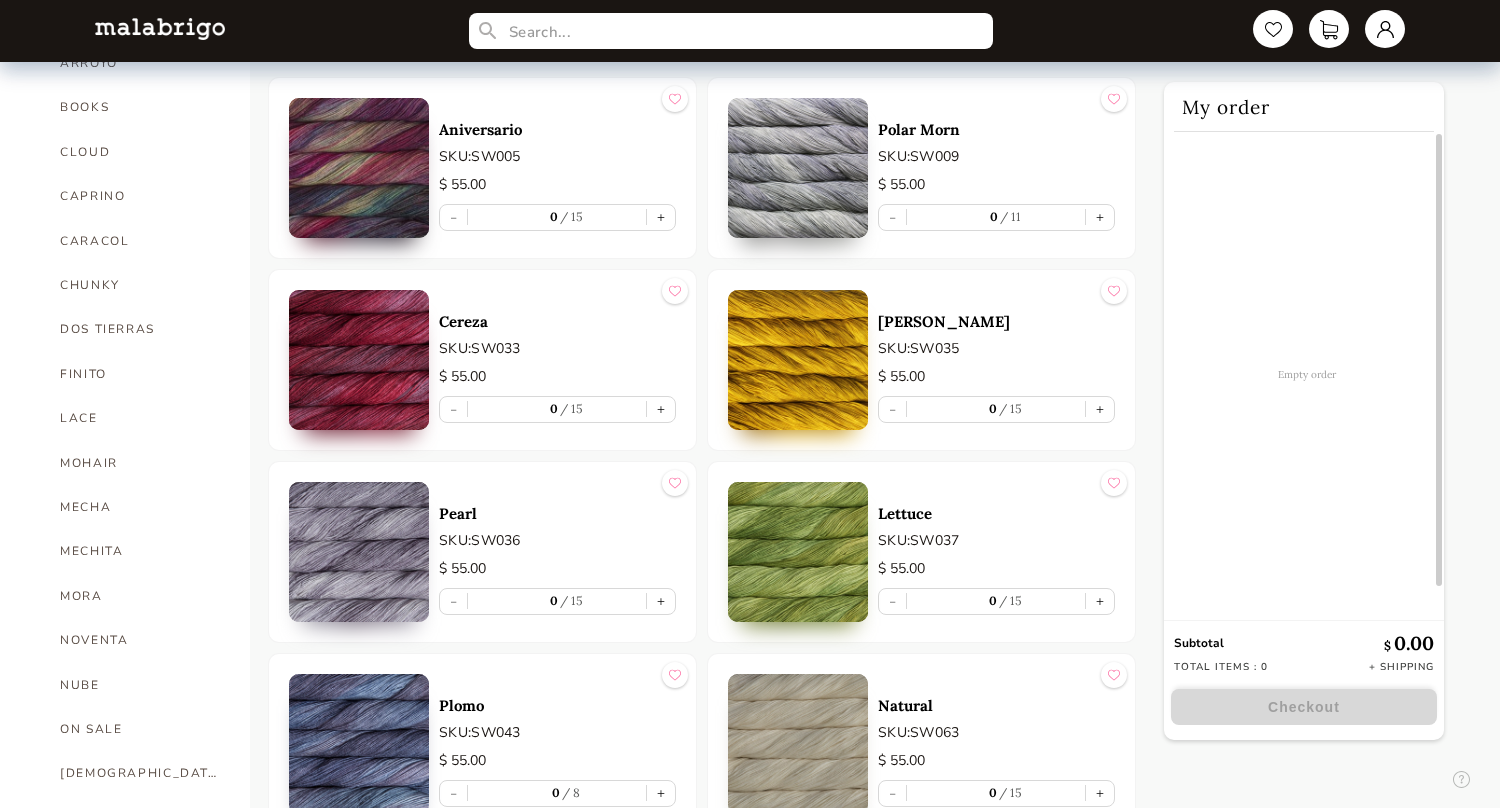 scroll, scrollTop: 583, scrollLeft: 0, axis: vertical 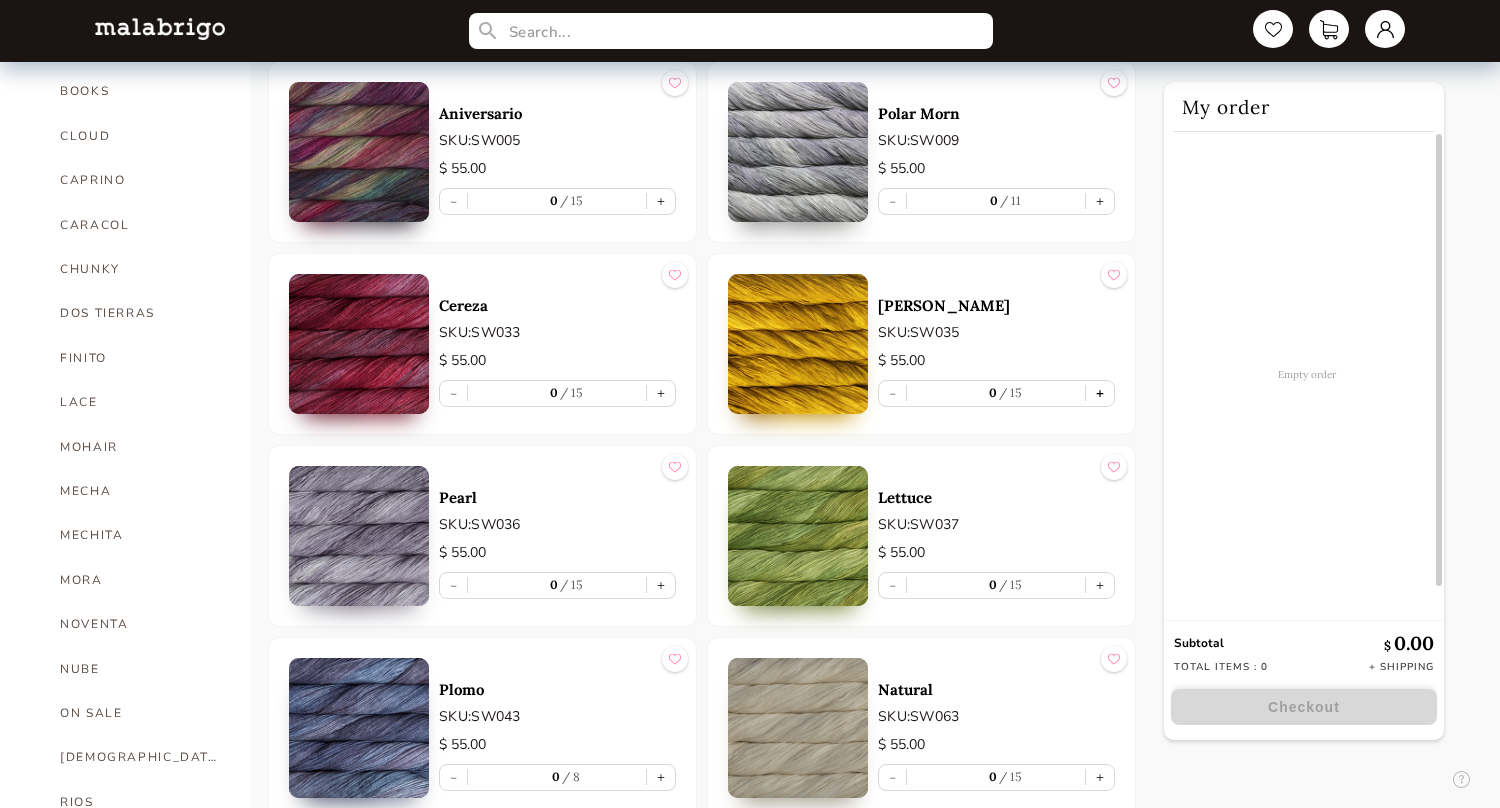 click on "+" at bounding box center (1100, 393) 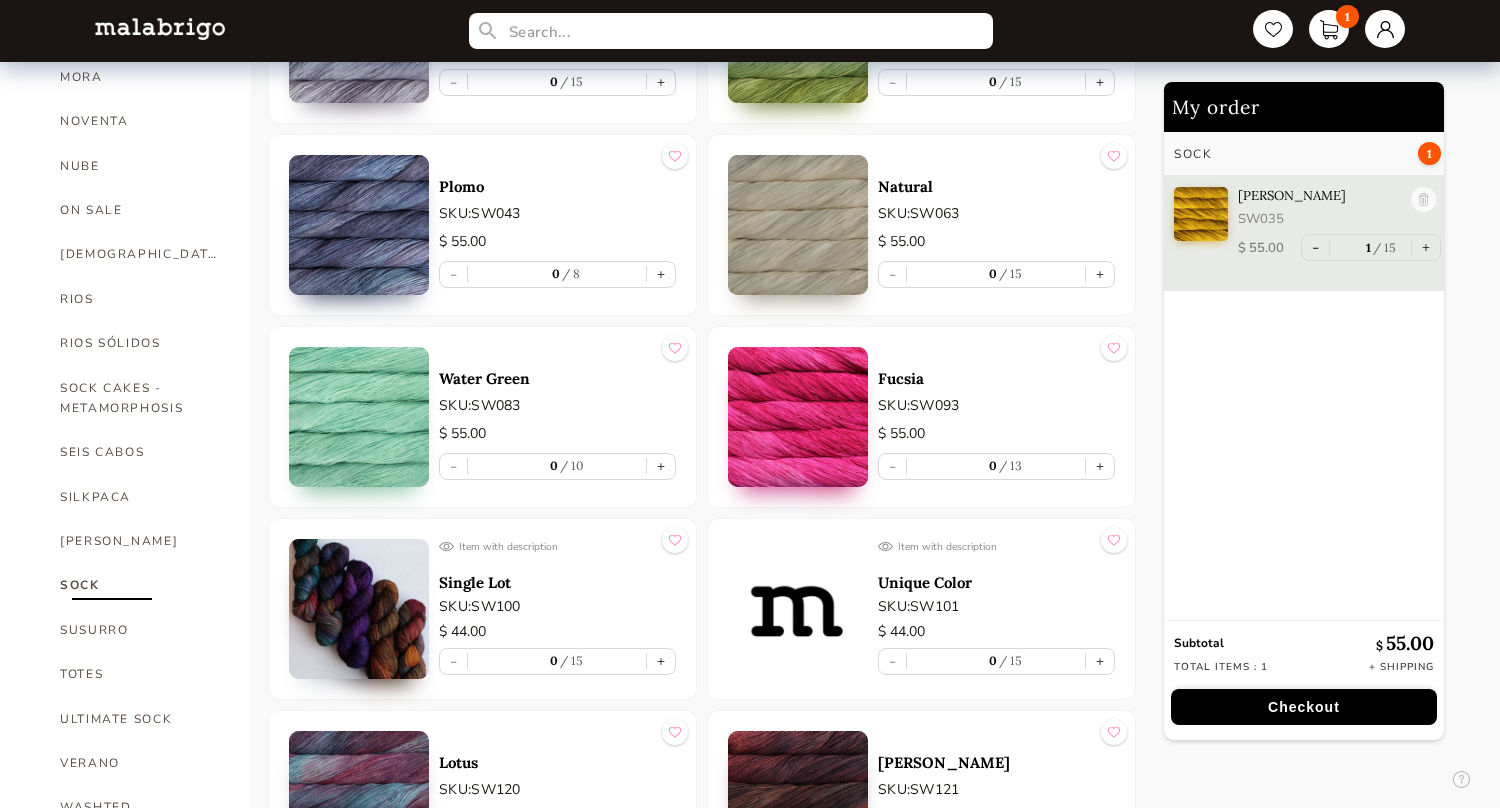 scroll, scrollTop: 1096, scrollLeft: 0, axis: vertical 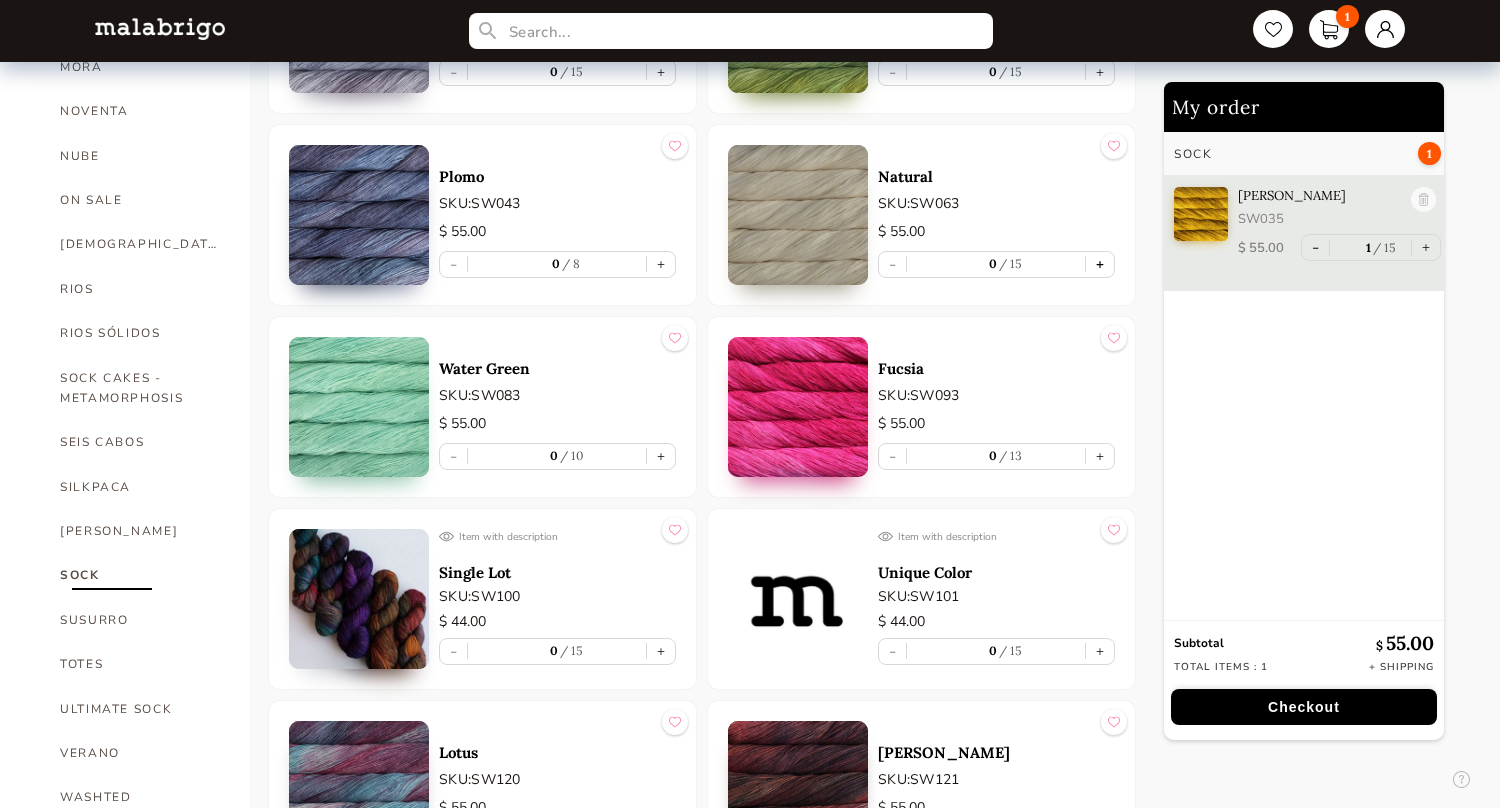 click on "+" at bounding box center (1100, 264) 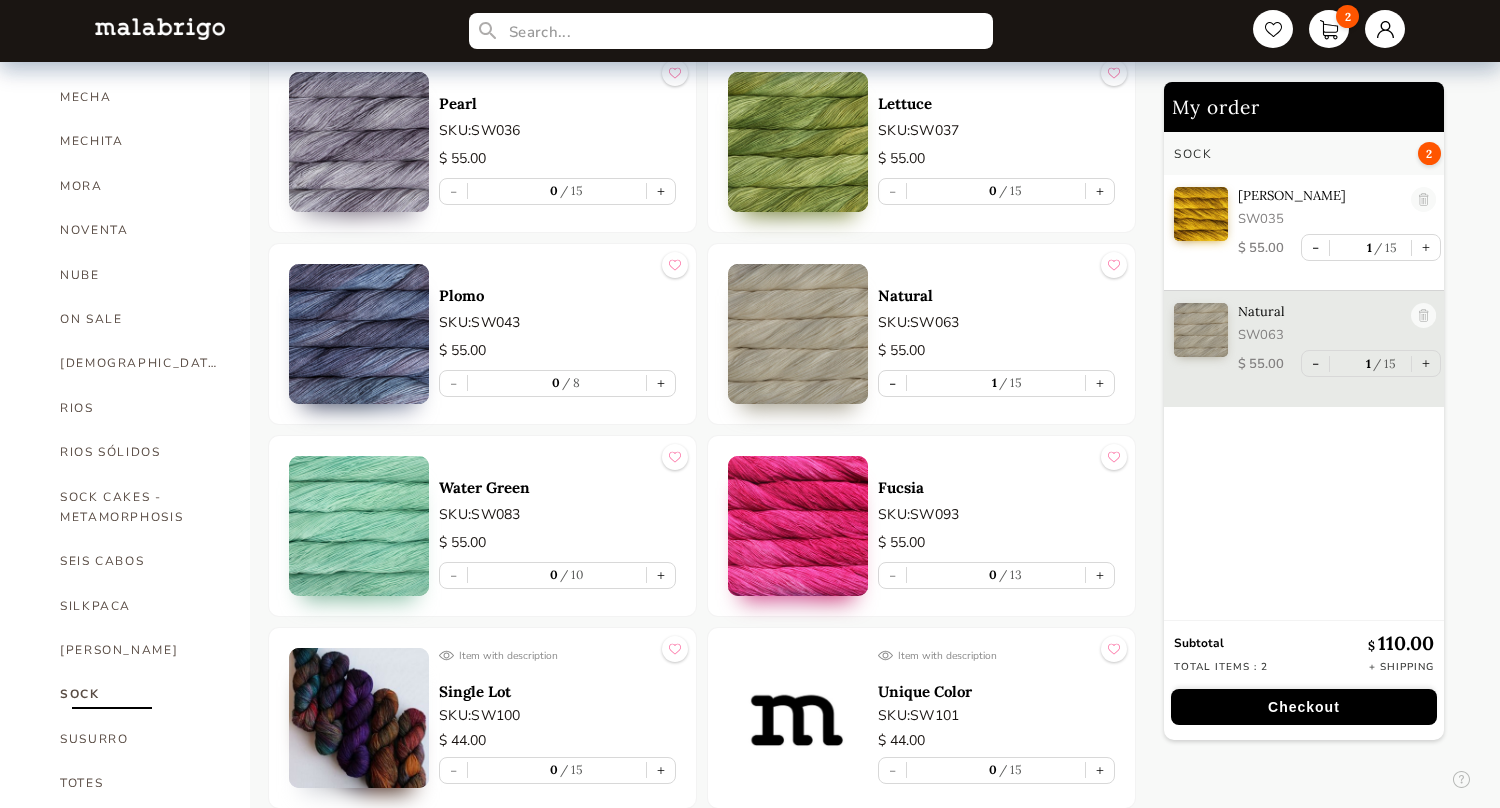 scroll, scrollTop: 942, scrollLeft: 0, axis: vertical 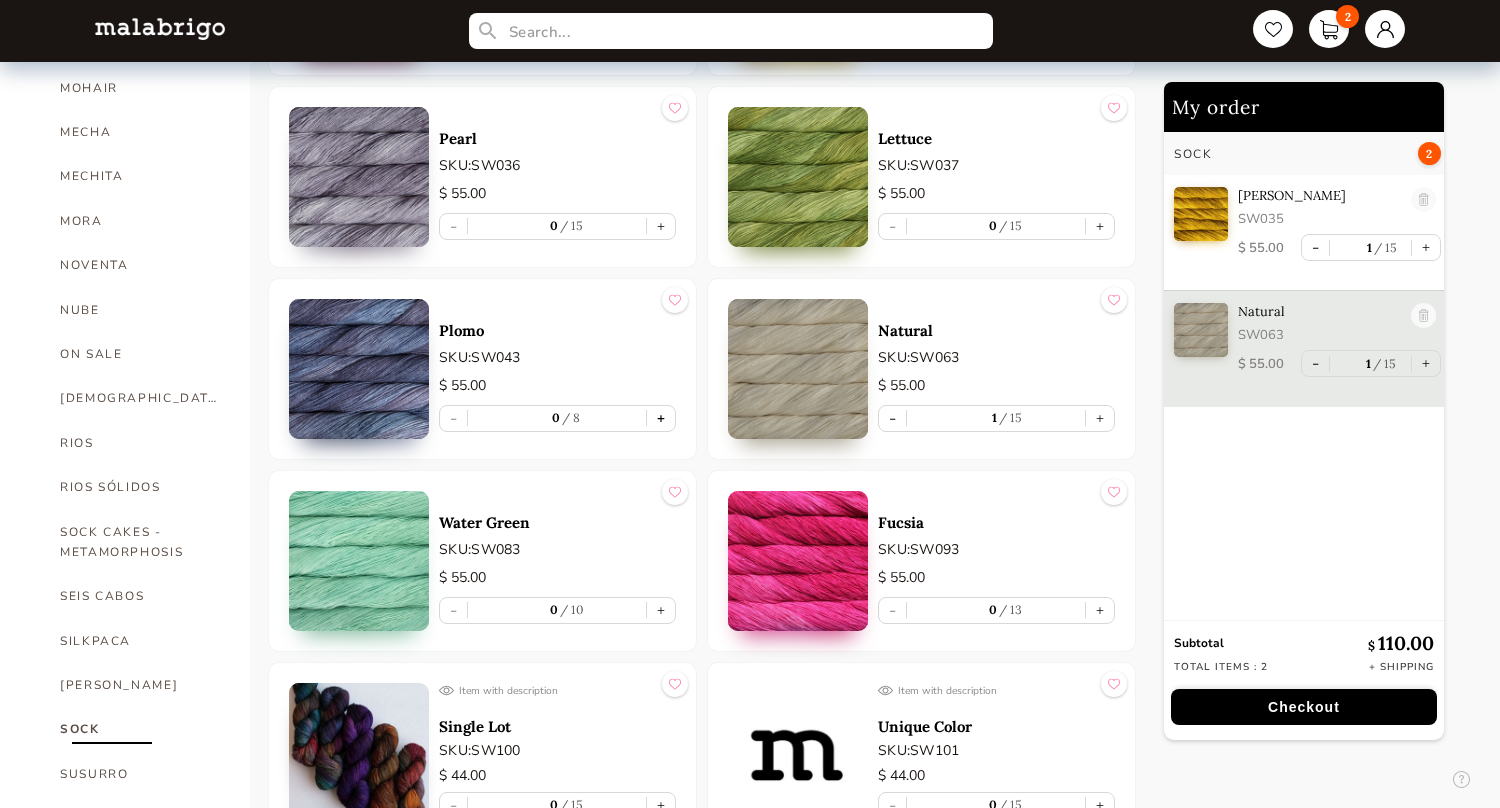 click on "+" at bounding box center (661, 418) 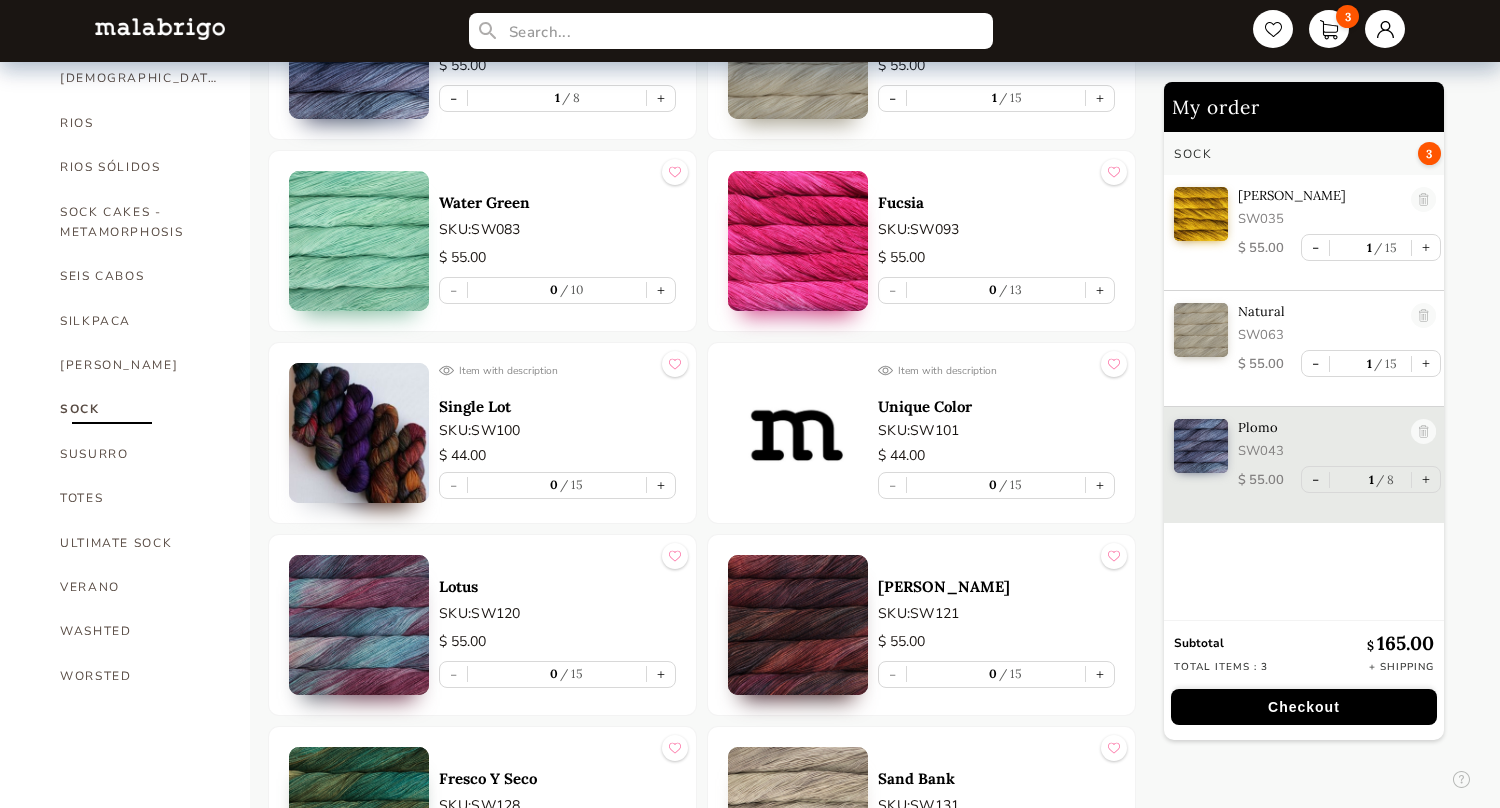 scroll, scrollTop: 1252, scrollLeft: 0, axis: vertical 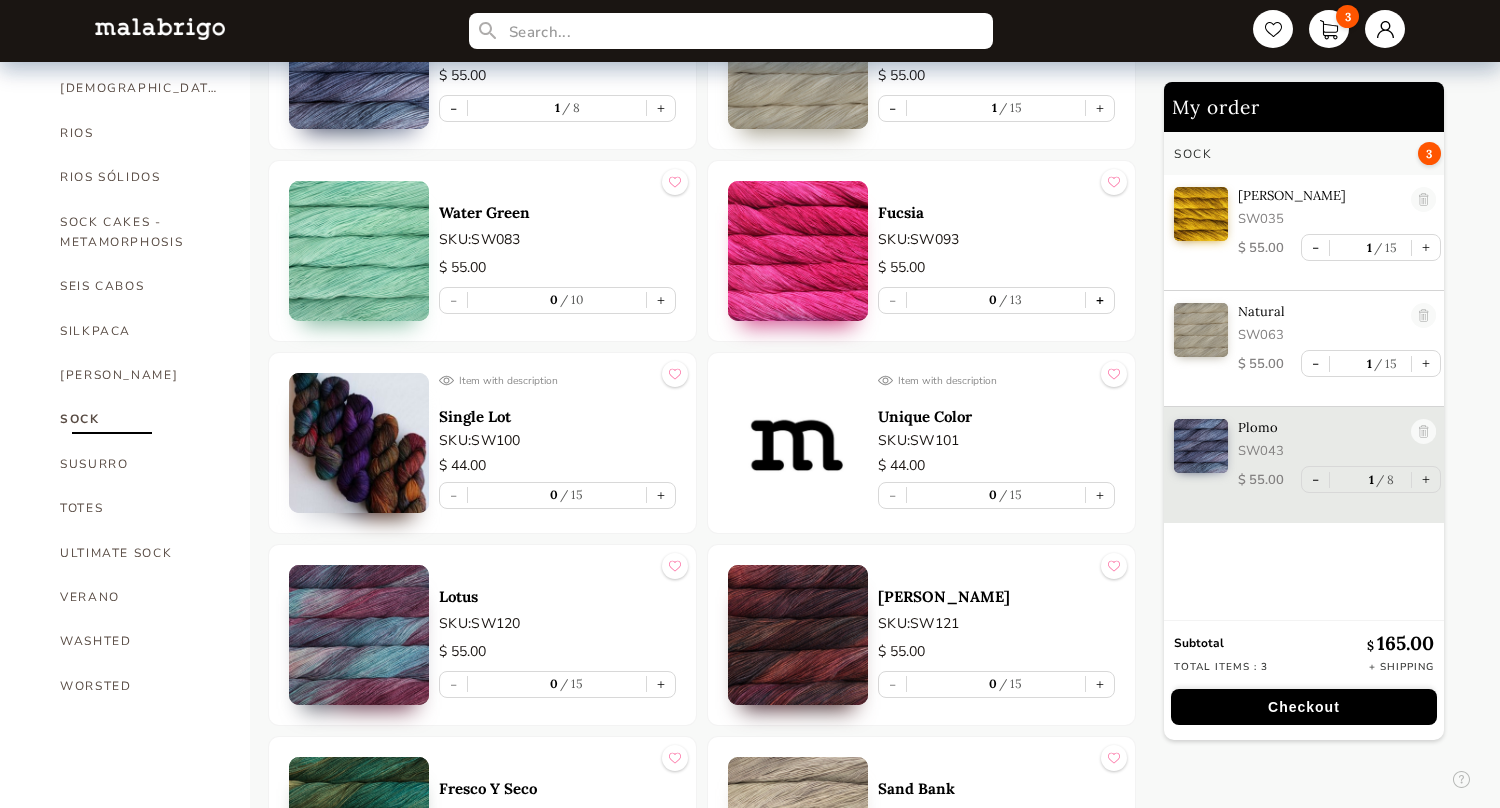 click on "+" at bounding box center [1100, 300] 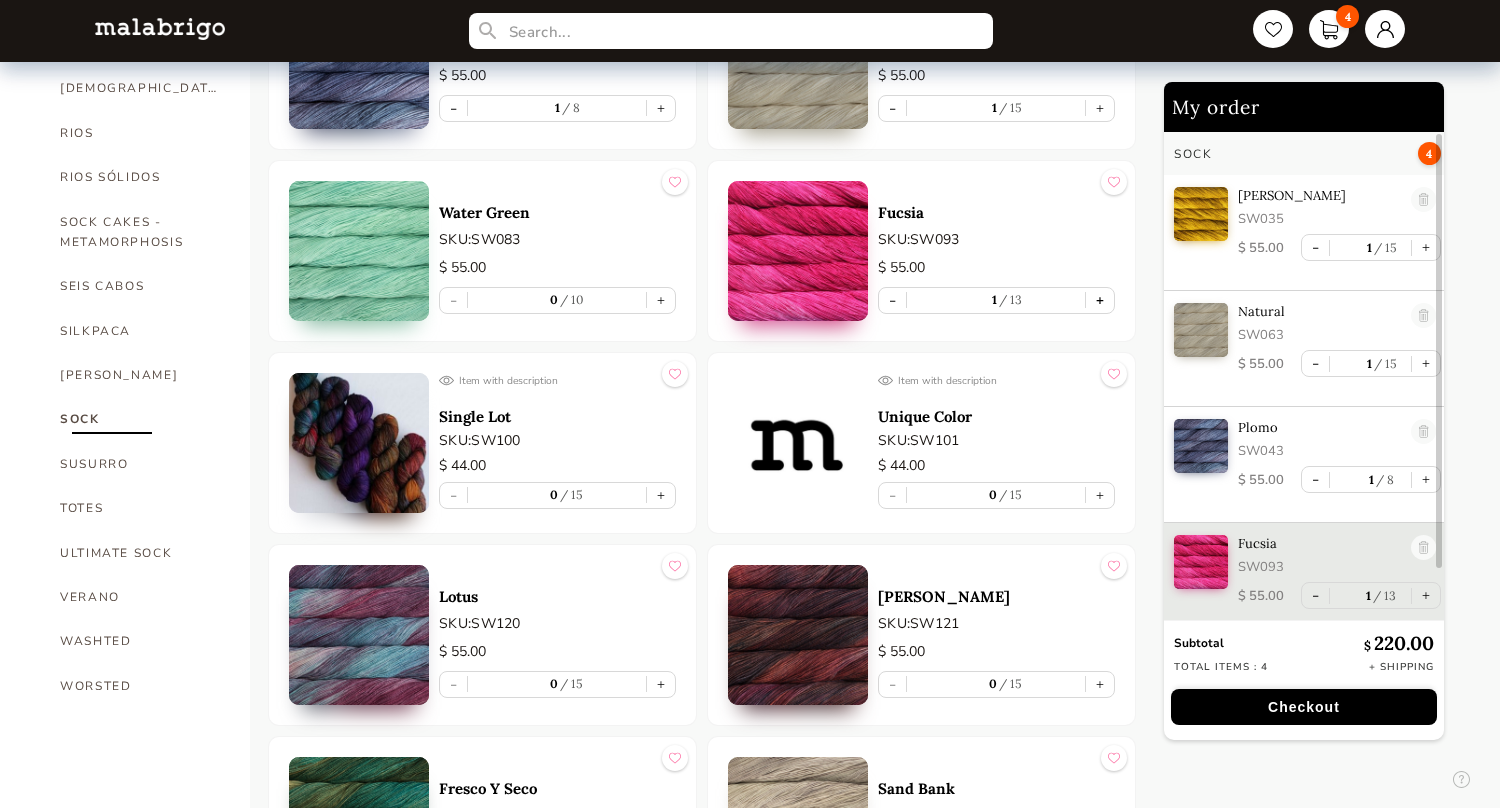 scroll, scrollTop: 3, scrollLeft: 0, axis: vertical 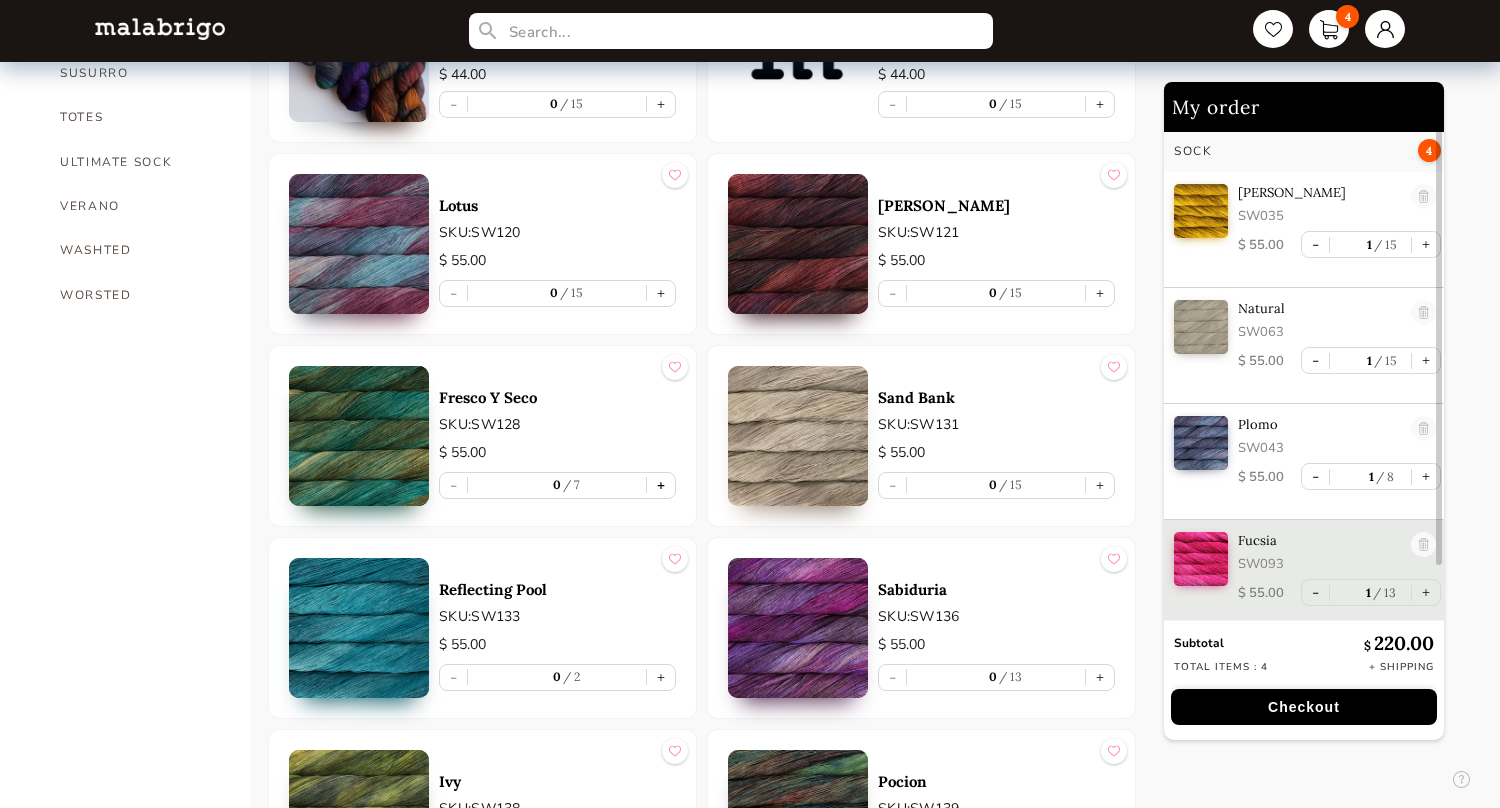 click on "+" at bounding box center [661, 485] 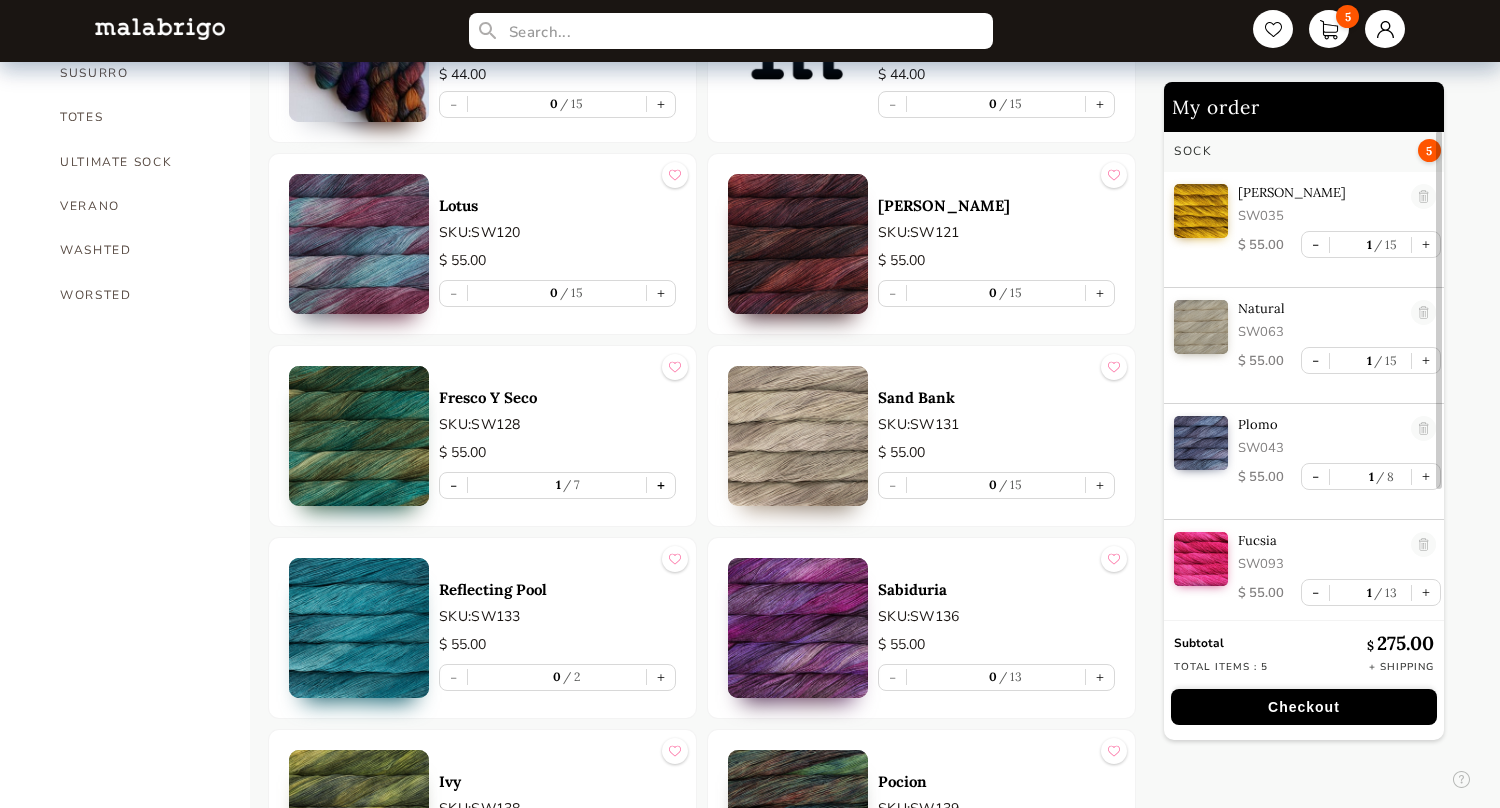 scroll, scrollTop: 7, scrollLeft: 0, axis: vertical 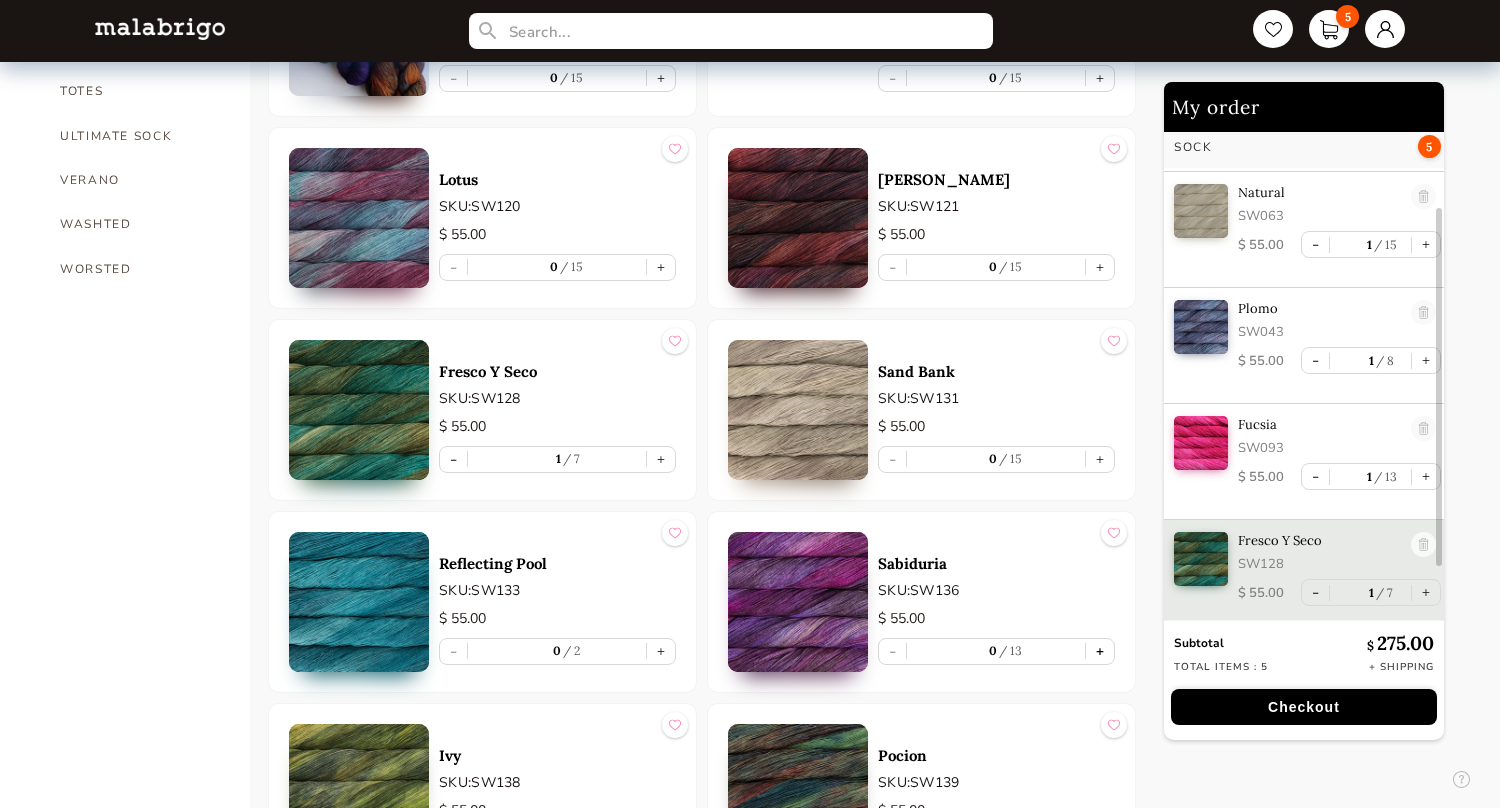click on "+" at bounding box center (1100, 651) 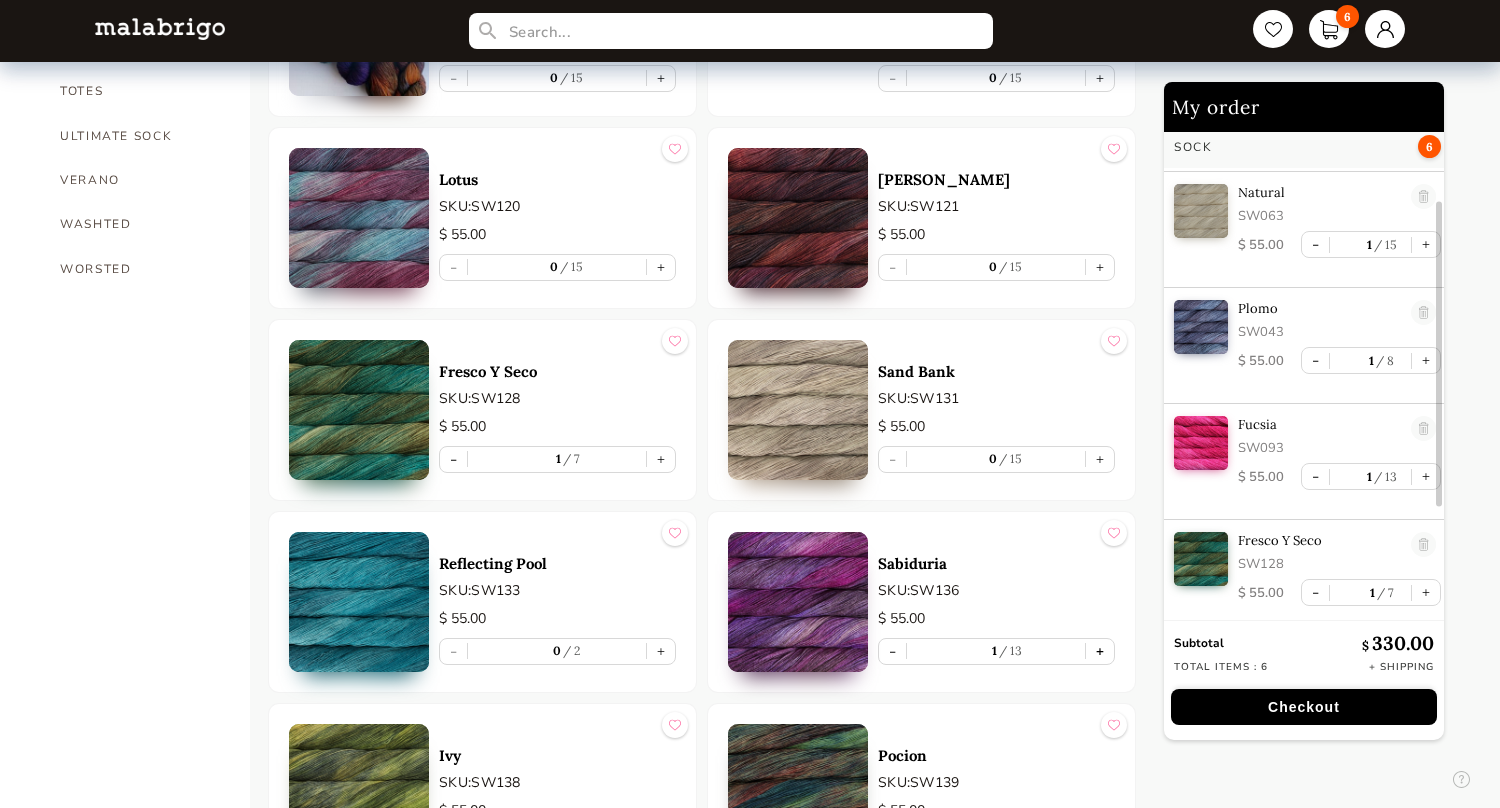 scroll, scrollTop: 228, scrollLeft: 0, axis: vertical 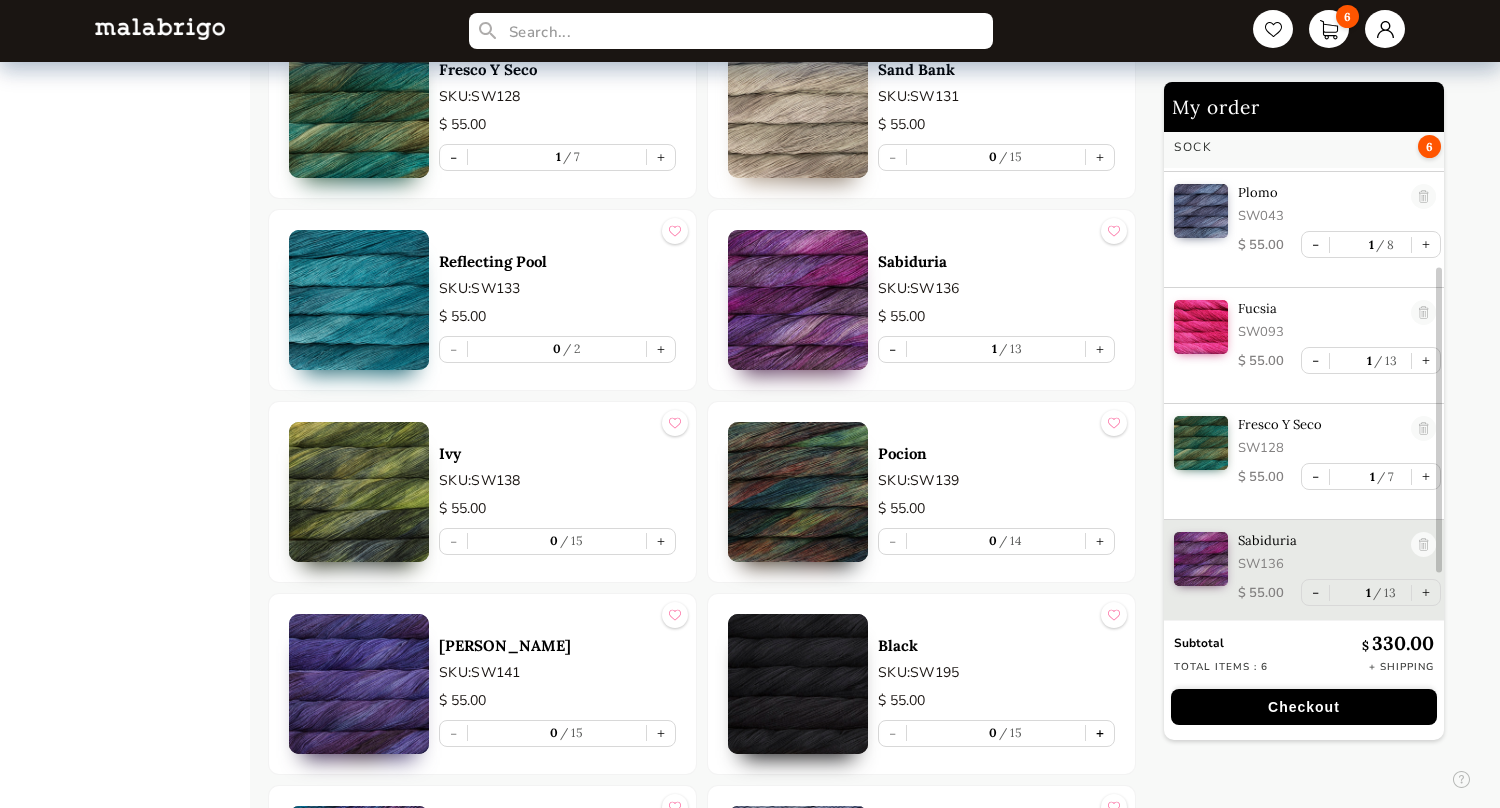 click on "+" at bounding box center [1100, 733] 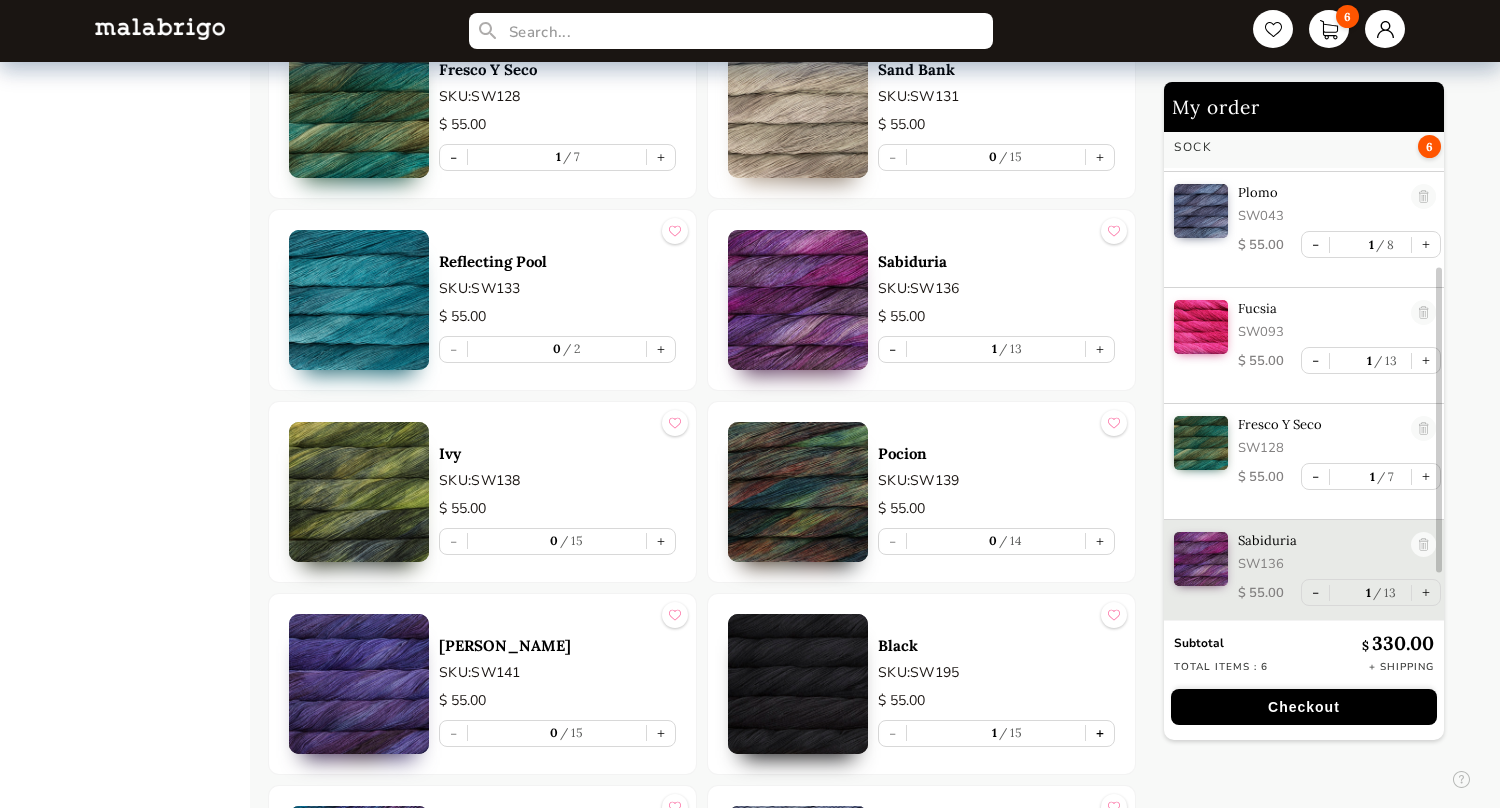 scroll, scrollTop: 344, scrollLeft: 0, axis: vertical 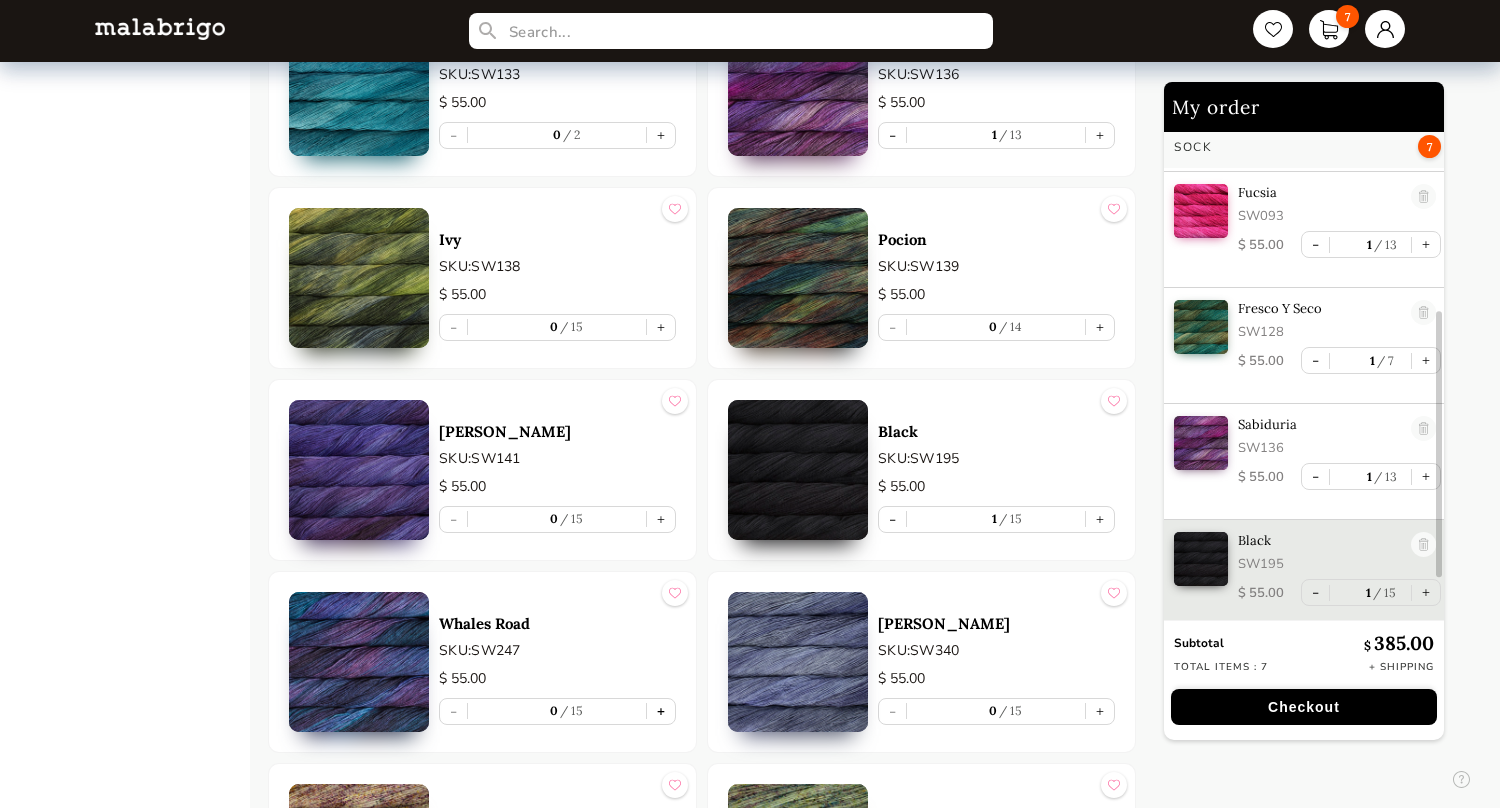 click on "+" at bounding box center (661, 711) 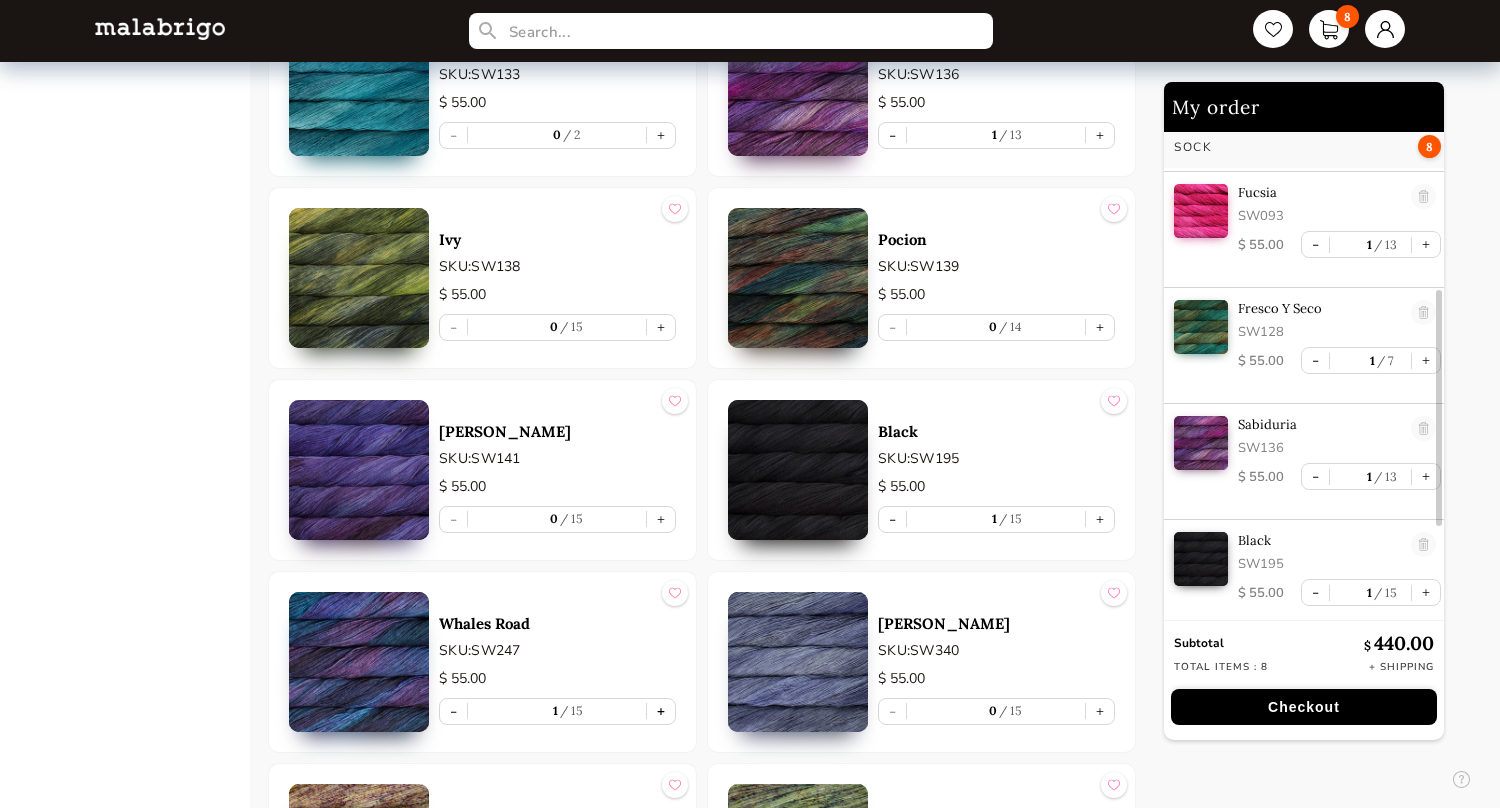 scroll, scrollTop: 460, scrollLeft: 0, axis: vertical 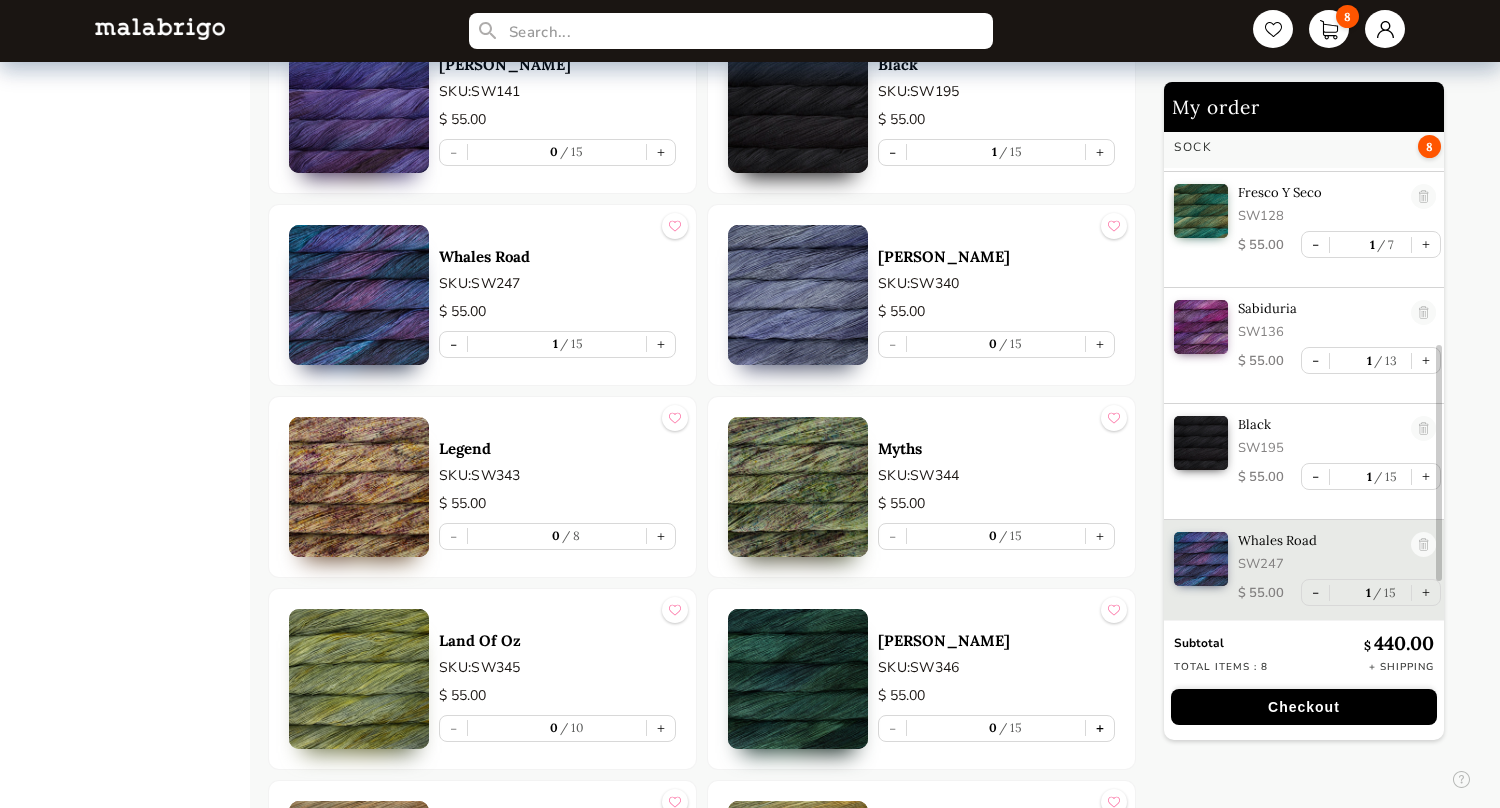 click on "+" at bounding box center (1100, 728) 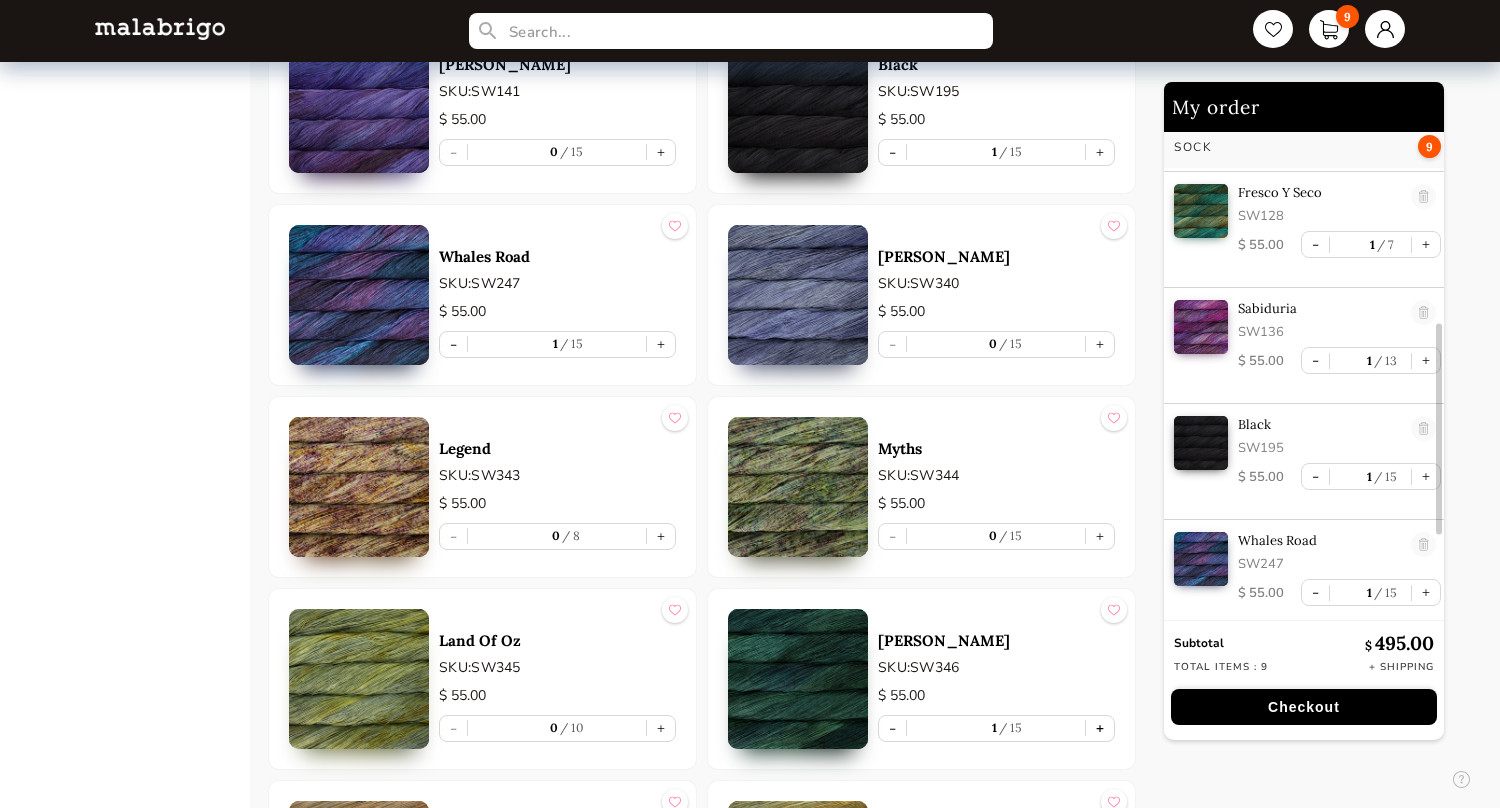 scroll, scrollTop: 576, scrollLeft: 0, axis: vertical 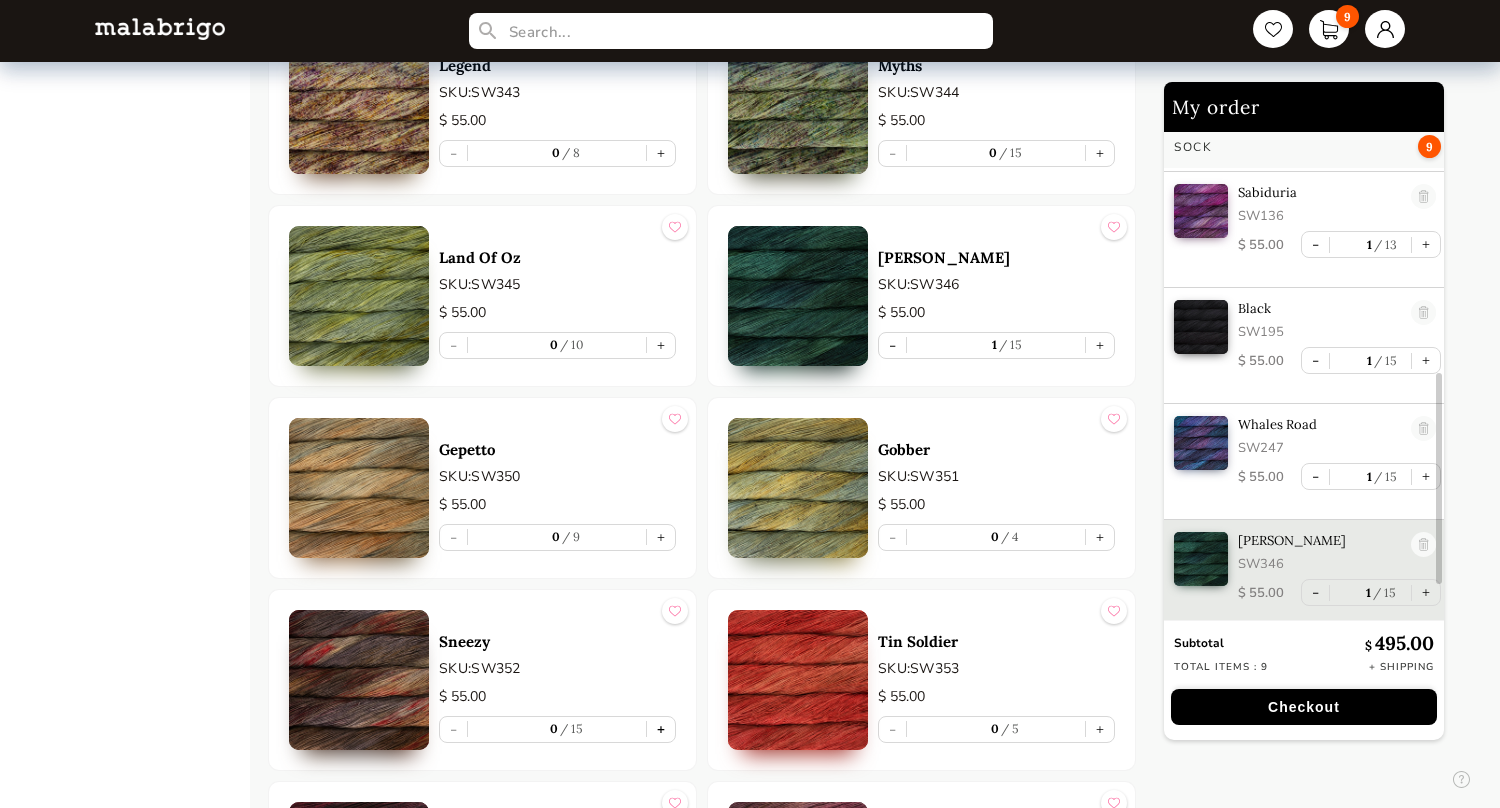 click on "+" at bounding box center (661, 729) 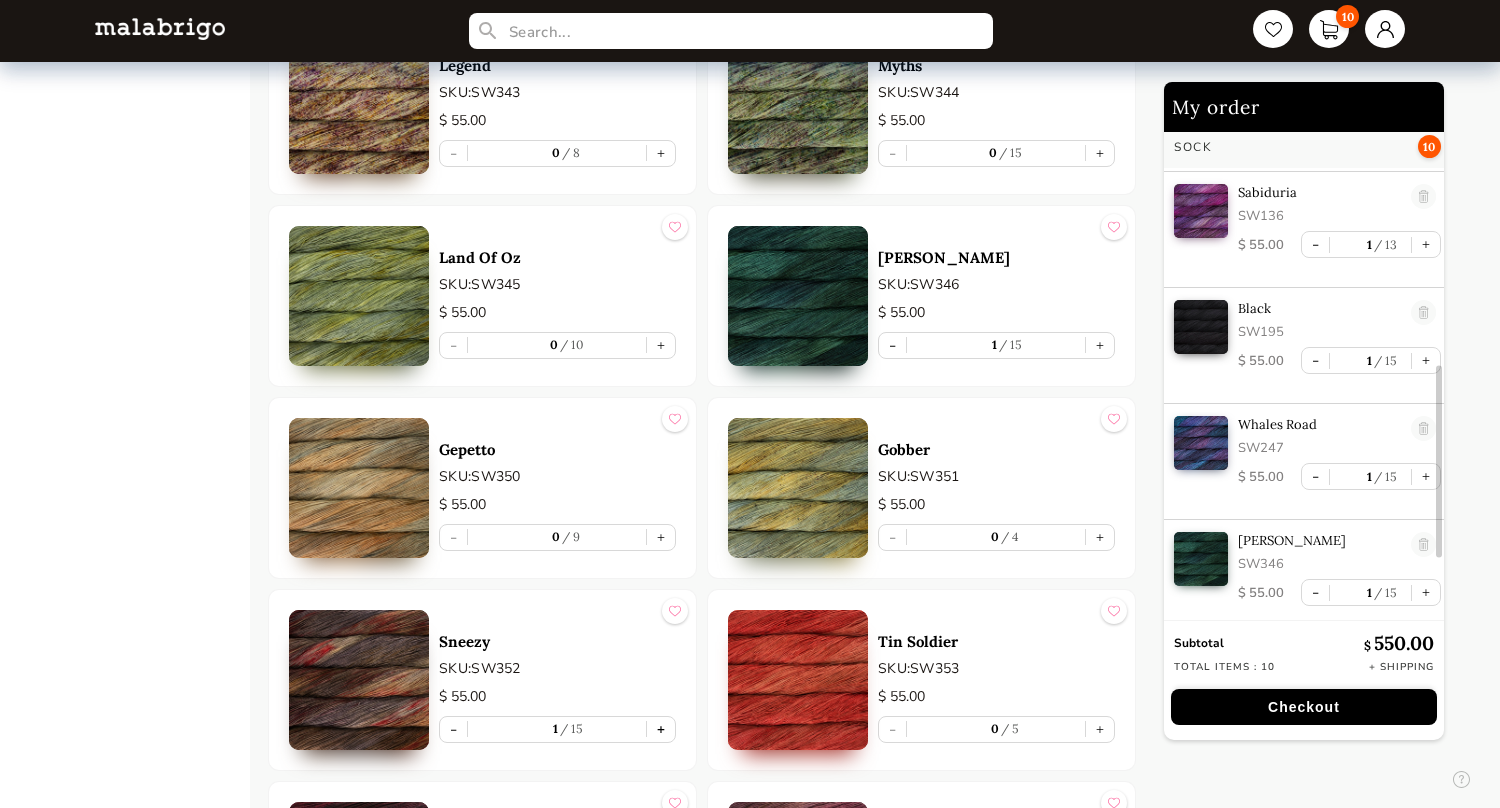 scroll, scrollTop: 692, scrollLeft: 0, axis: vertical 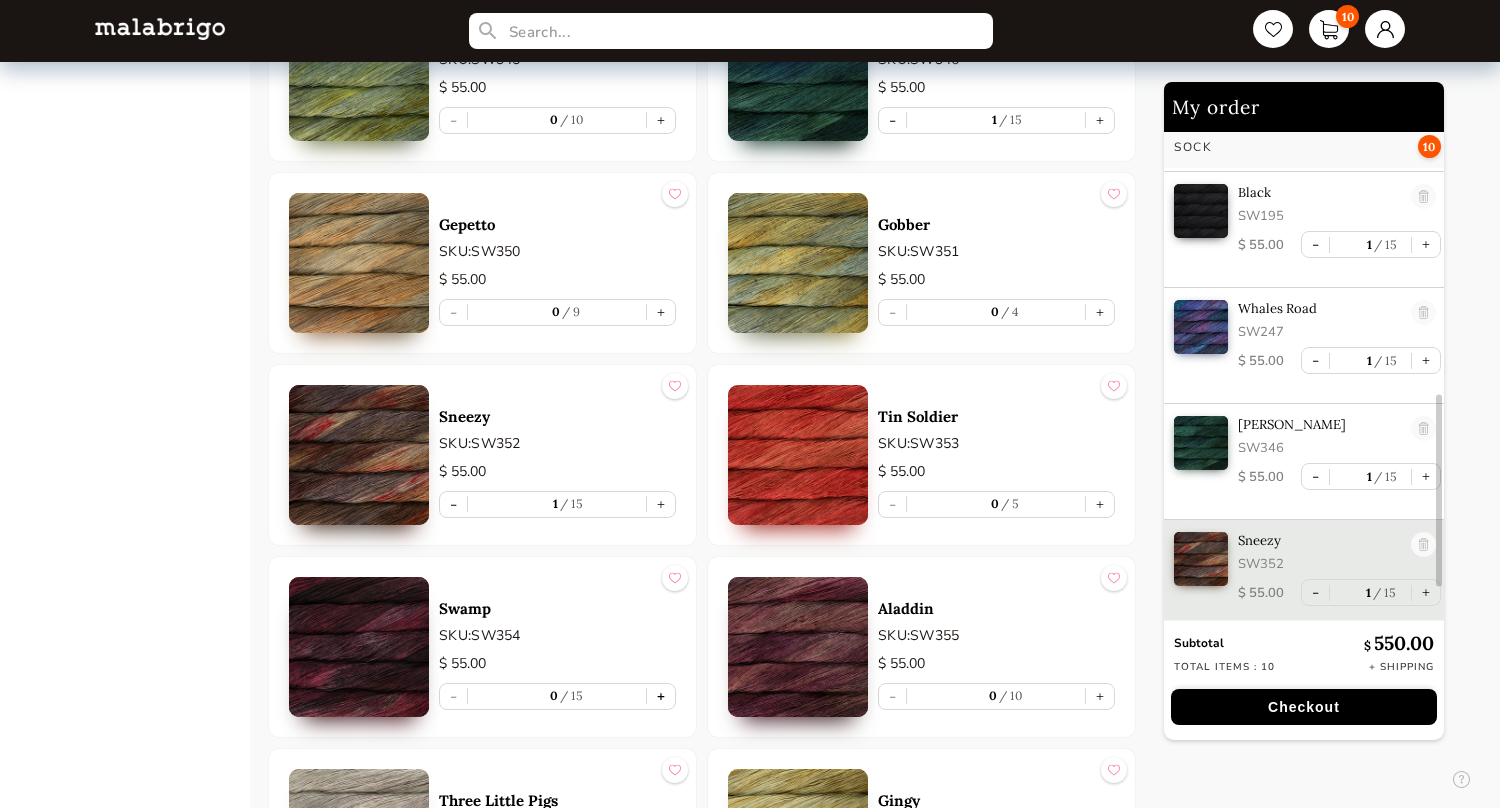 click on "+" at bounding box center (661, 696) 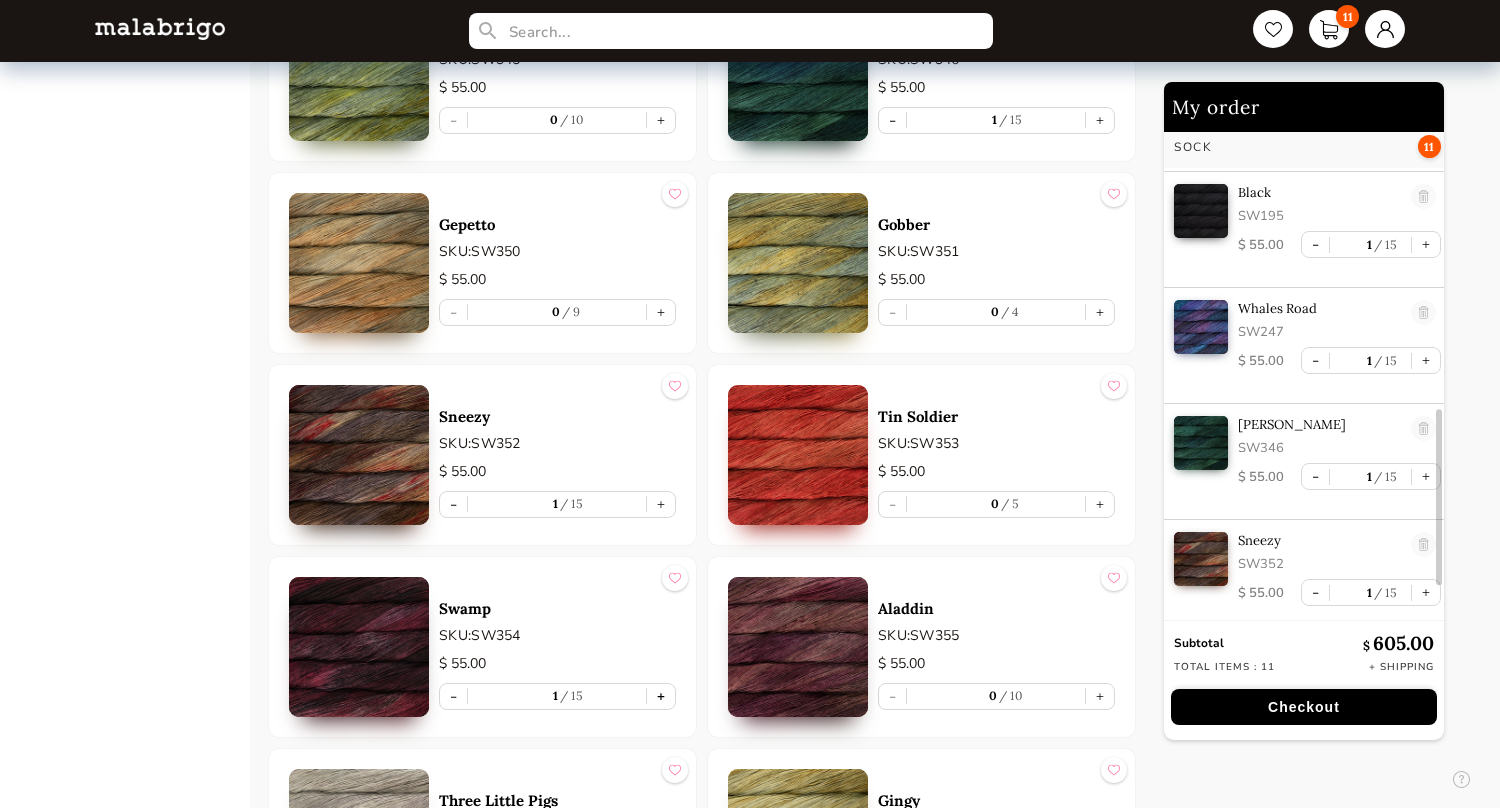 scroll, scrollTop: 808, scrollLeft: 0, axis: vertical 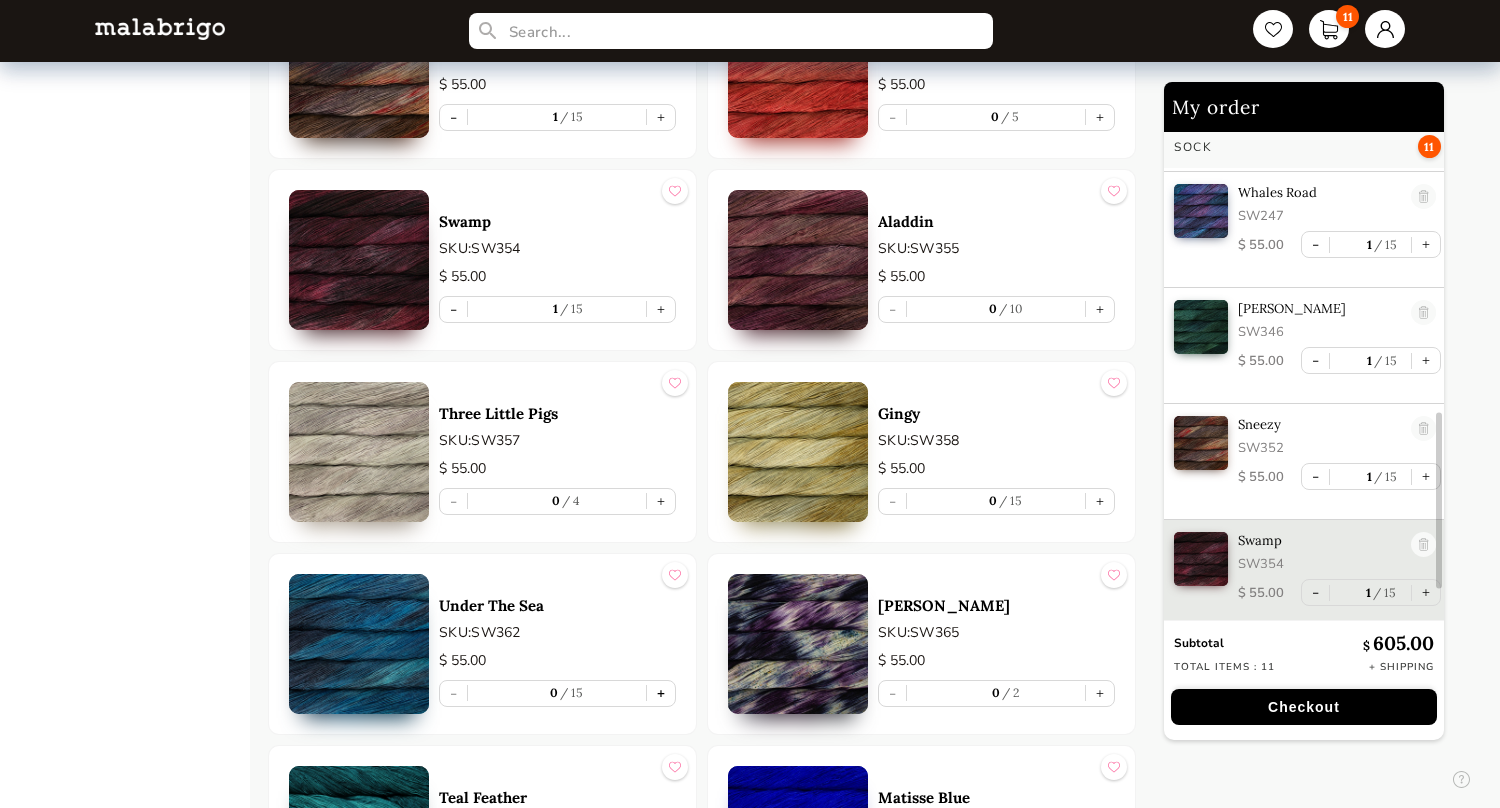 click on "+" at bounding box center [661, 693] 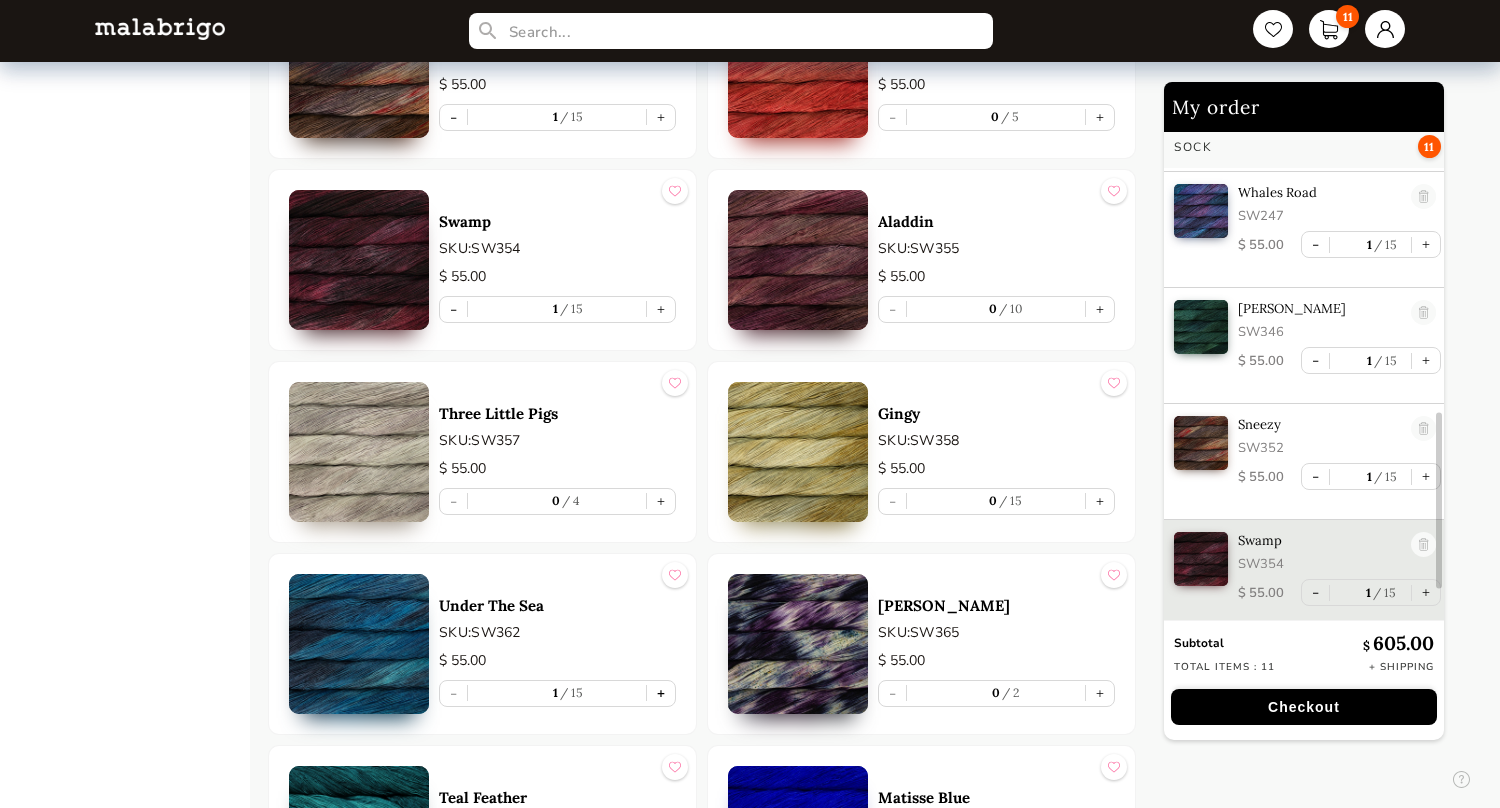 scroll, scrollTop: 924, scrollLeft: 0, axis: vertical 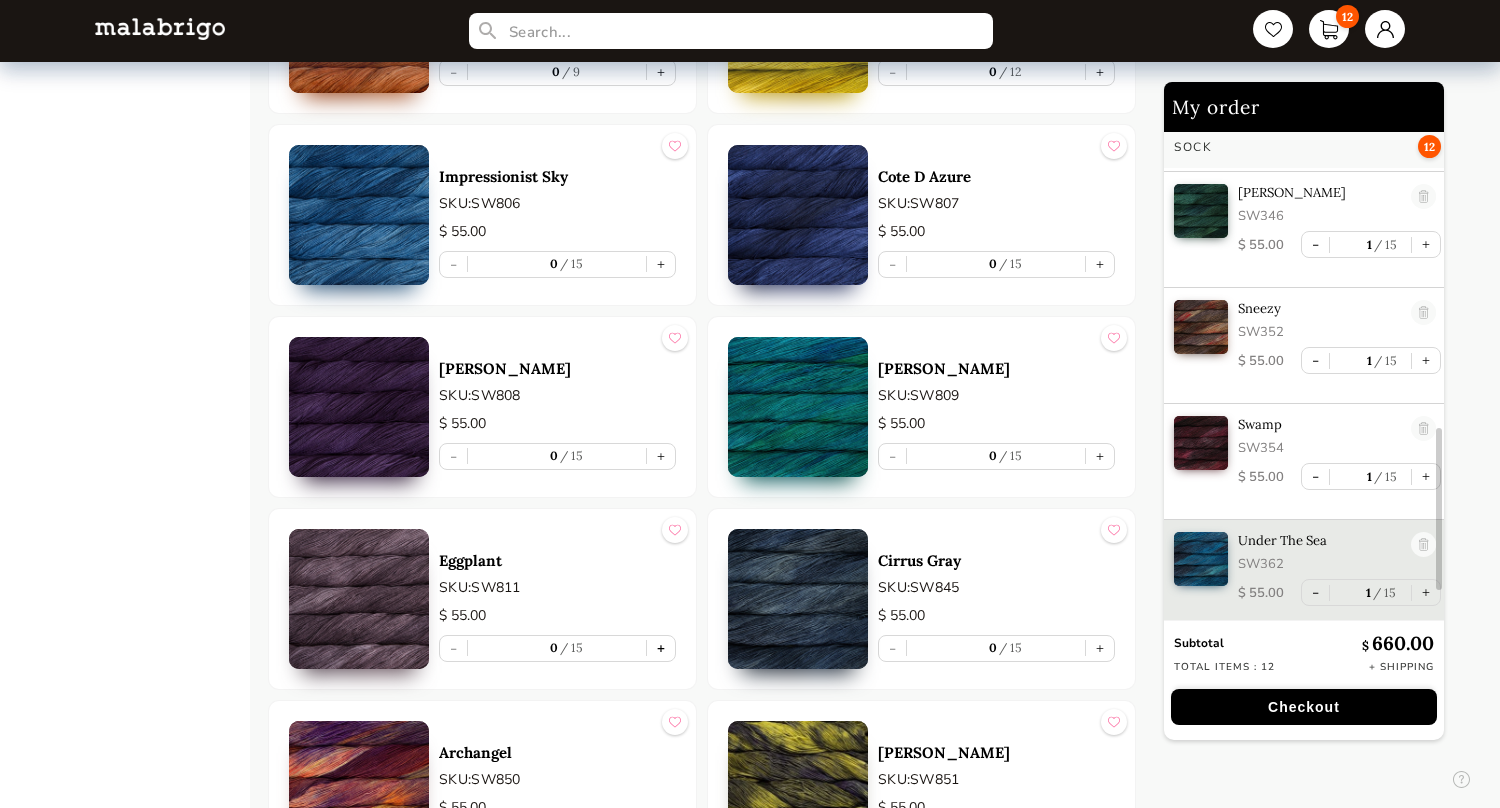 click on "+" at bounding box center (661, 648) 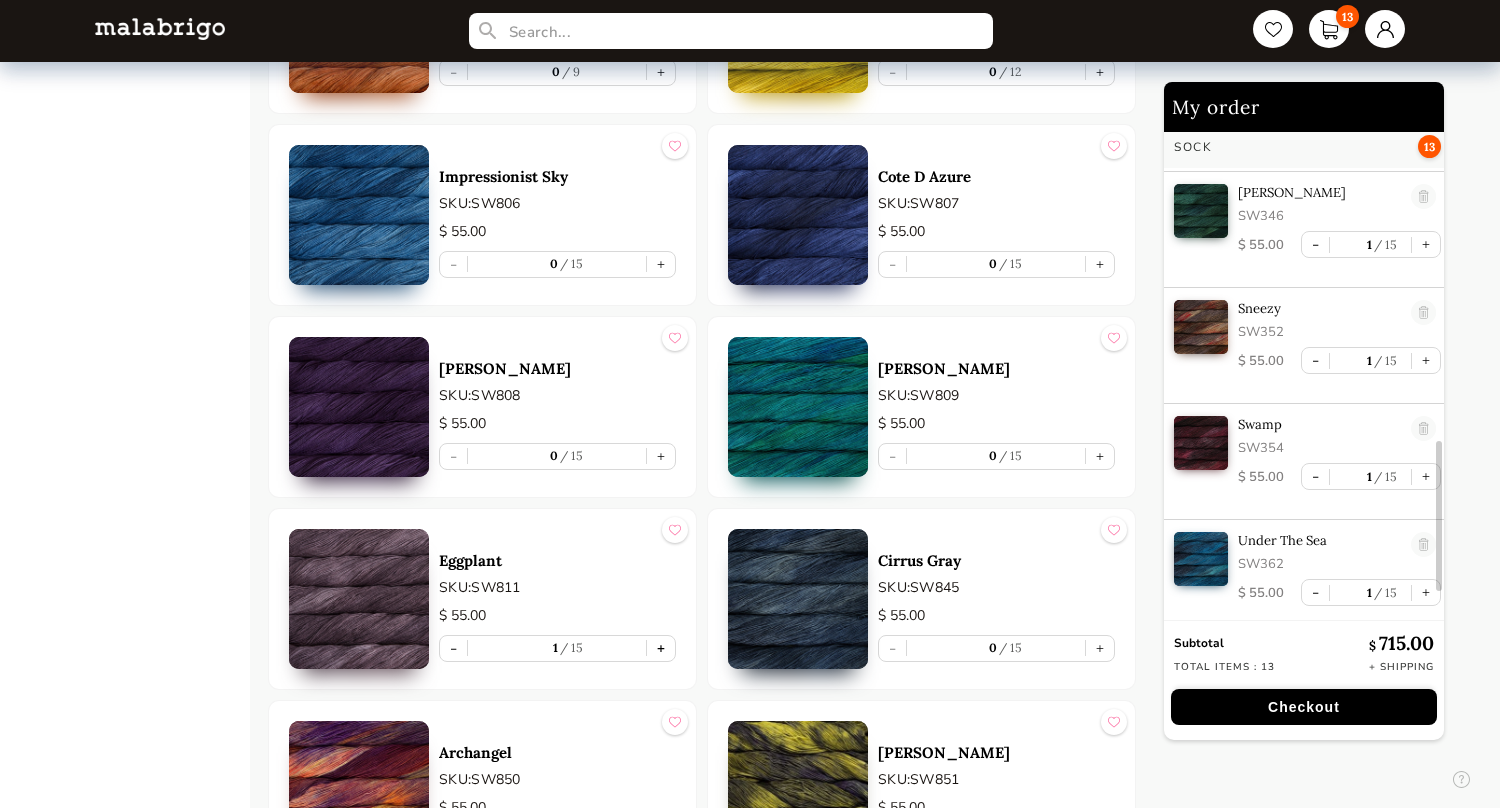 scroll, scrollTop: 1040, scrollLeft: 0, axis: vertical 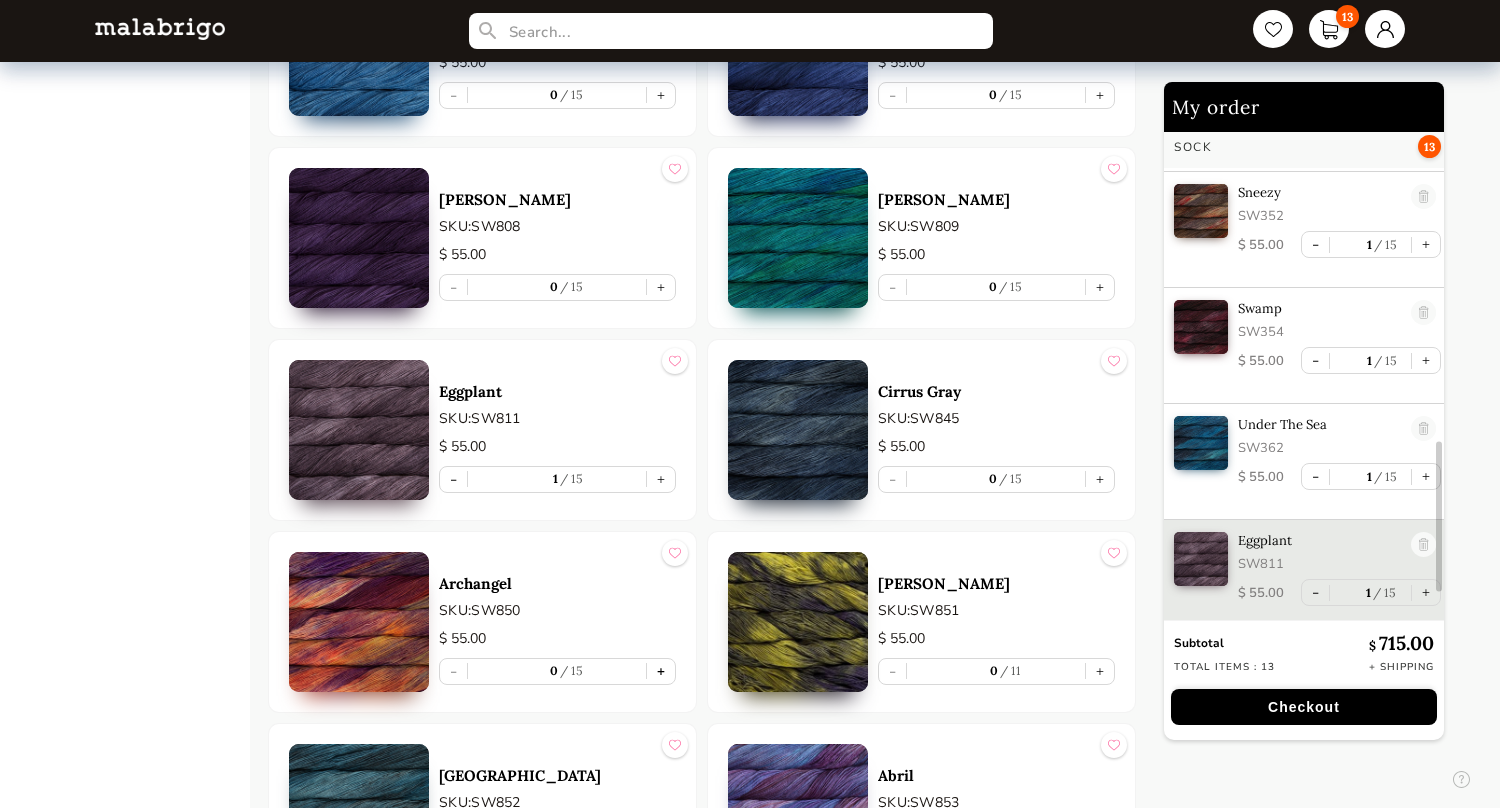 click on "+" at bounding box center [661, 671] 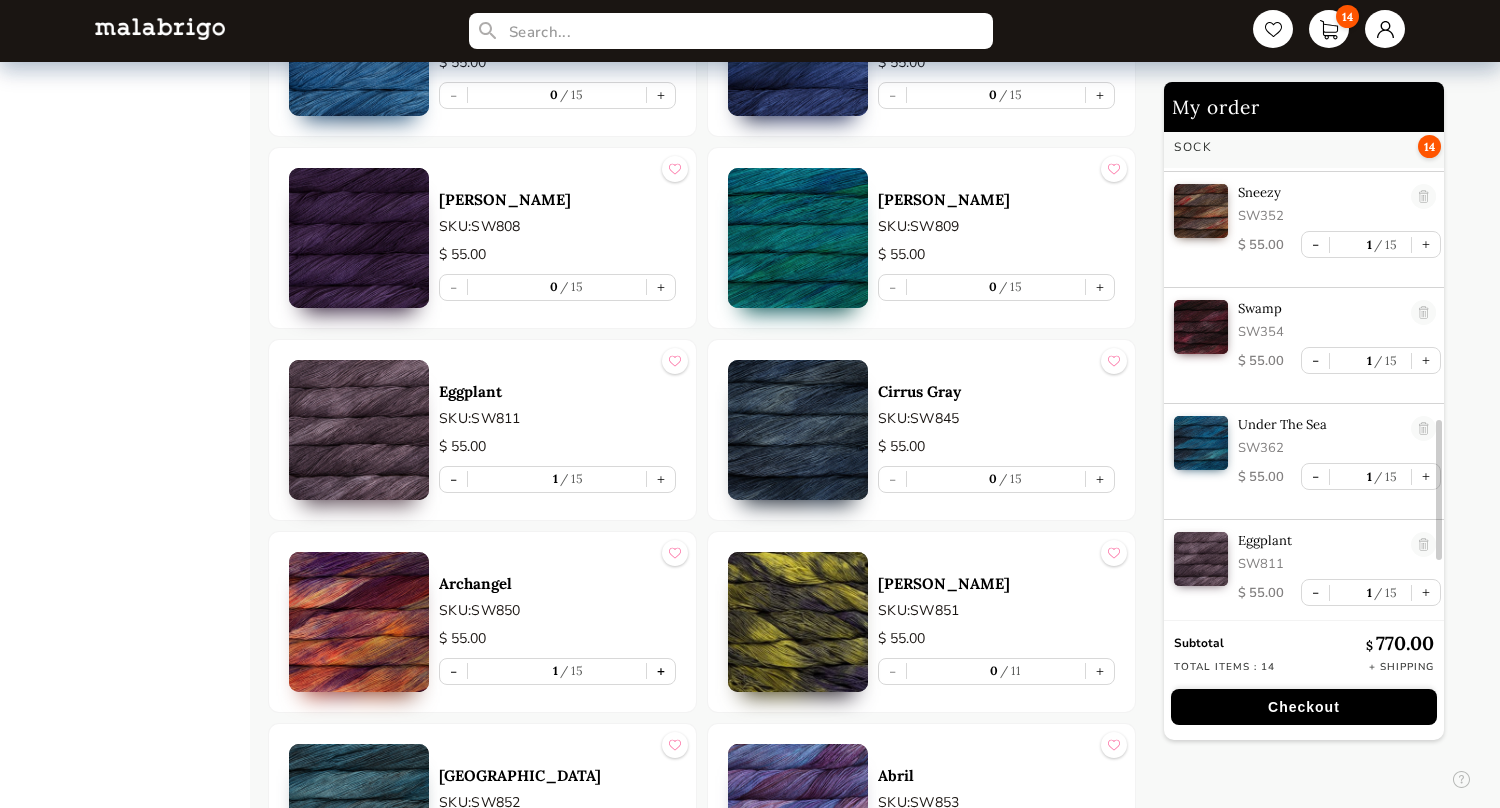 scroll, scrollTop: 1156, scrollLeft: 0, axis: vertical 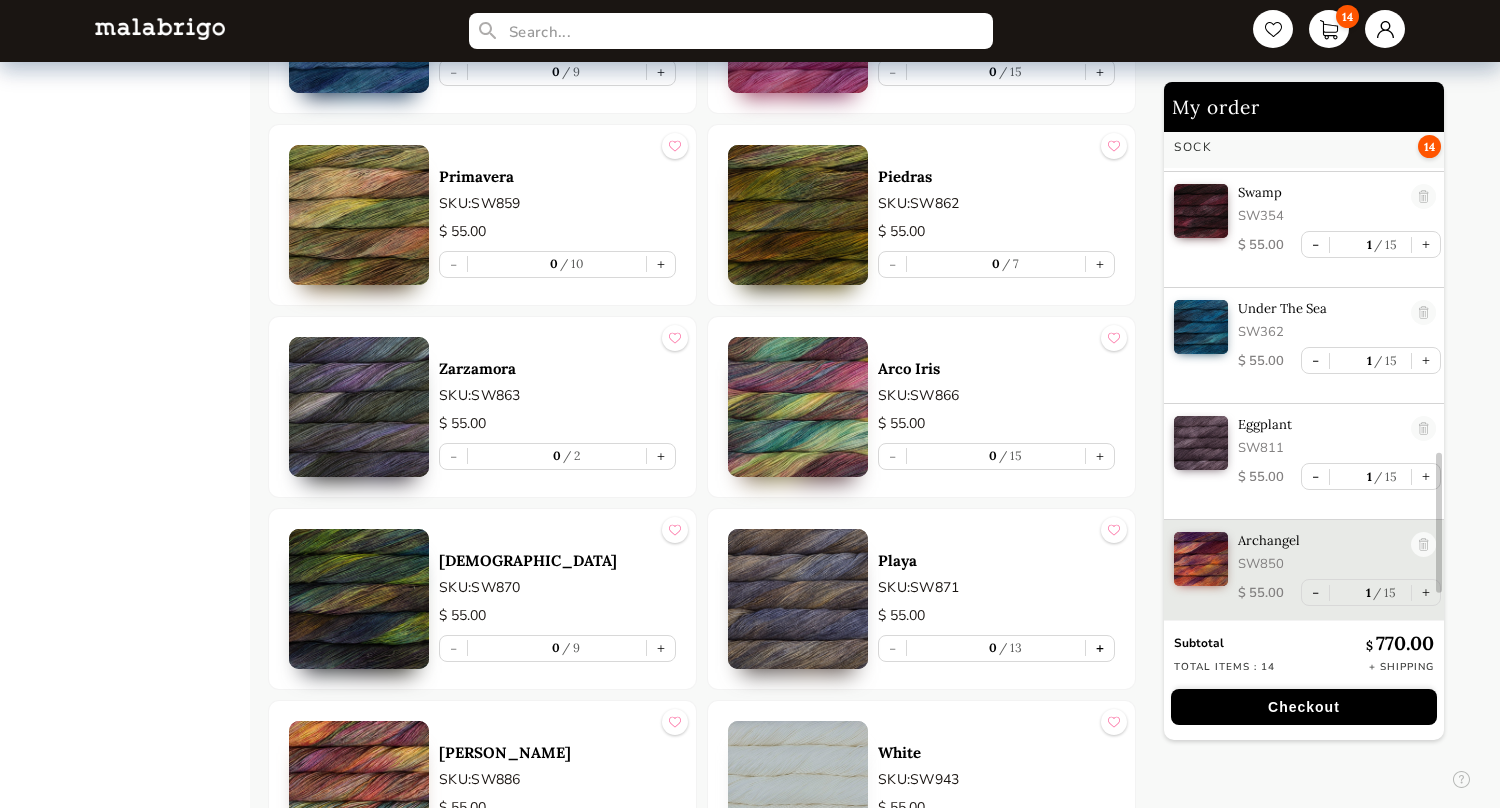 click on "+" at bounding box center [1100, 648] 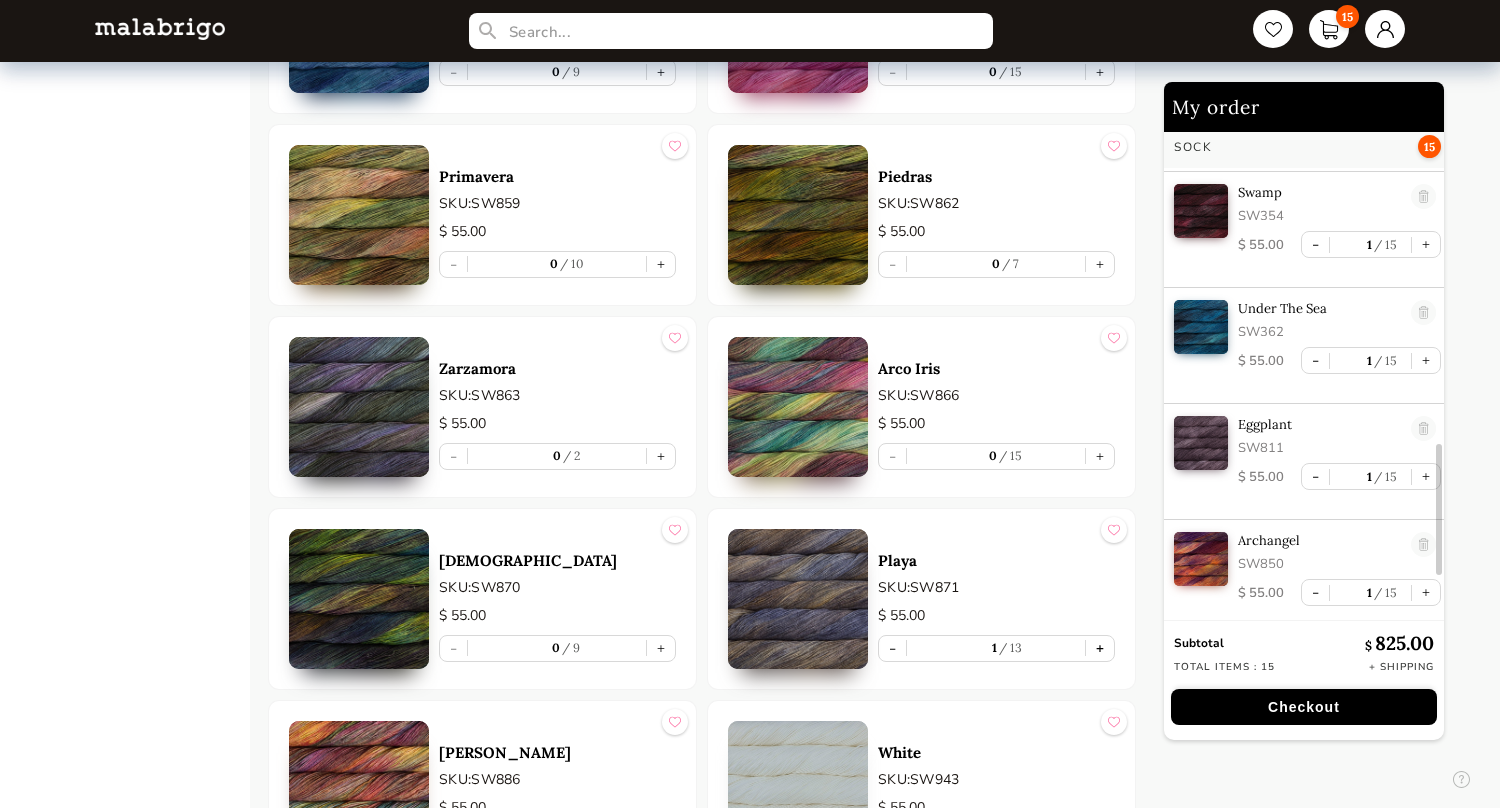 scroll, scrollTop: 1272, scrollLeft: 0, axis: vertical 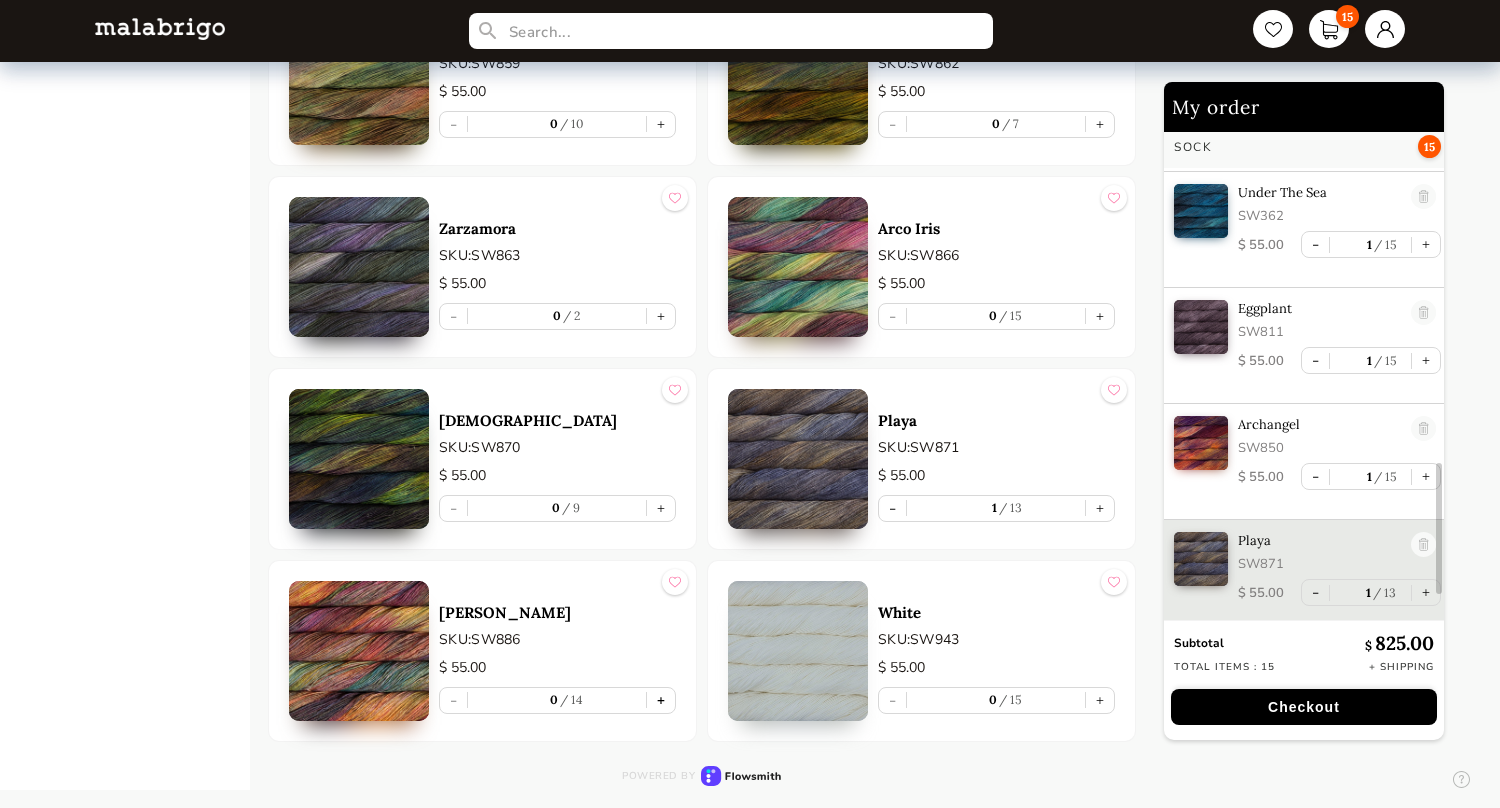 click on "+" at bounding box center [661, 700] 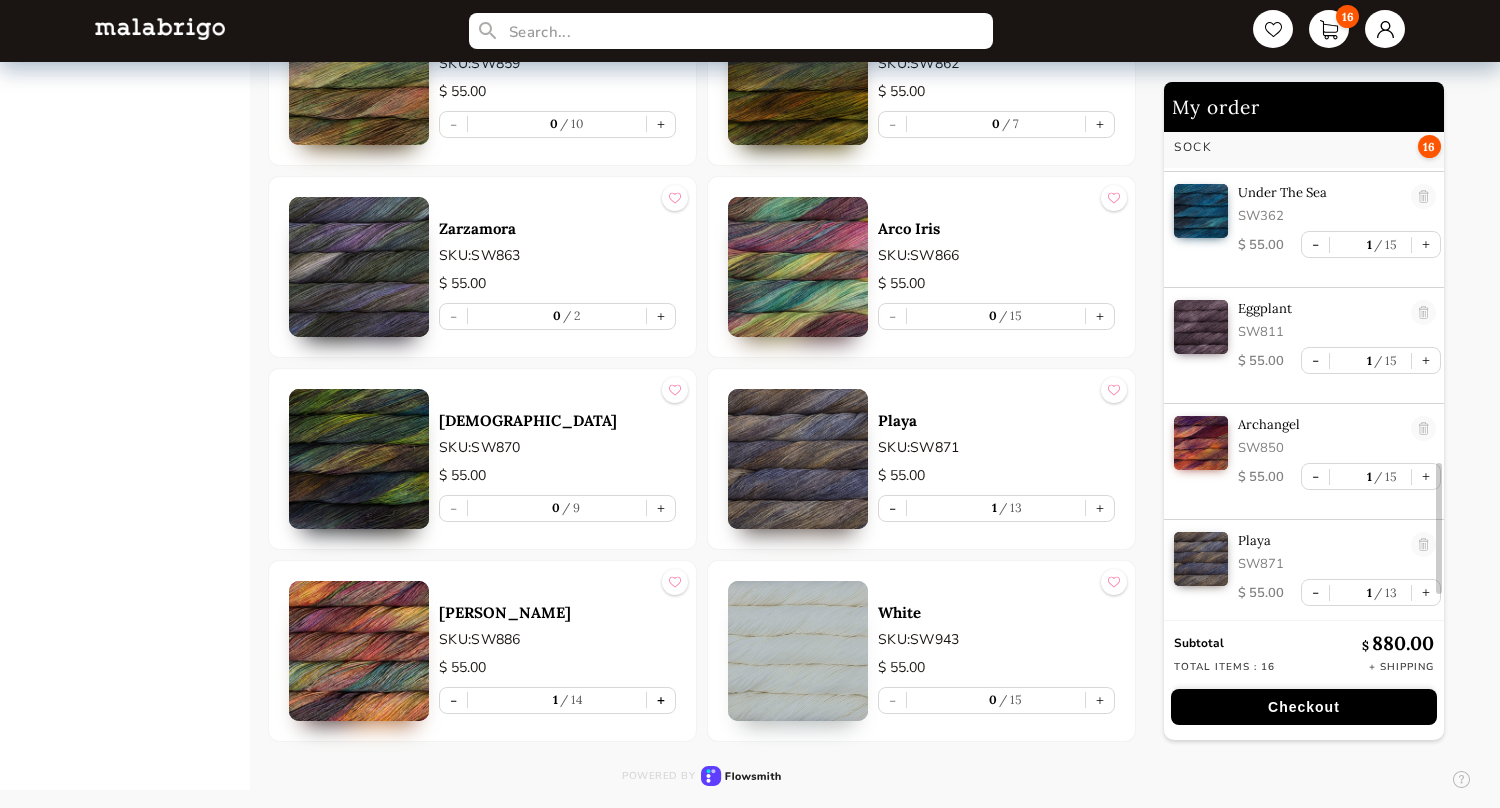 scroll, scrollTop: 1388, scrollLeft: 0, axis: vertical 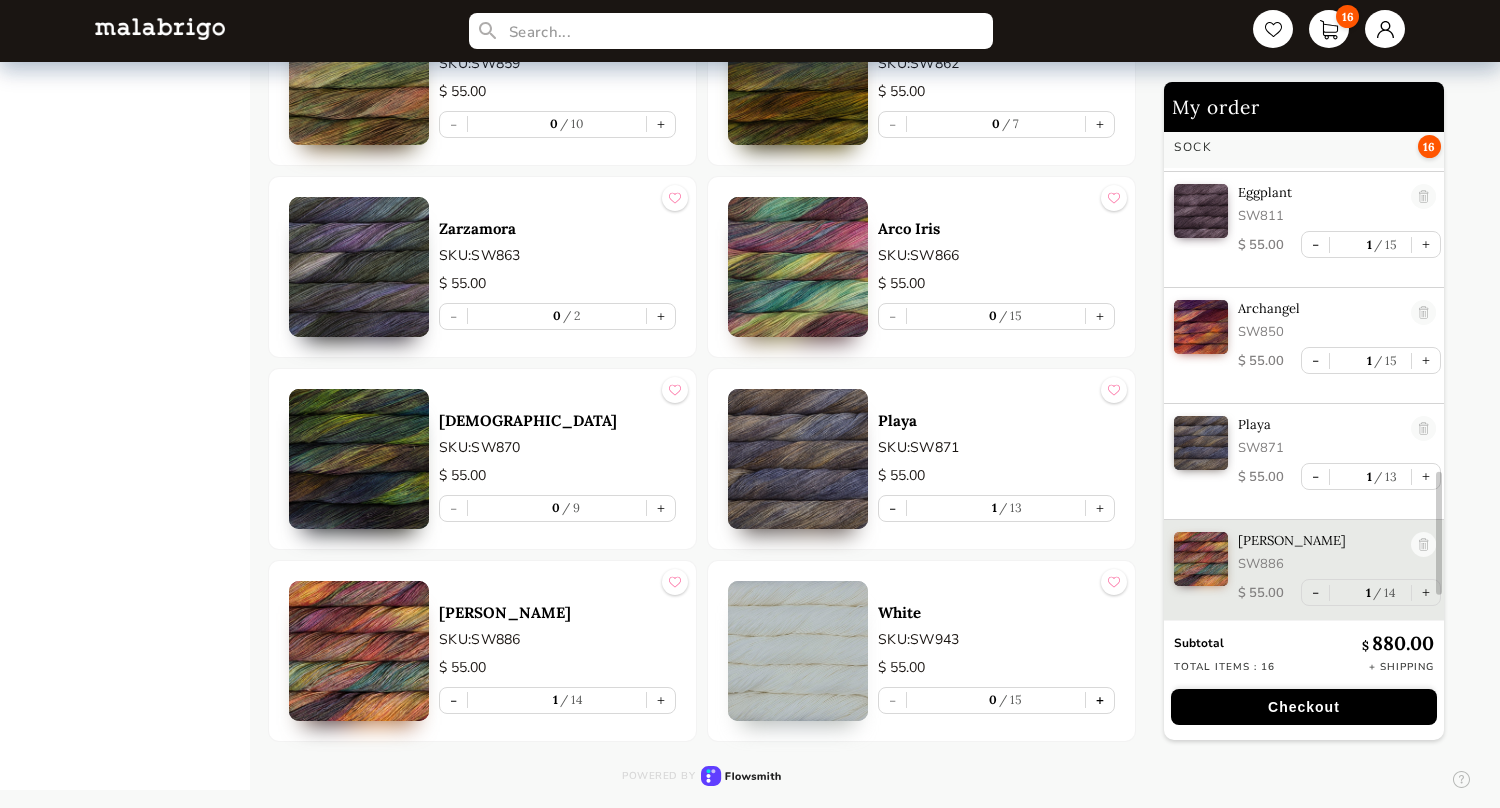 click on "+" at bounding box center [1100, 700] 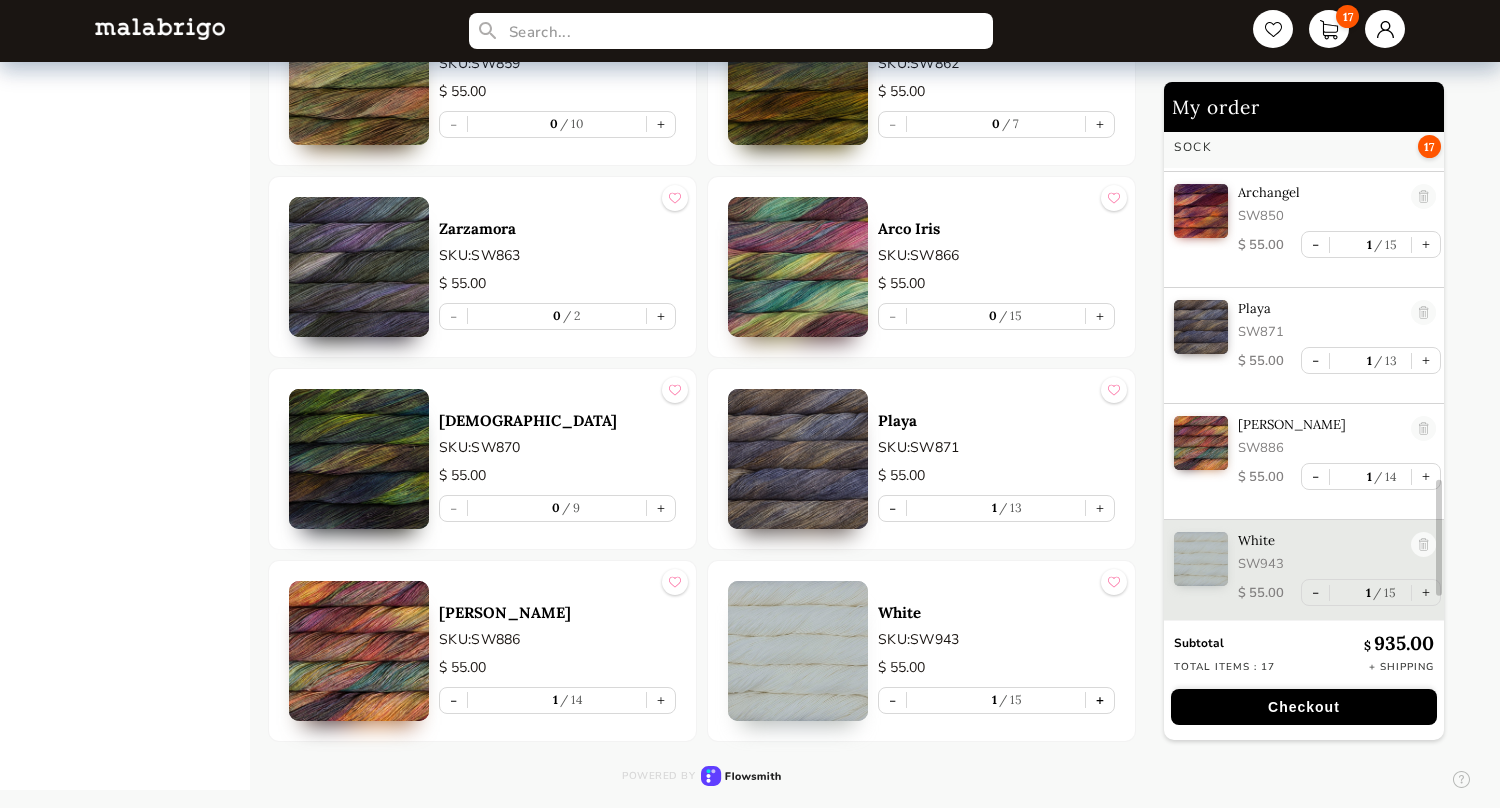 scroll, scrollTop: 1504, scrollLeft: 0, axis: vertical 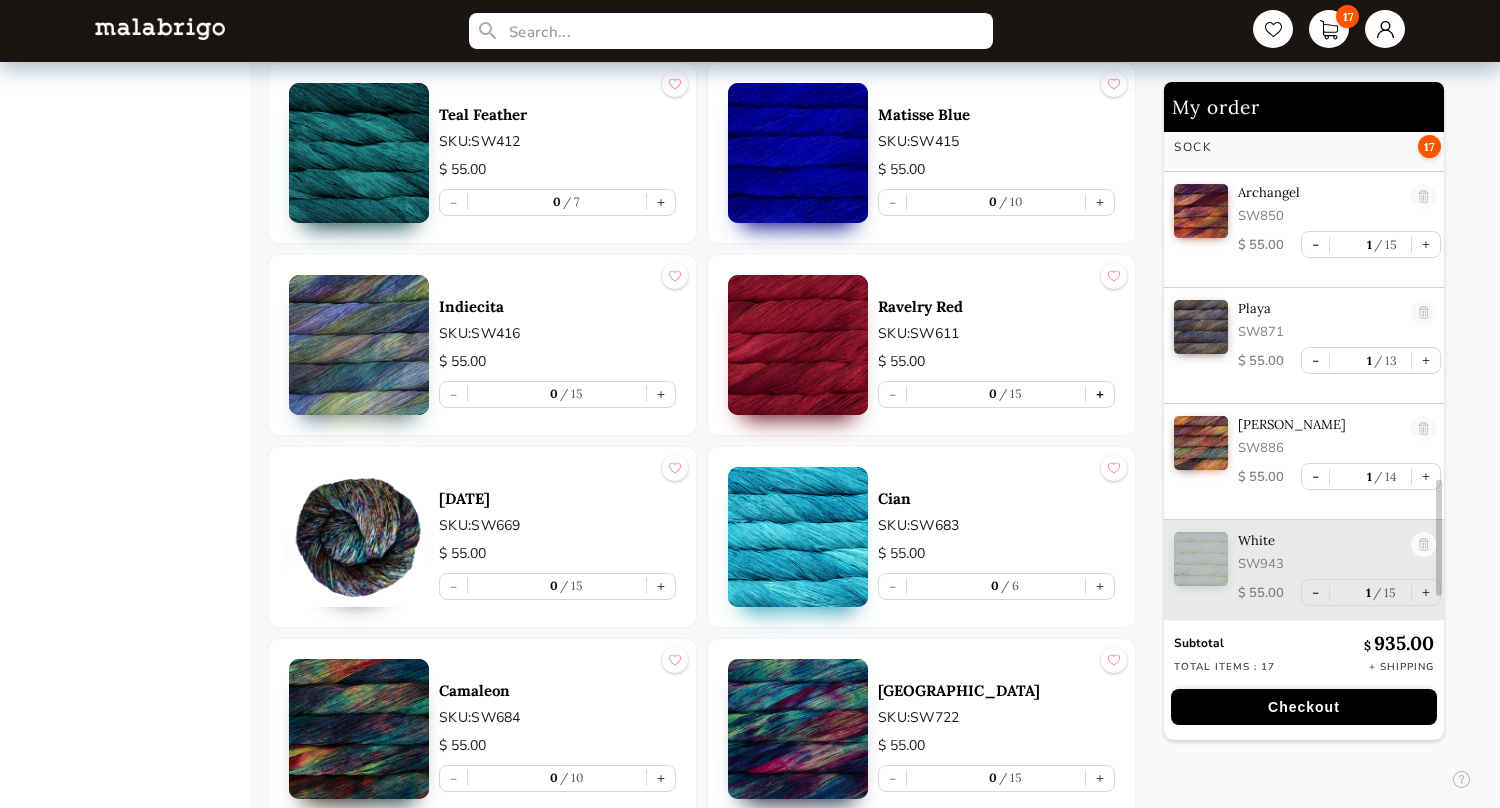 click on "+" at bounding box center (1100, 394) 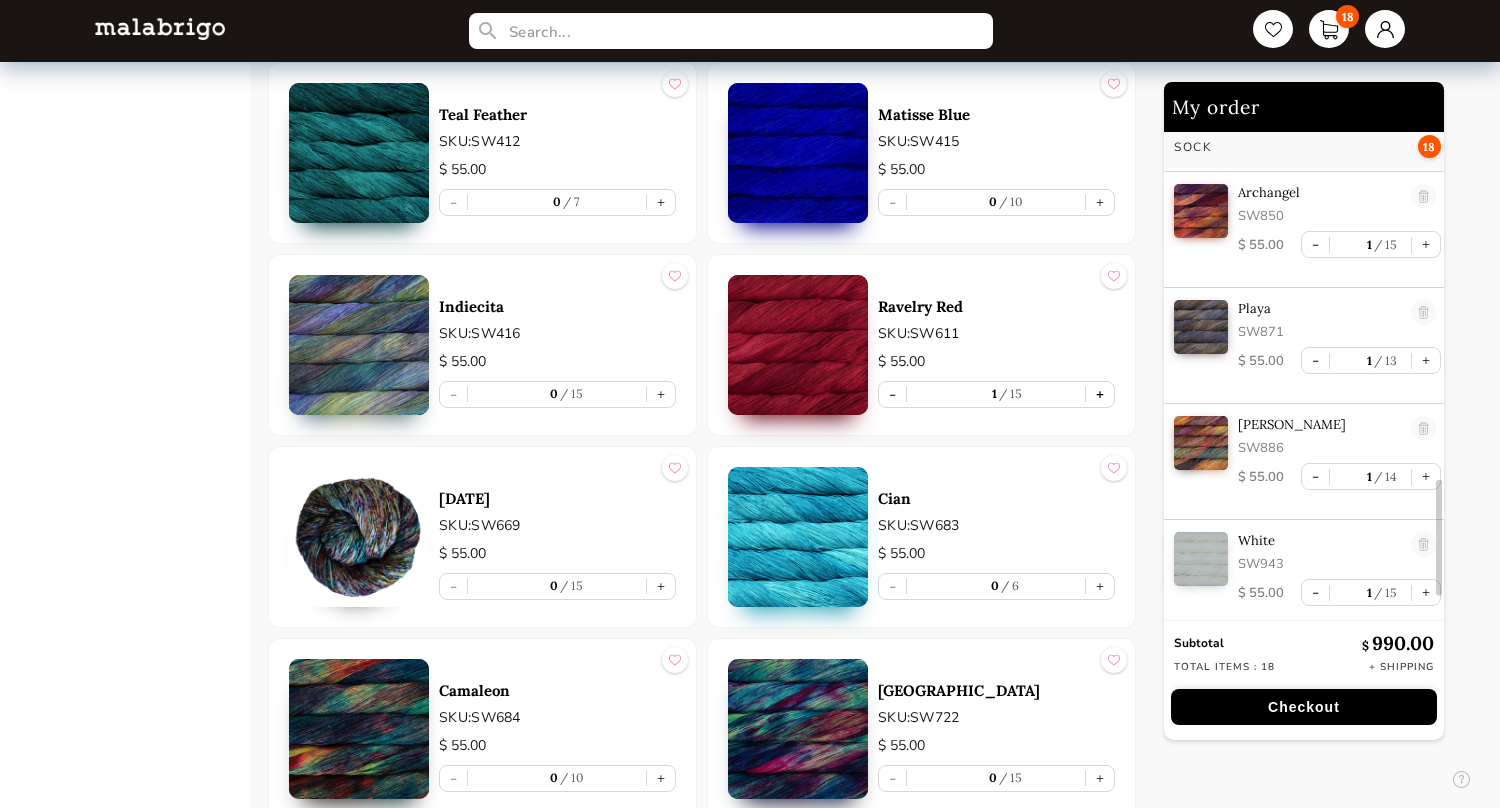 type on "1" 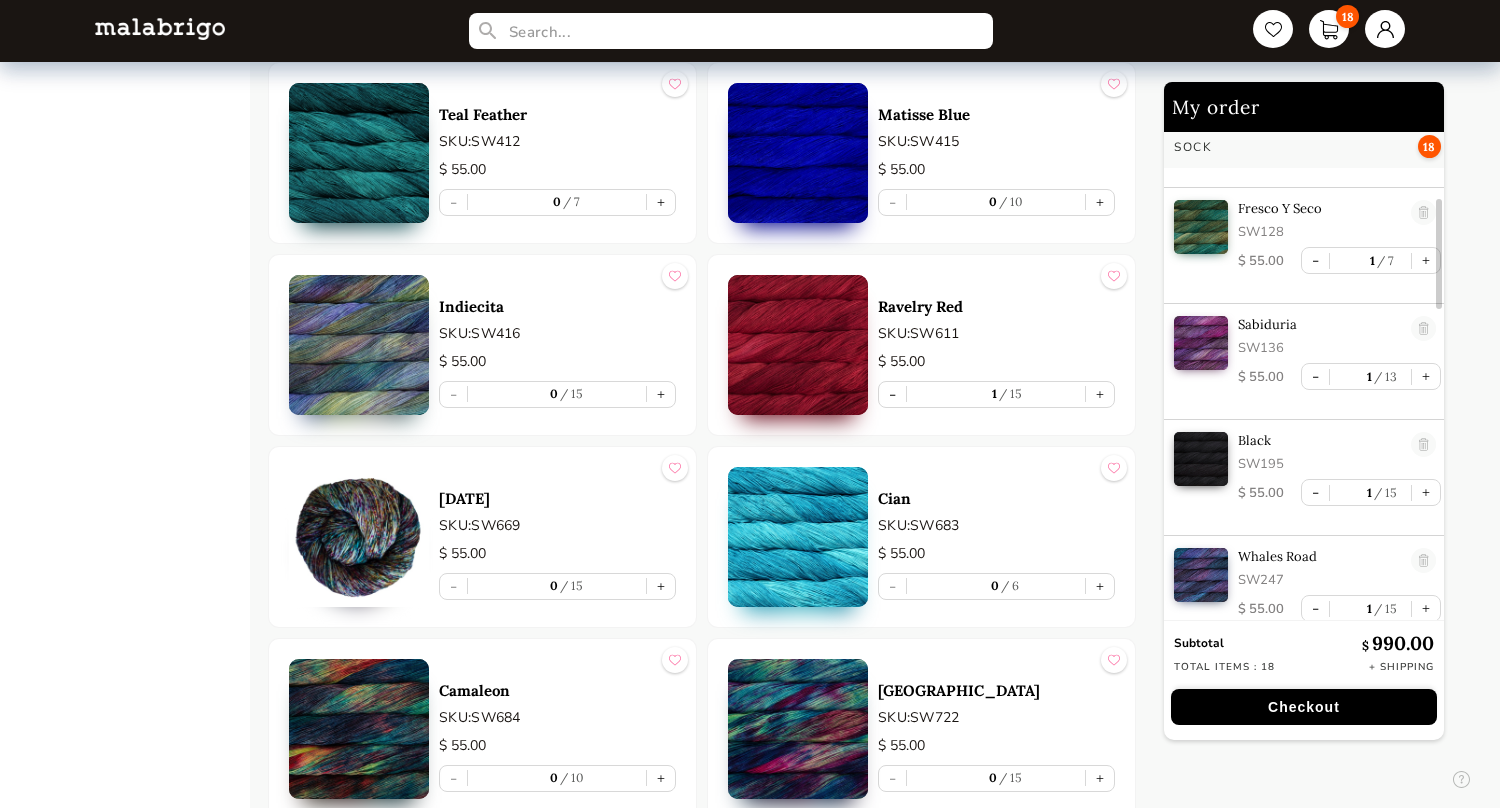 scroll, scrollTop: 324, scrollLeft: 0, axis: vertical 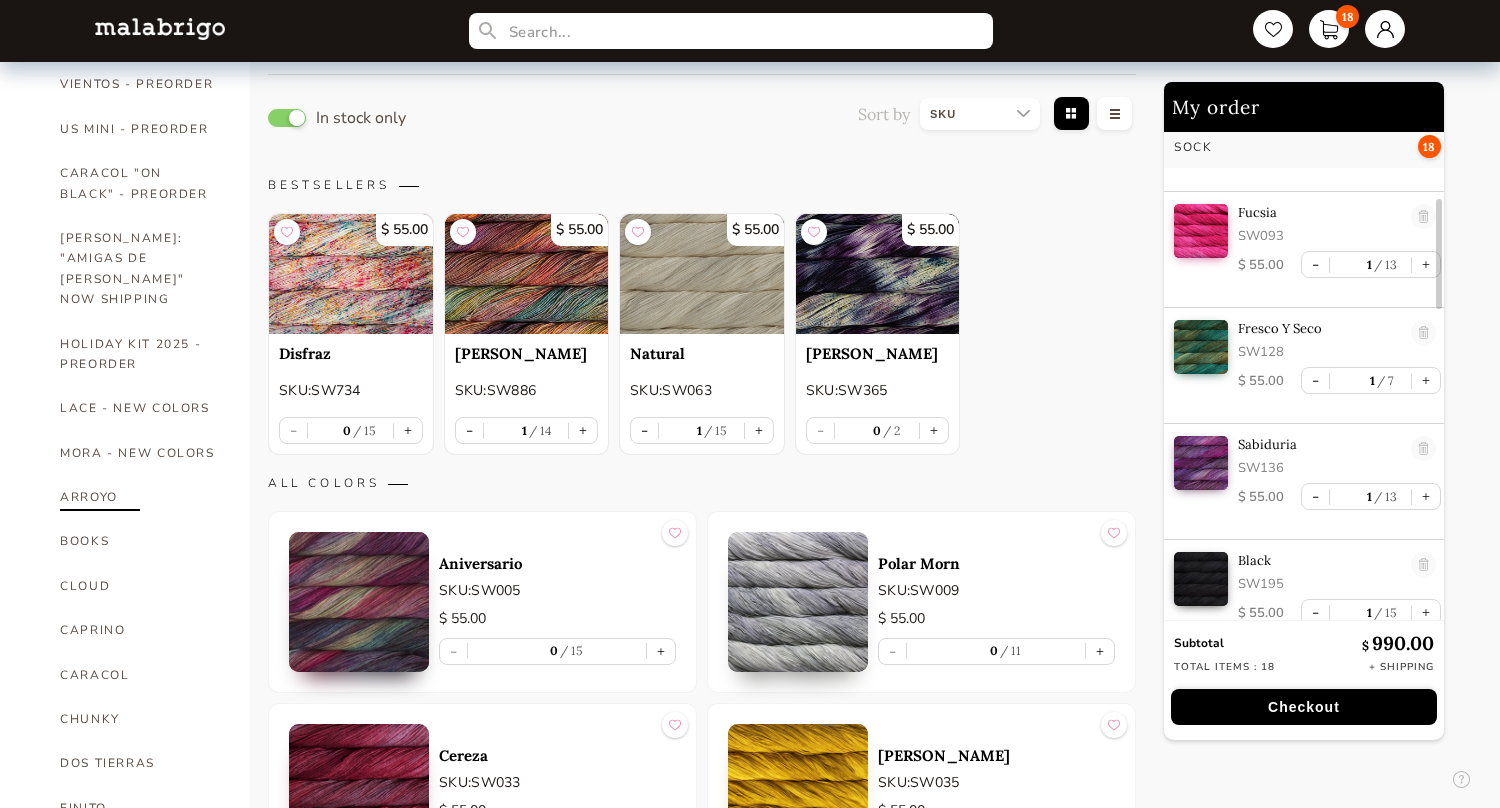 click on "ARROYO" at bounding box center (140, 497) 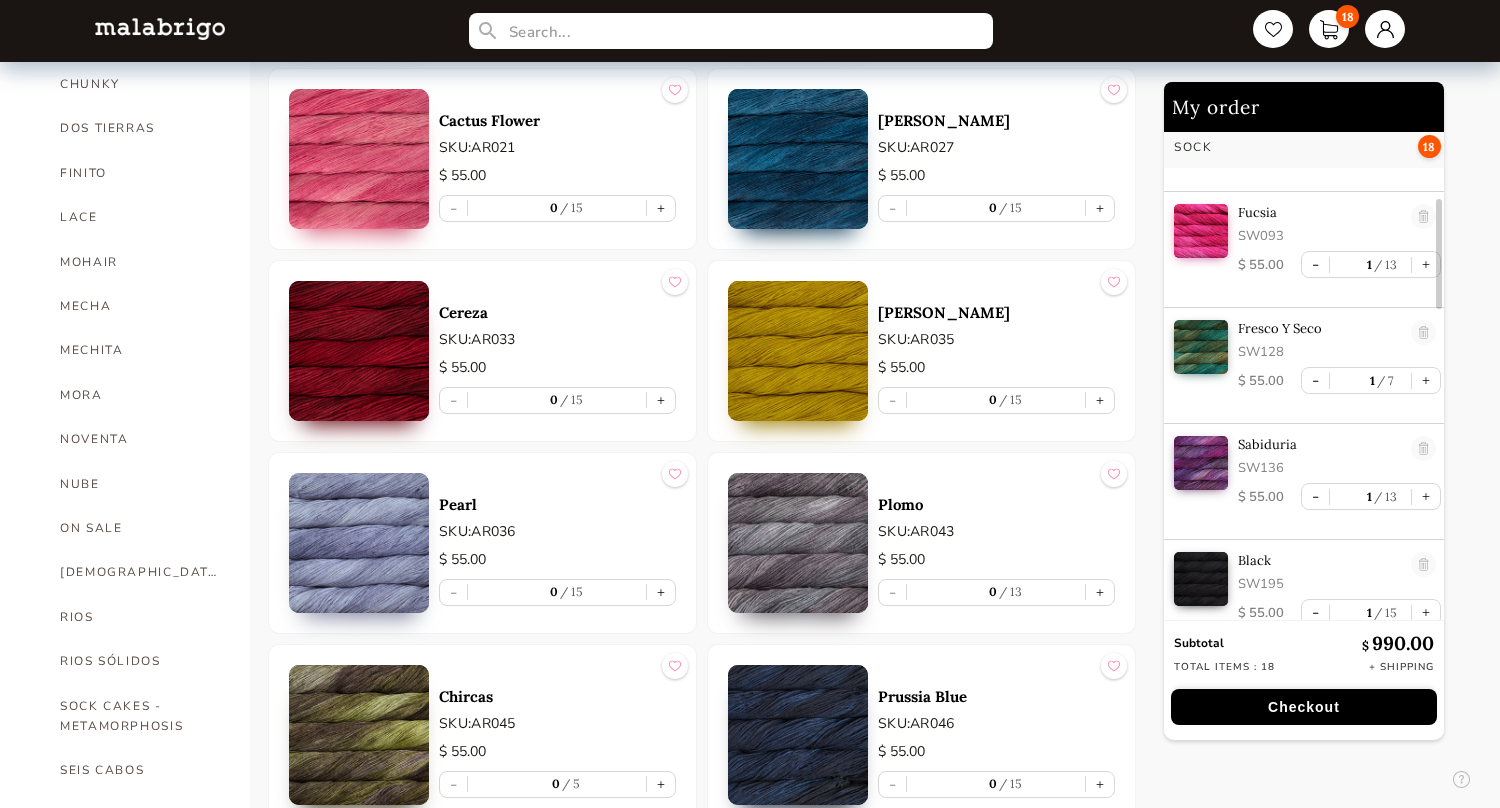 scroll, scrollTop: 779, scrollLeft: 0, axis: vertical 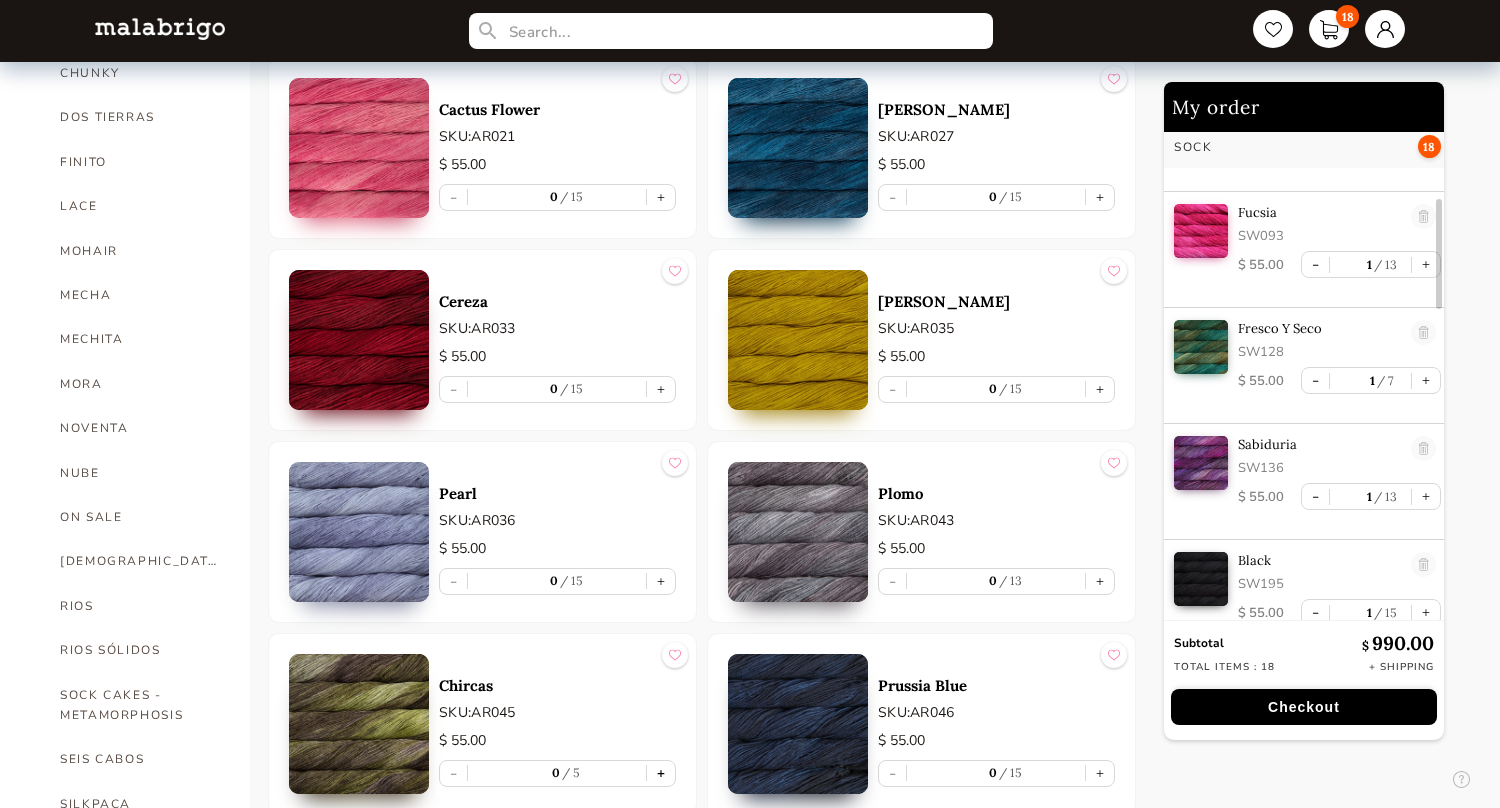 click on "+" at bounding box center [661, 773] 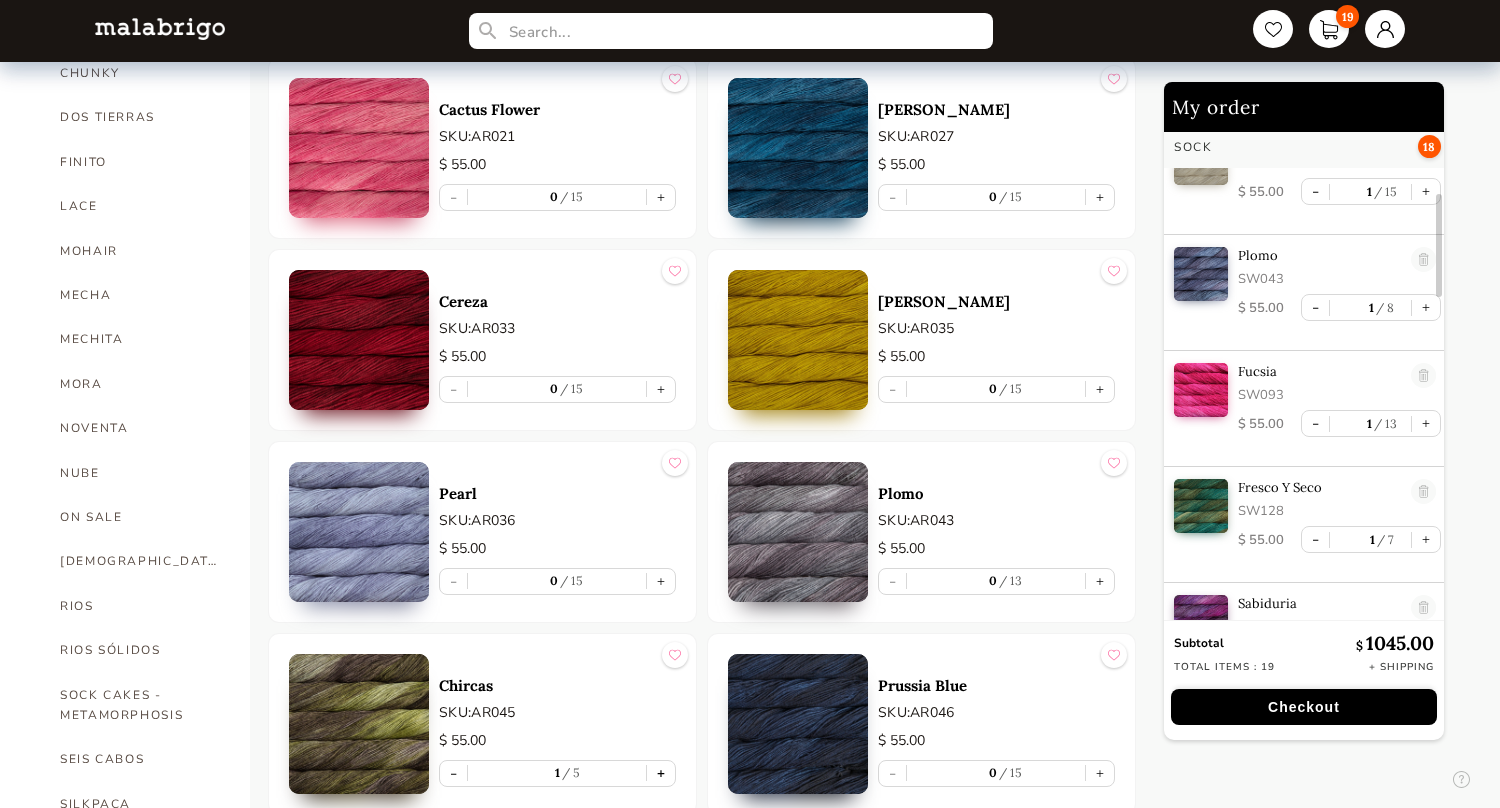 scroll, scrollTop: 0, scrollLeft: 0, axis: both 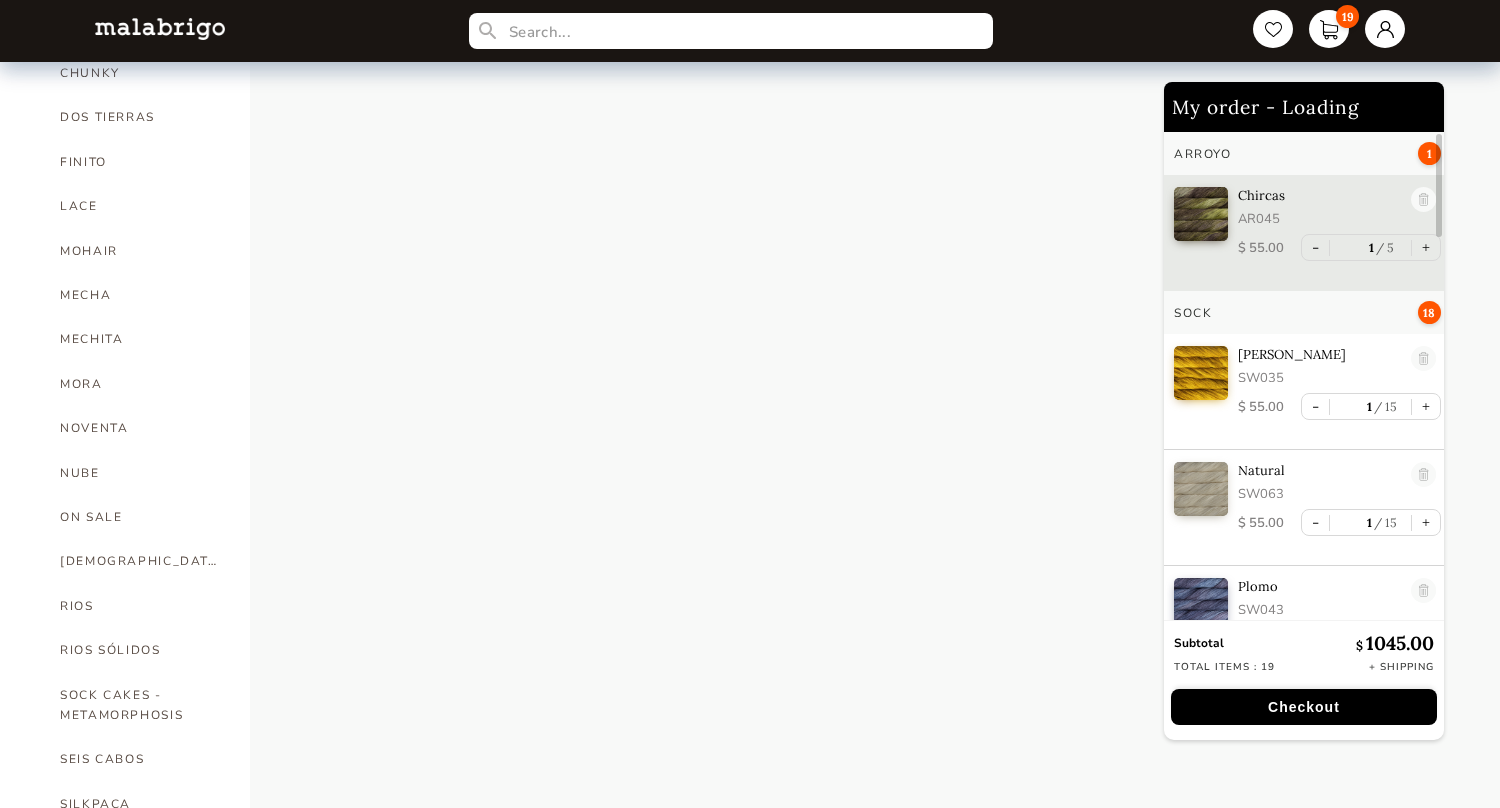 select on "SKU" 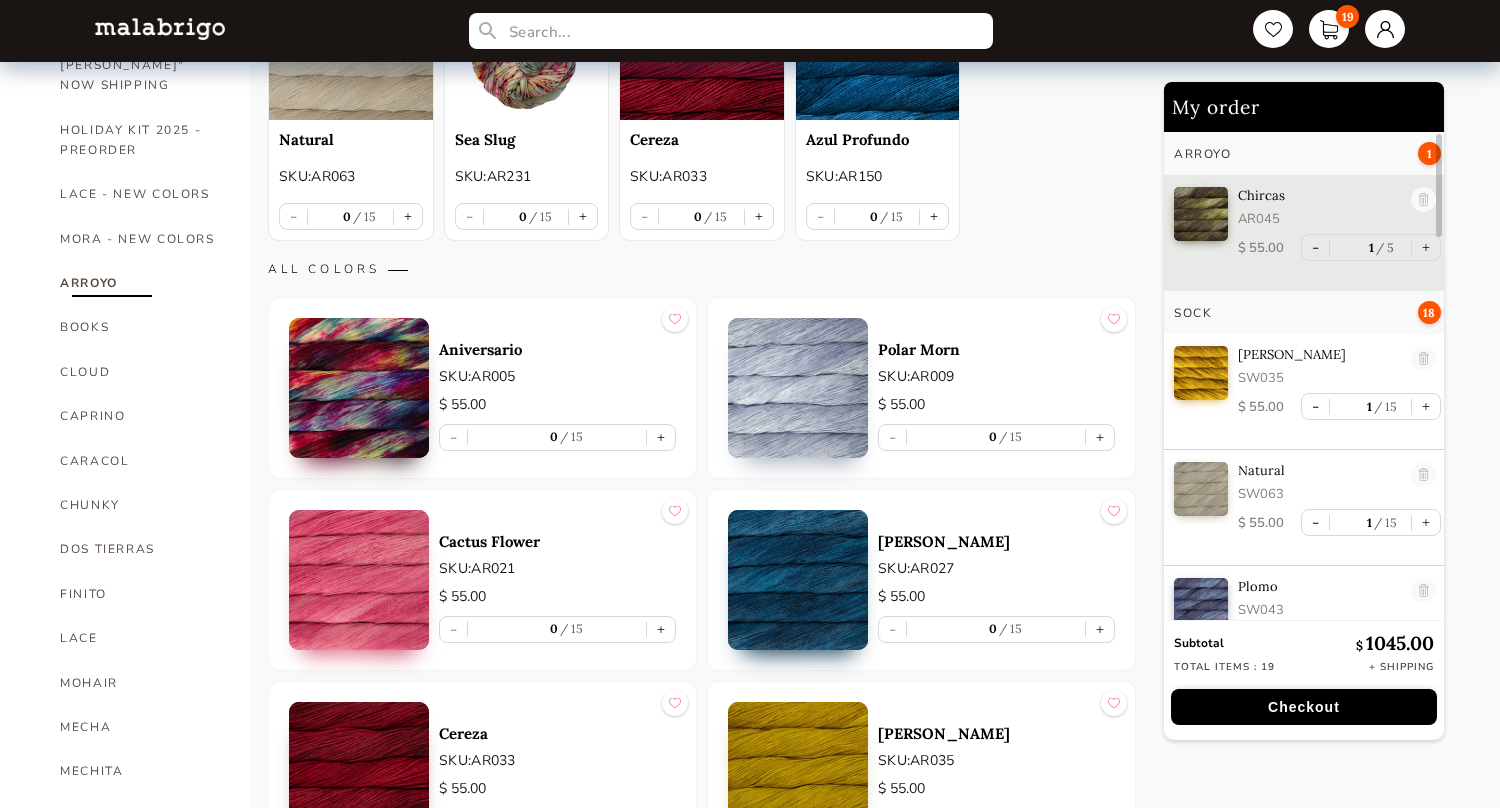 scroll, scrollTop: 348, scrollLeft: 0, axis: vertical 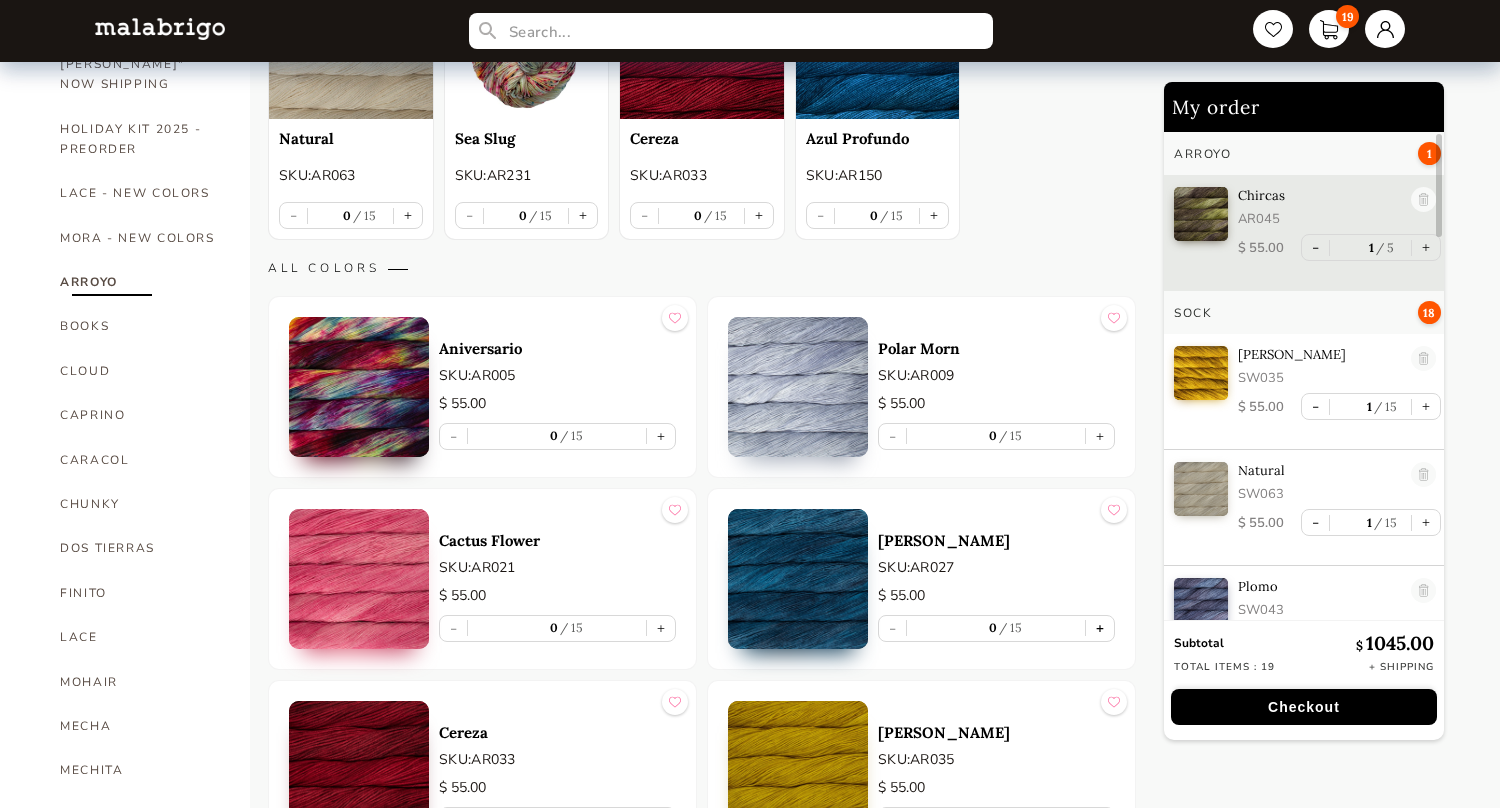 click on "+" at bounding box center (1100, 628) 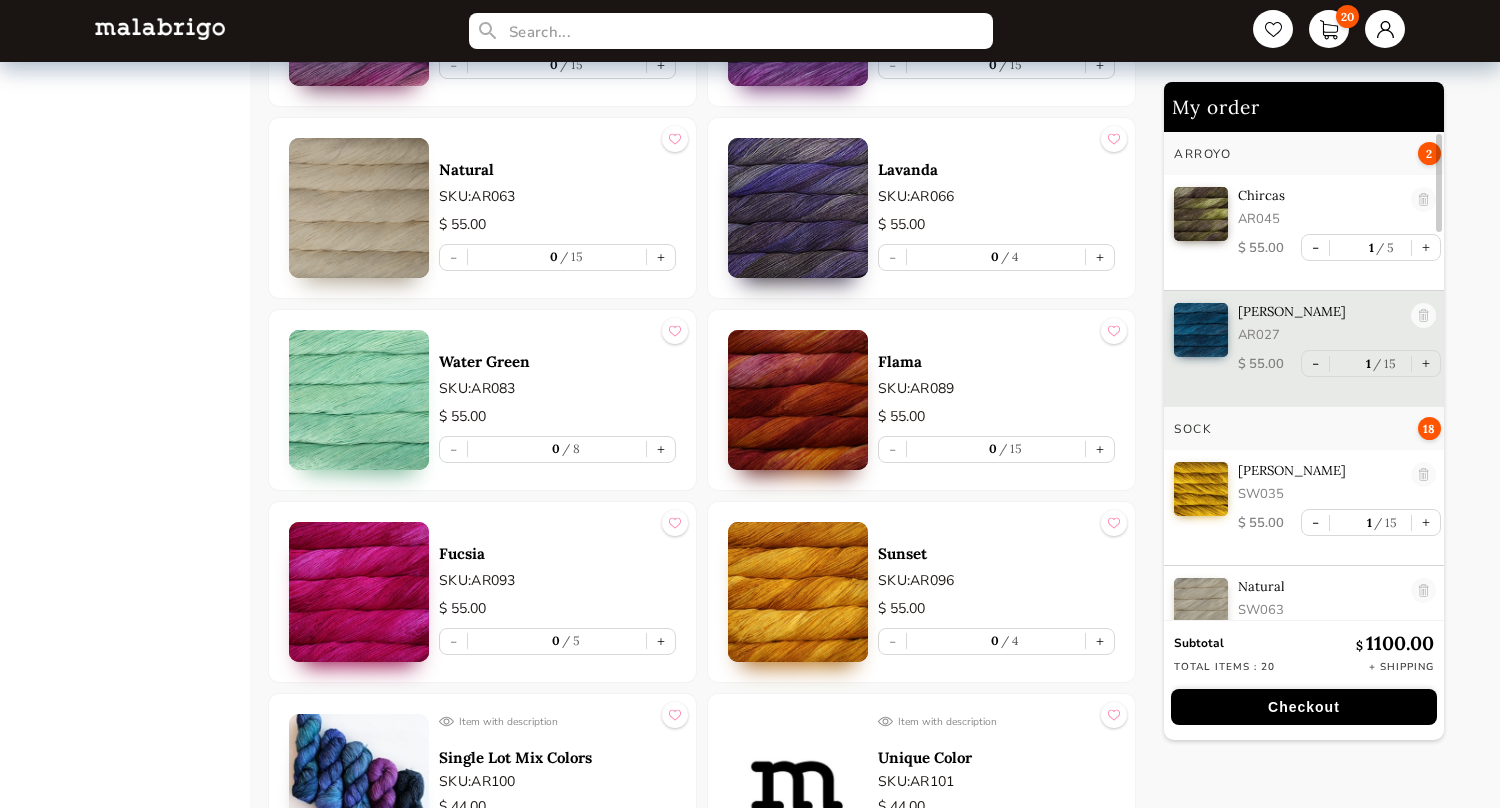 scroll, scrollTop: 2267, scrollLeft: 0, axis: vertical 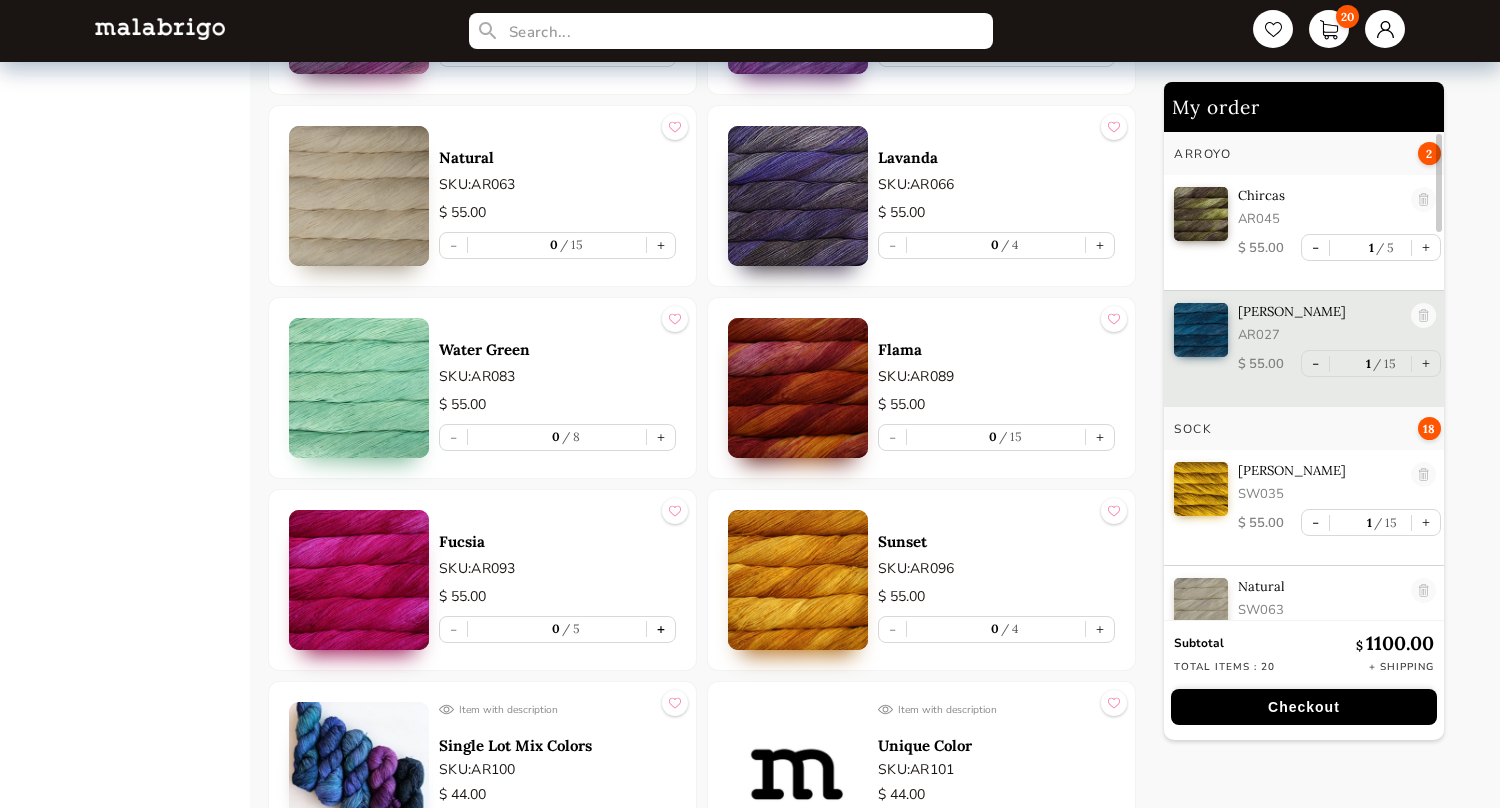 click on "+" at bounding box center (661, 629) 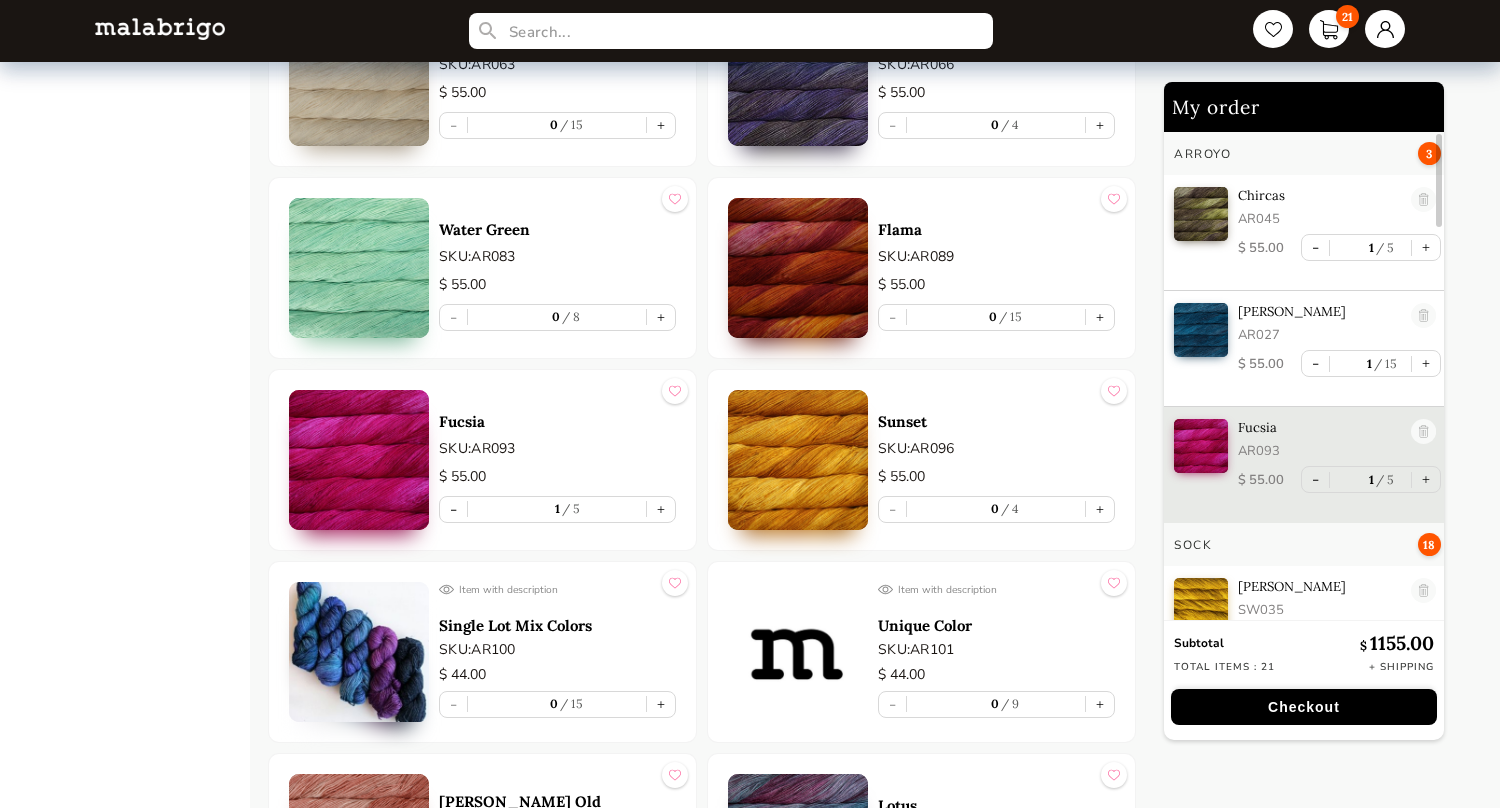 scroll, scrollTop: 2402, scrollLeft: 0, axis: vertical 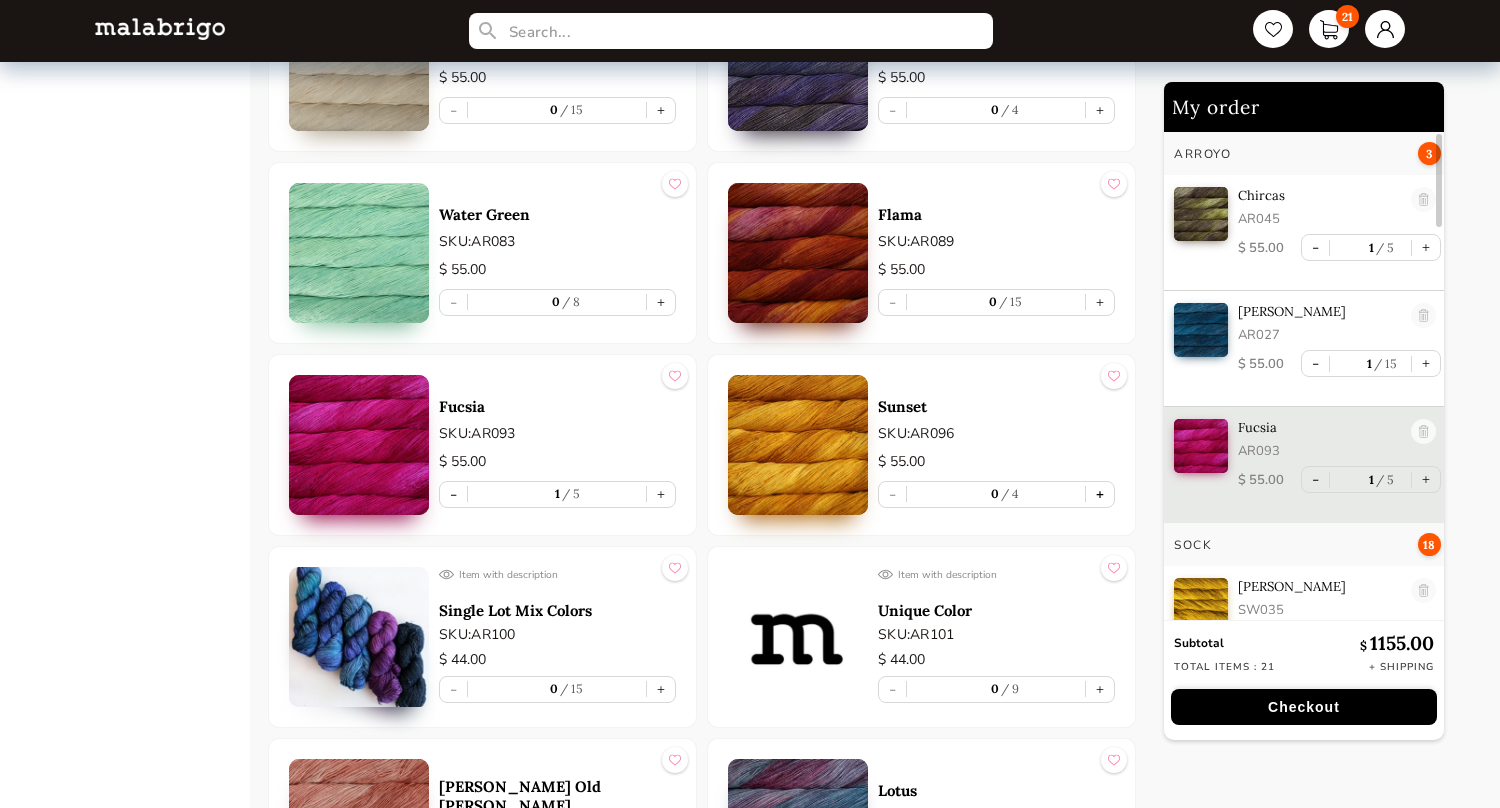 click on "+" at bounding box center (1100, 494) 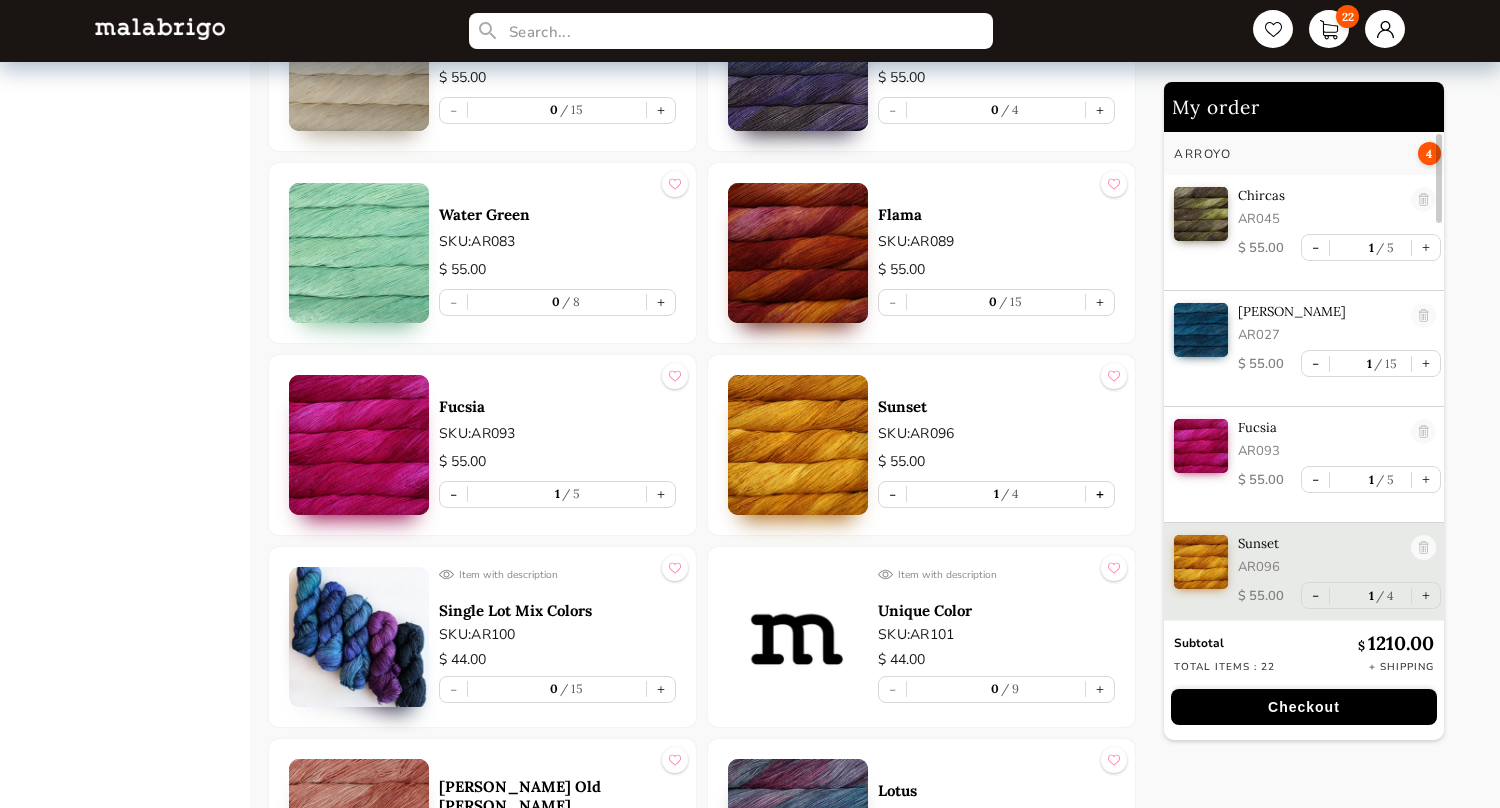 scroll, scrollTop: 3, scrollLeft: 0, axis: vertical 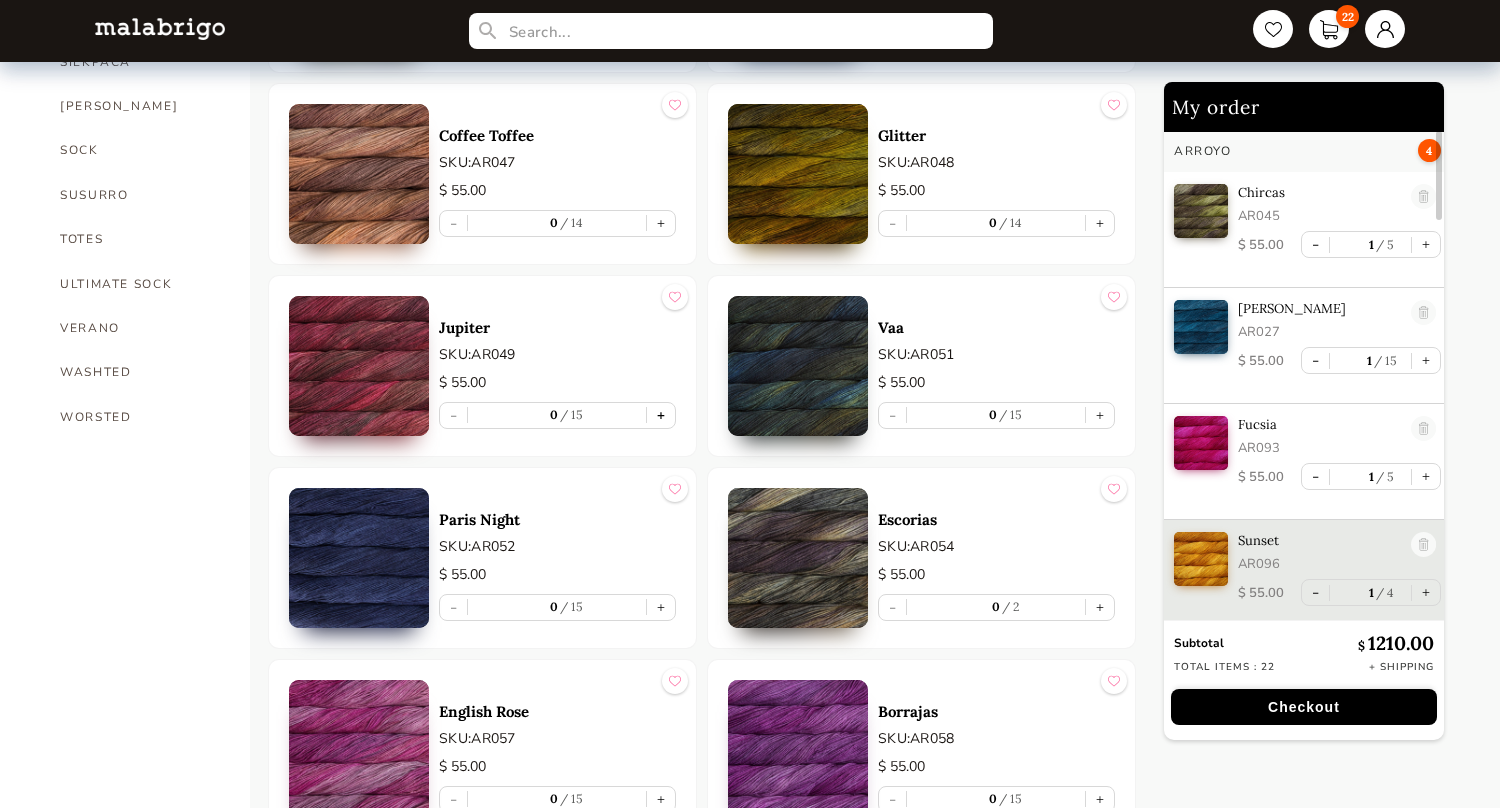 click on "+" at bounding box center (661, 415) 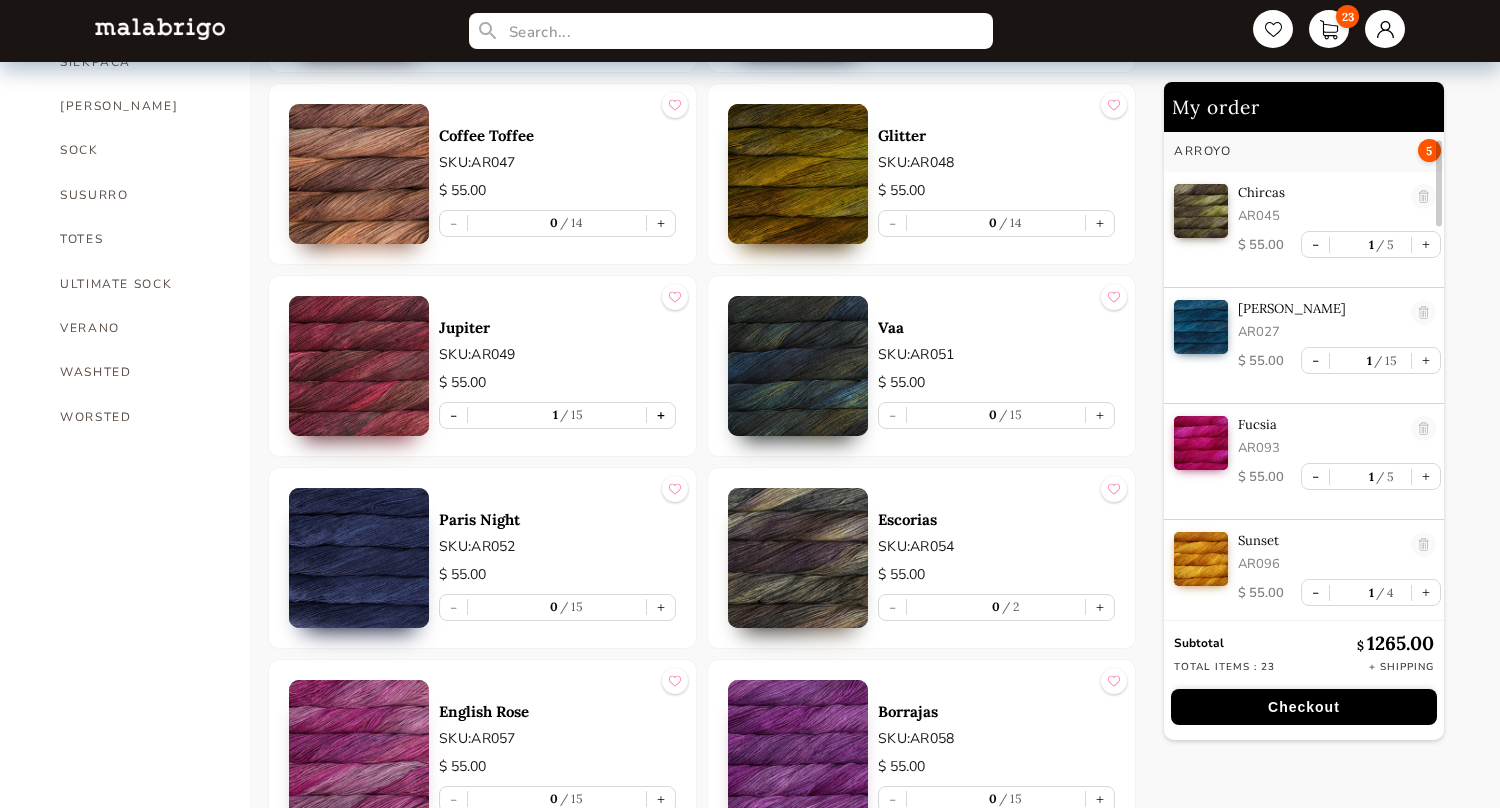 scroll, scrollTop: 112, scrollLeft: 0, axis: vertical 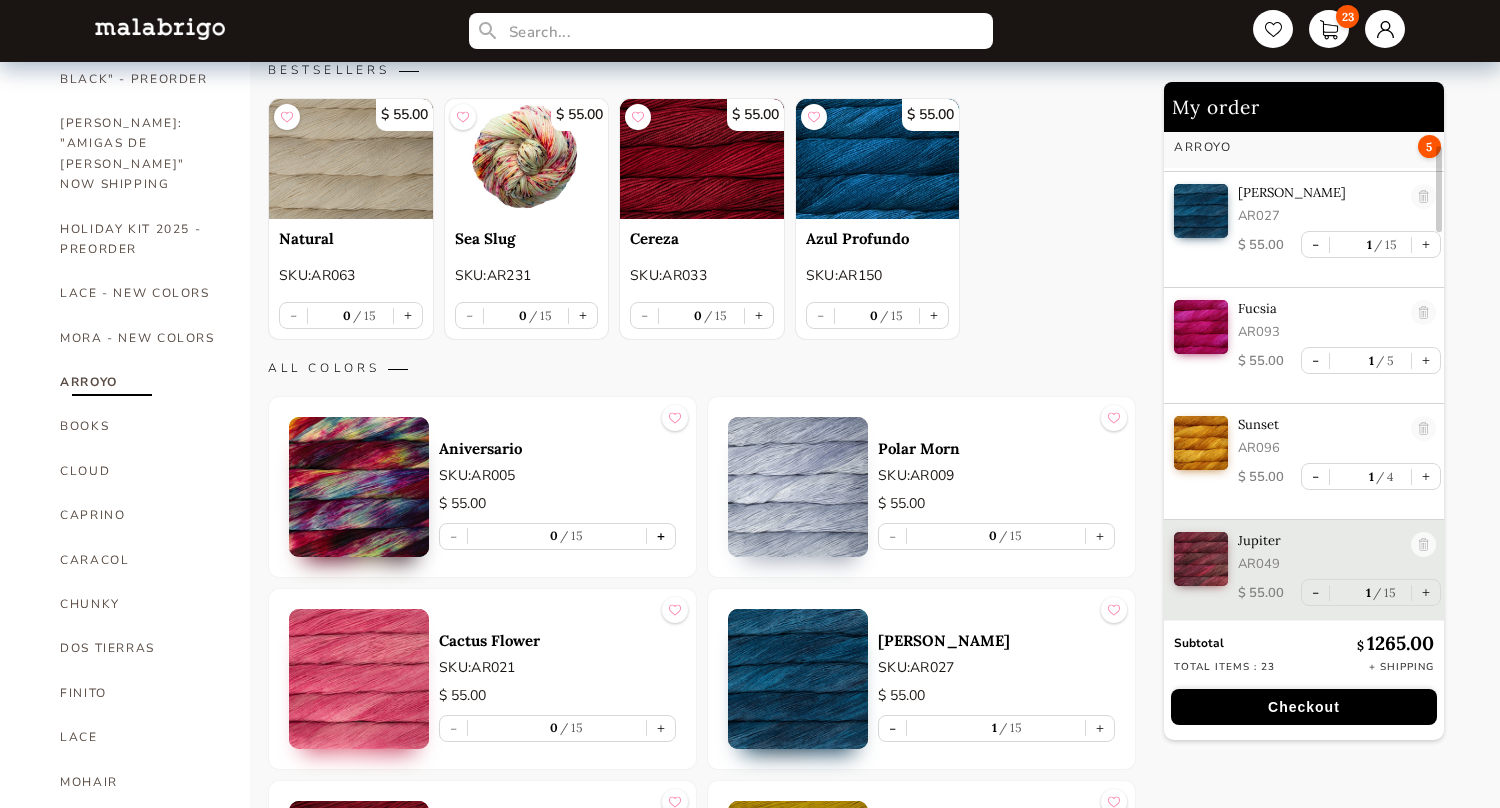 click on "+" at bounding box center (661, 536) 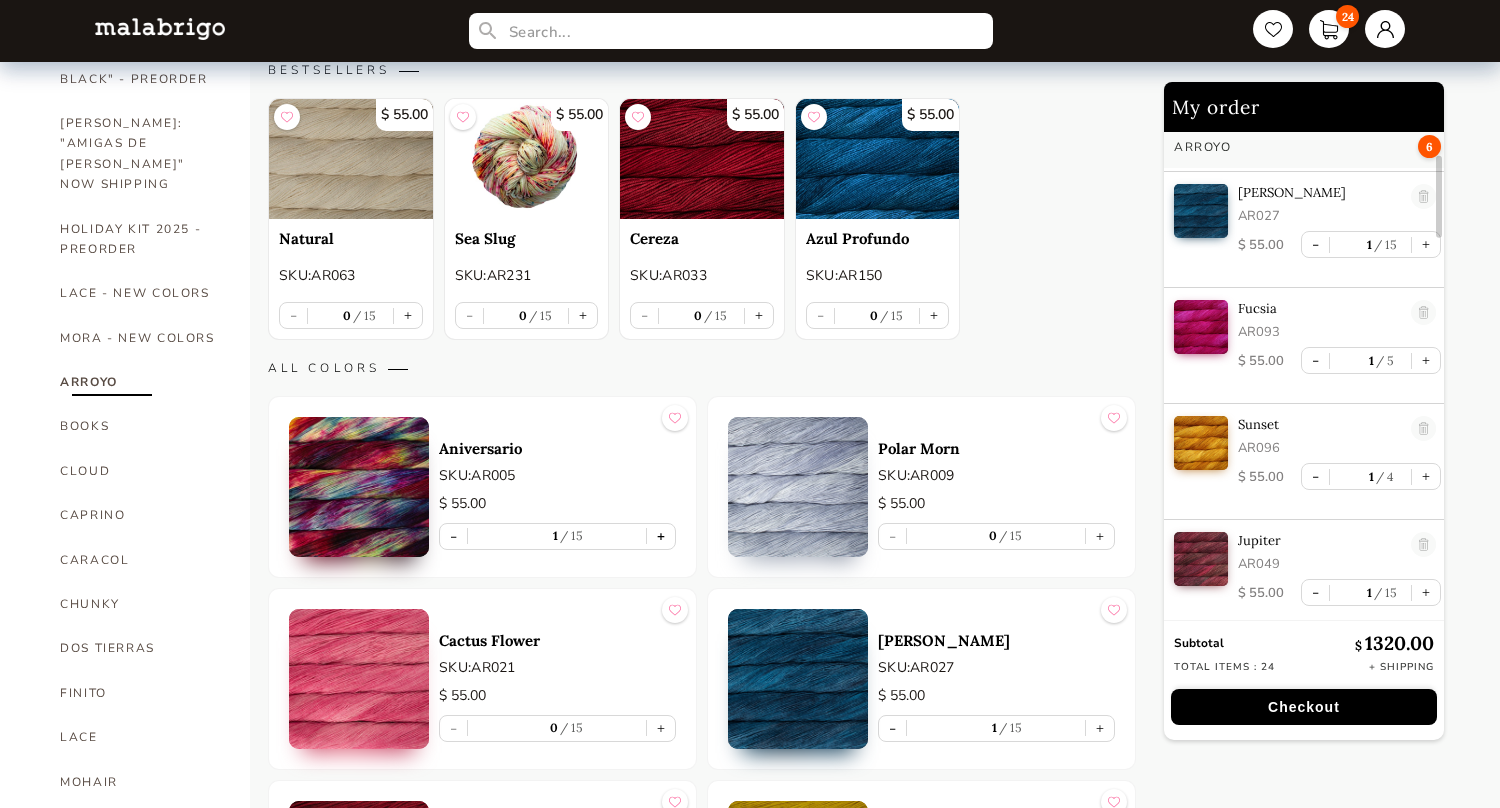 scroll, scrollTop: 228, scrollLeft: 0, axis: vertical 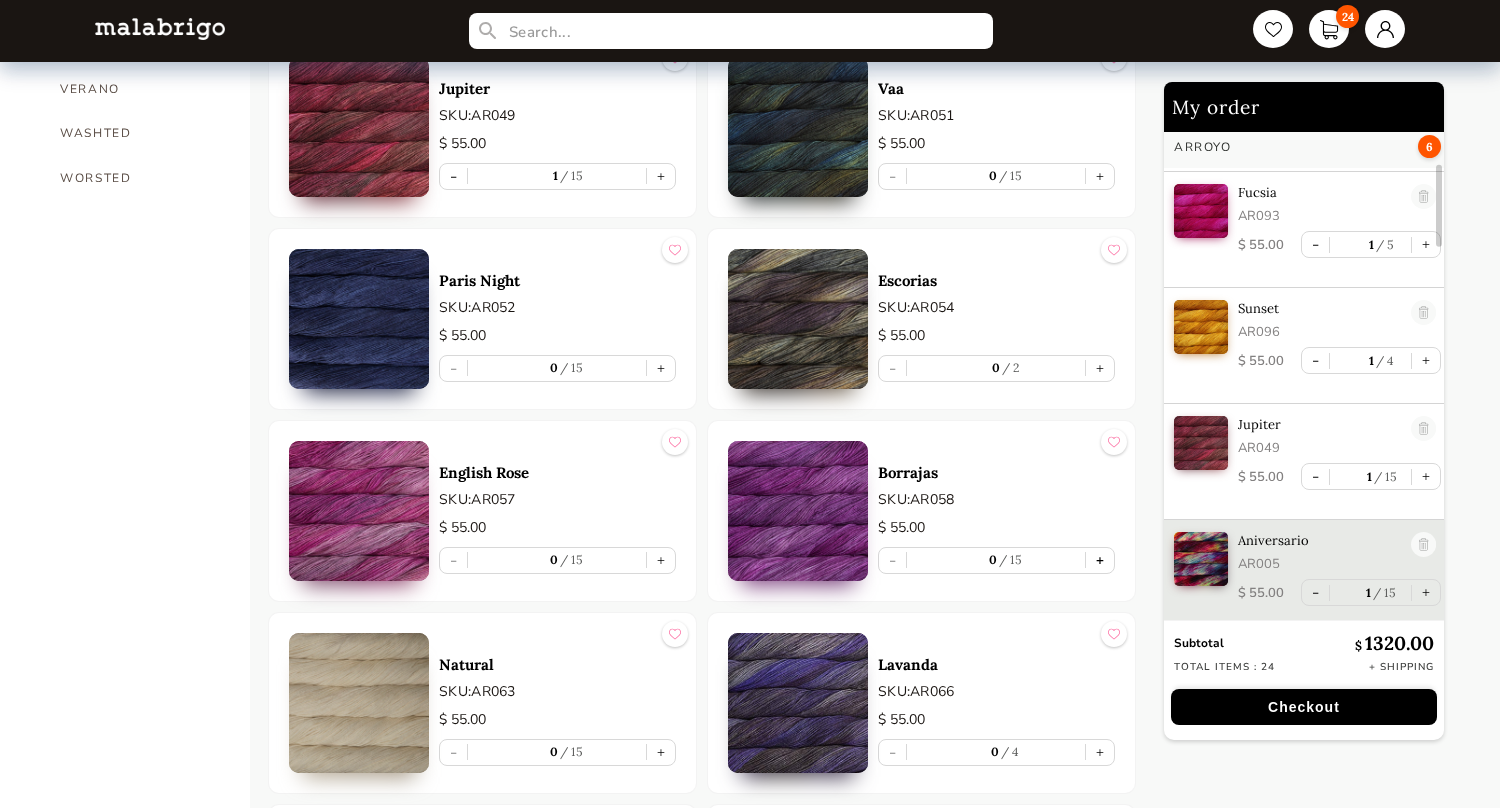 click on "+" at bounding box center [1100, 560] 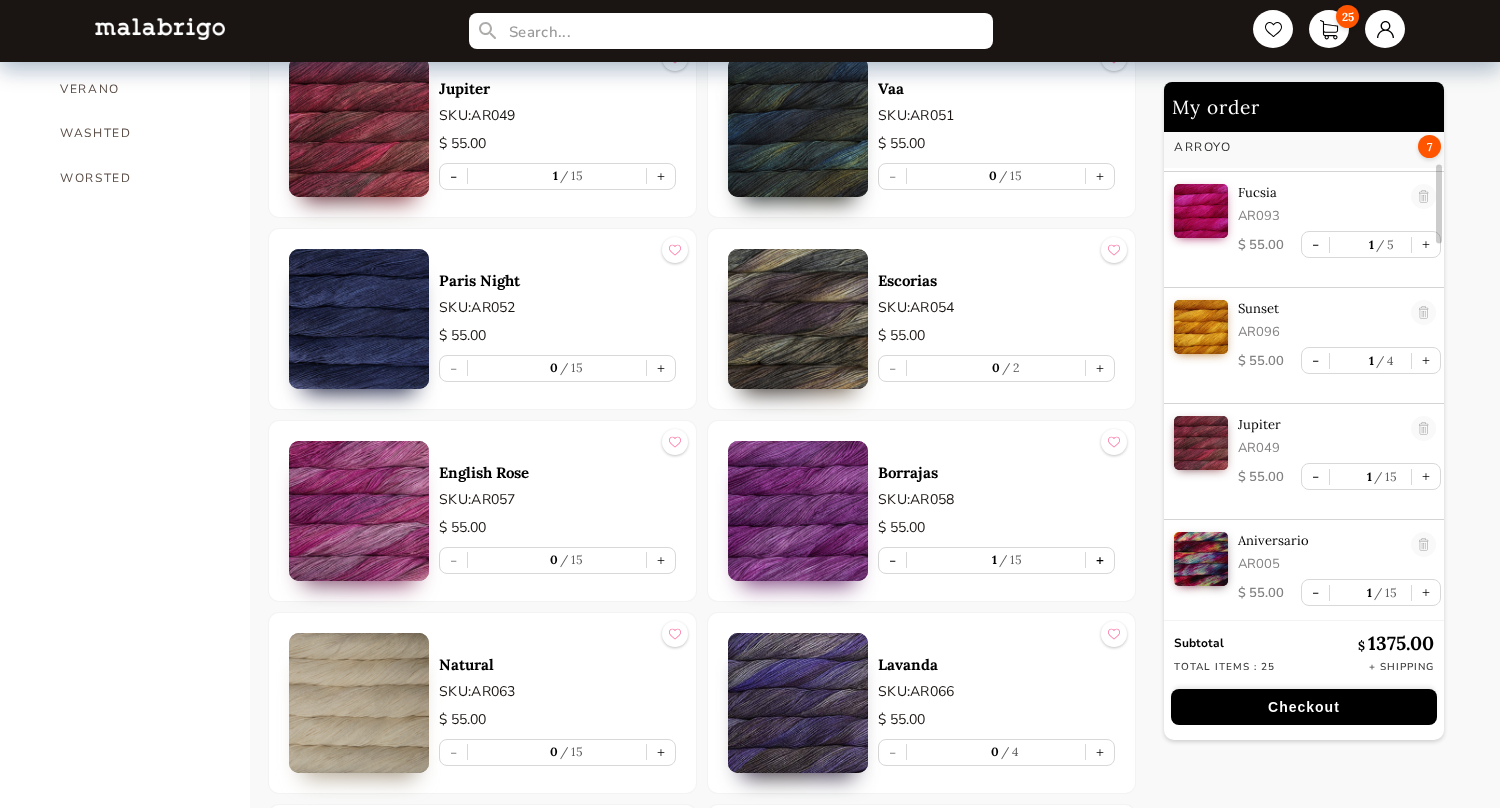 scroll, scrollTop: 344, scrollLeft: 0, axis: vertical 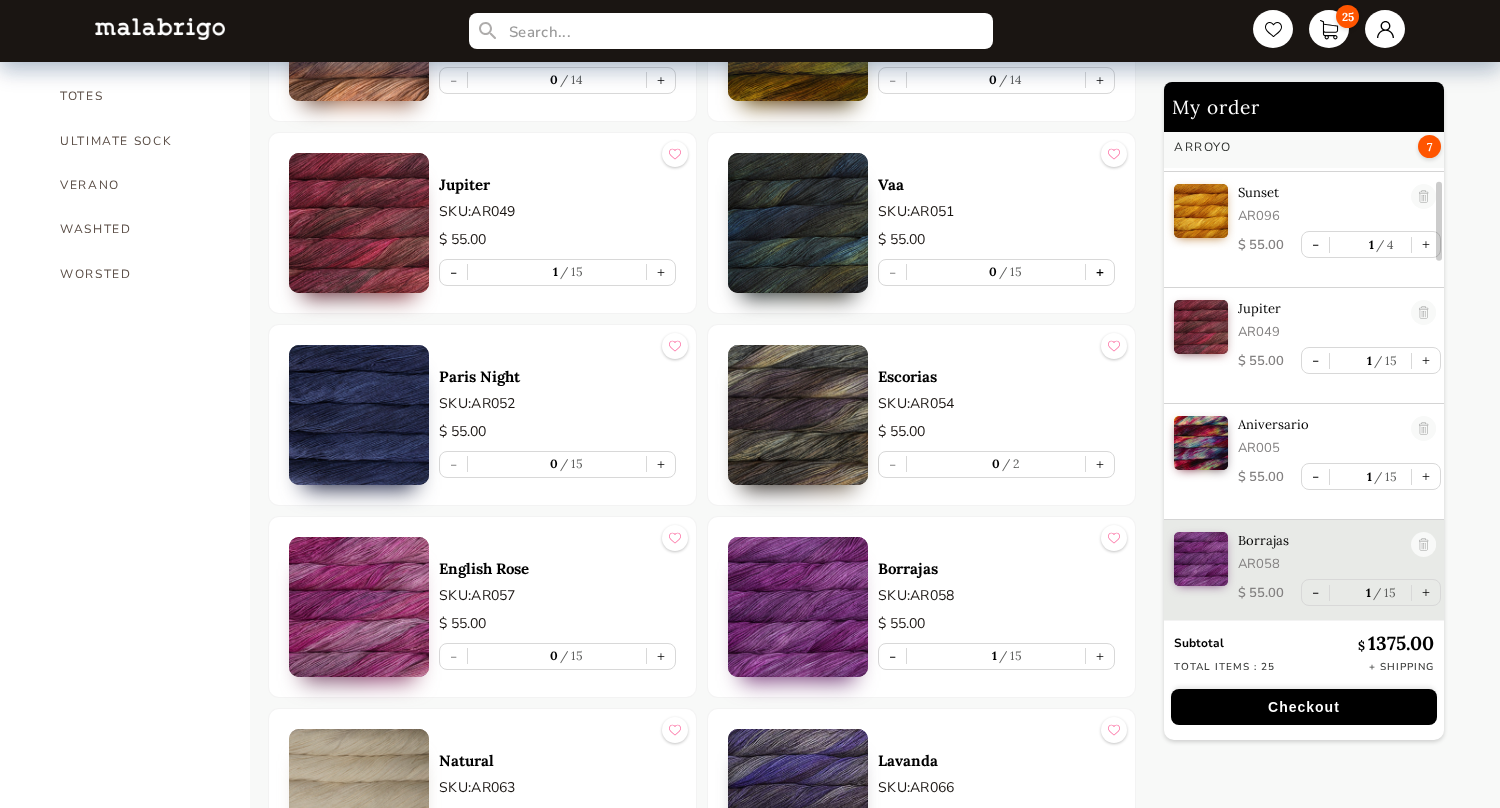 click on "+" at bounding box center [1100, 272] 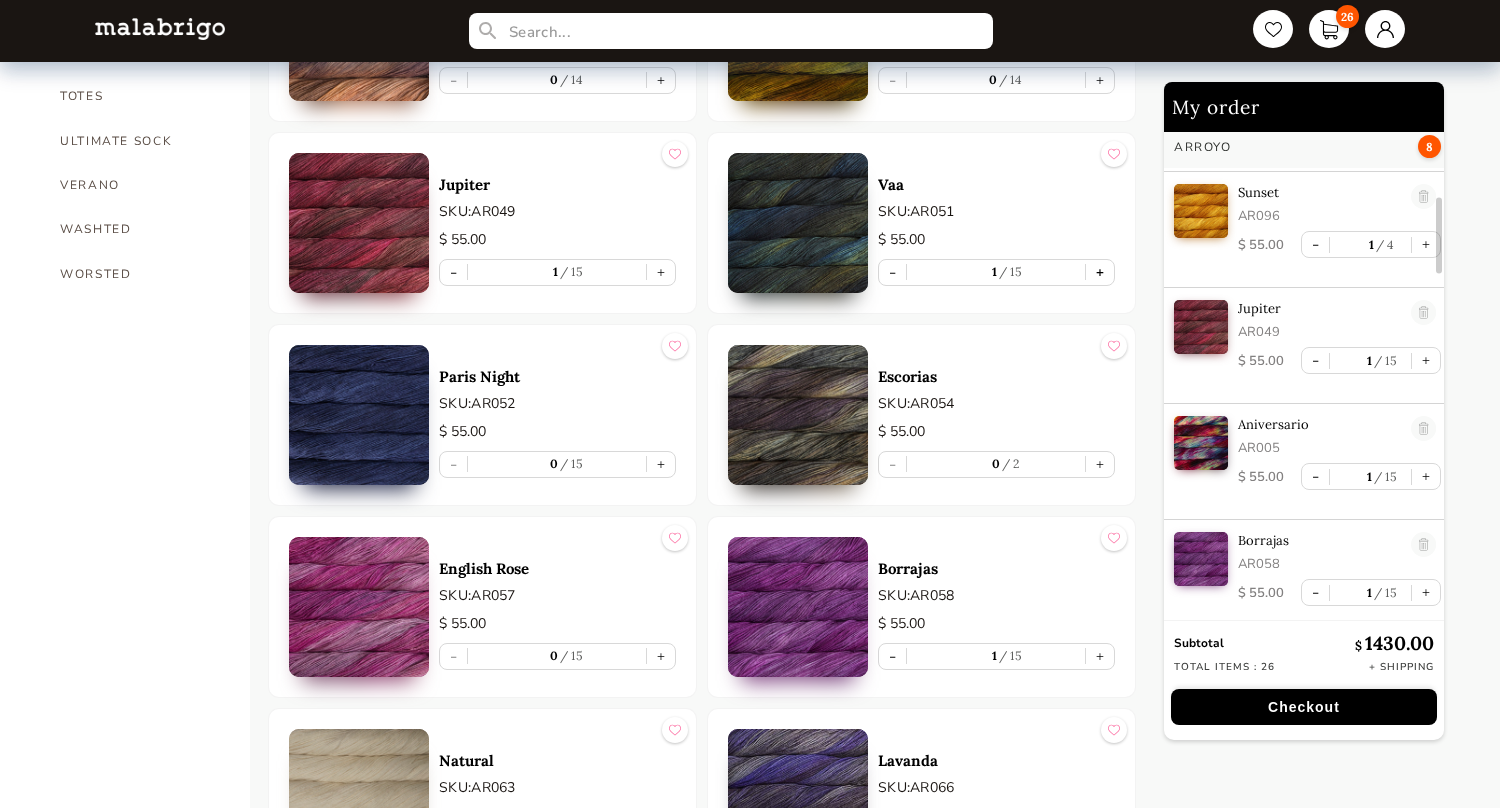 scroll, scrollTop: 460, scrollLeft: 0, axis: vertical 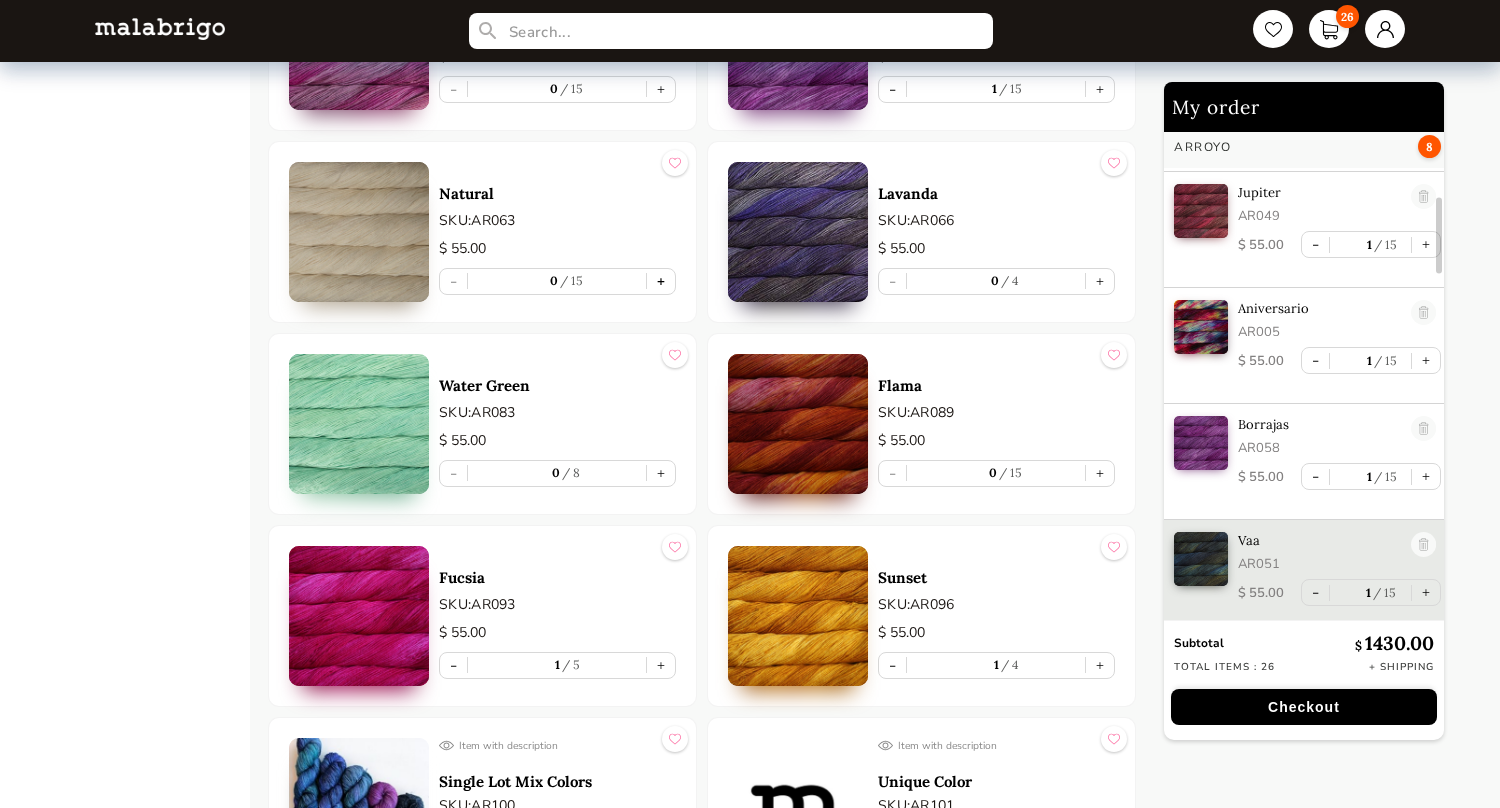 click on "+" at bounding box center [661, 281] 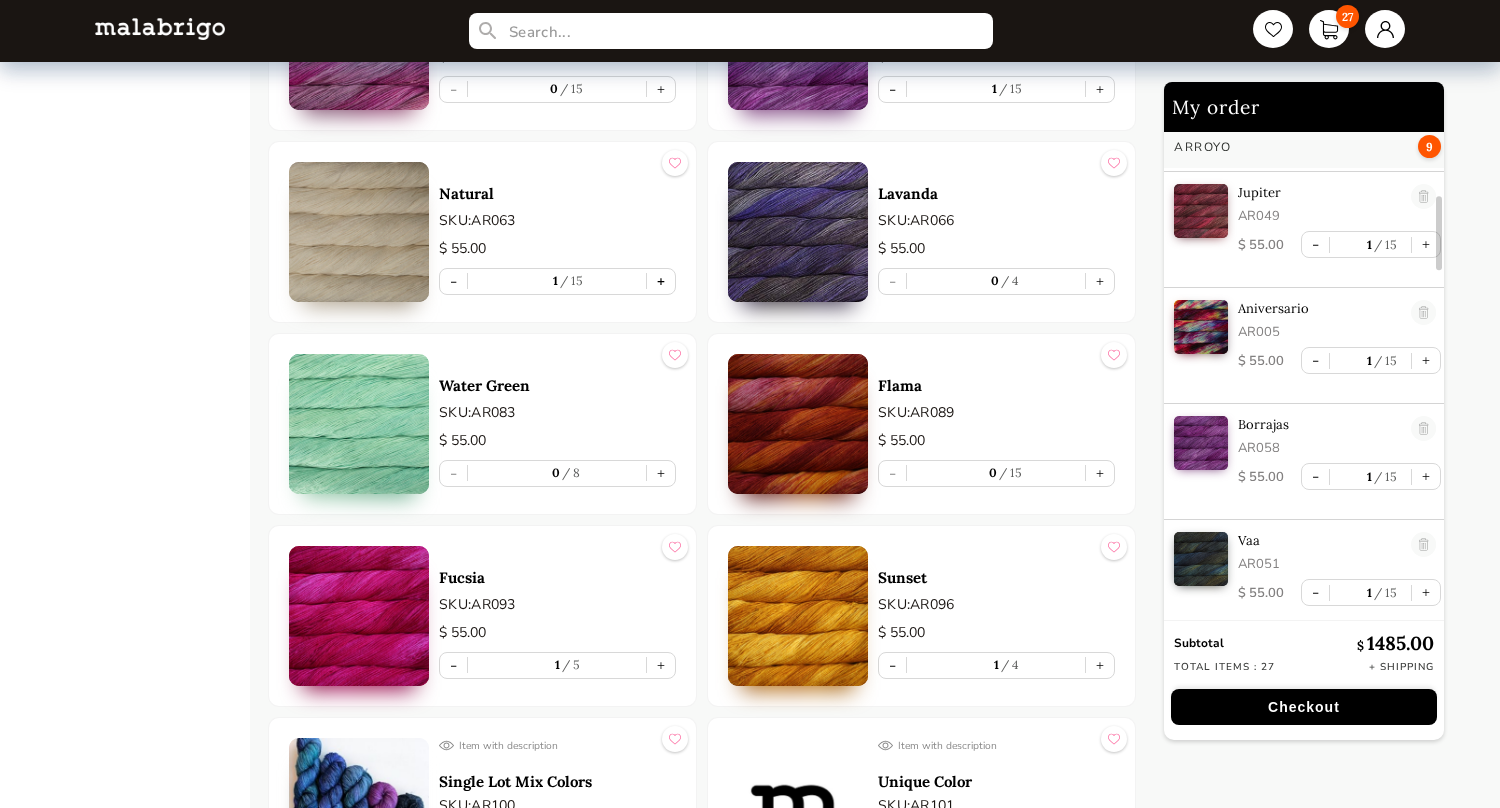 scroll, scrollTop: 576, scrollLeft: 0, axis: vertical 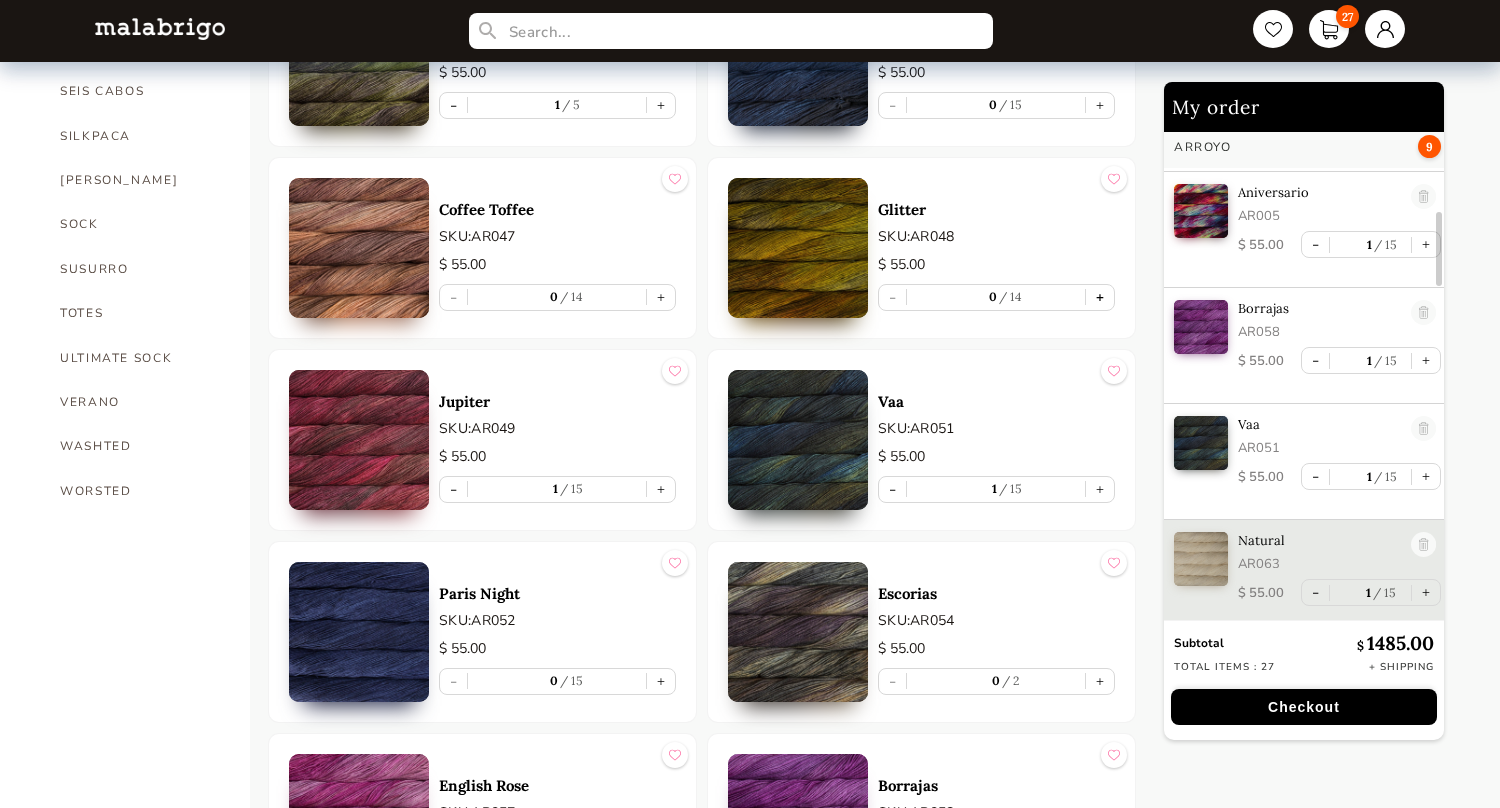 click on "+" at bounding box center [1100, 297] 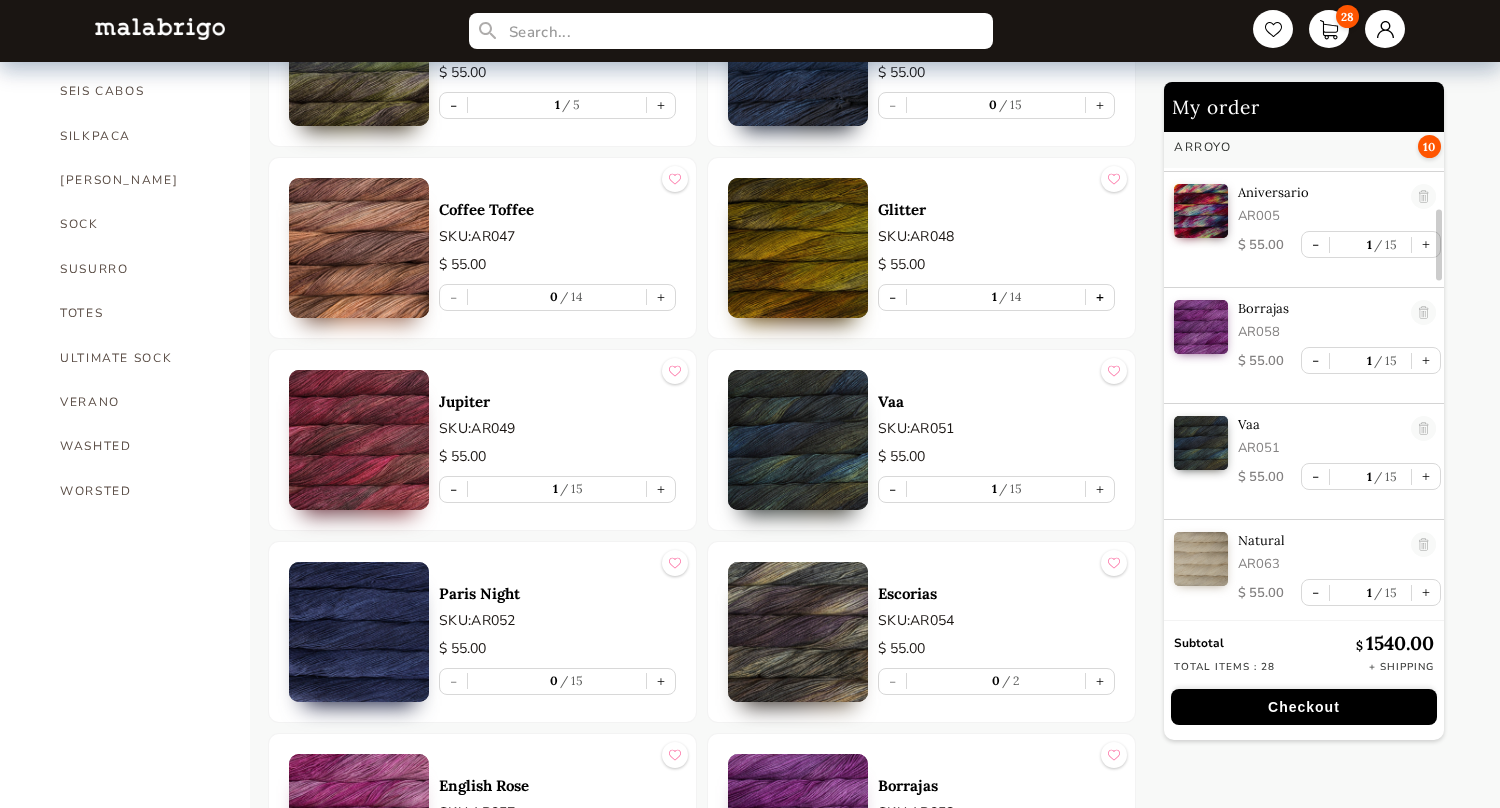 scroll, scrollTop: 692, scrollLeft: 0, axis: vertical 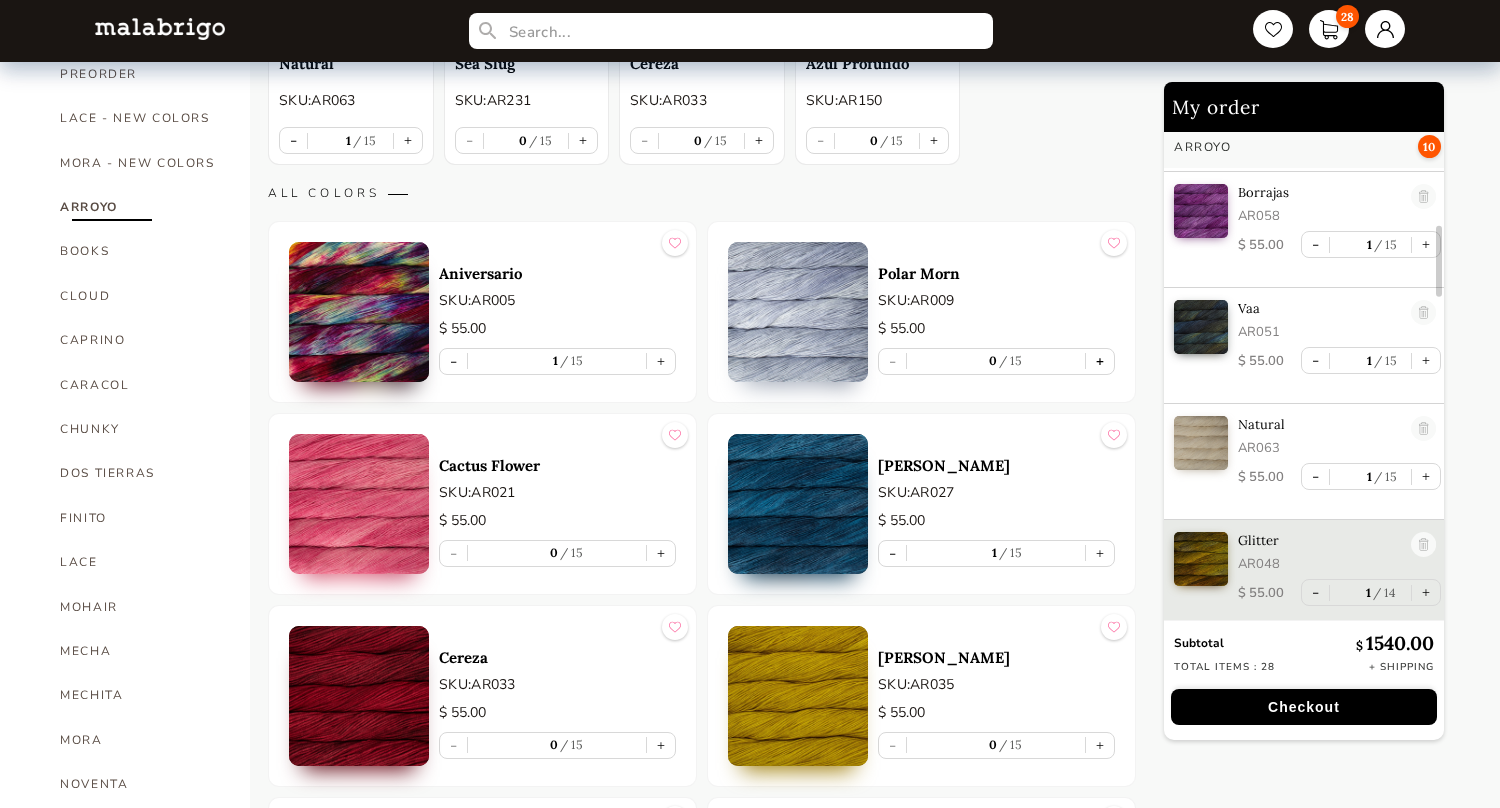 click on "+" at bounding box center [1100, 361] 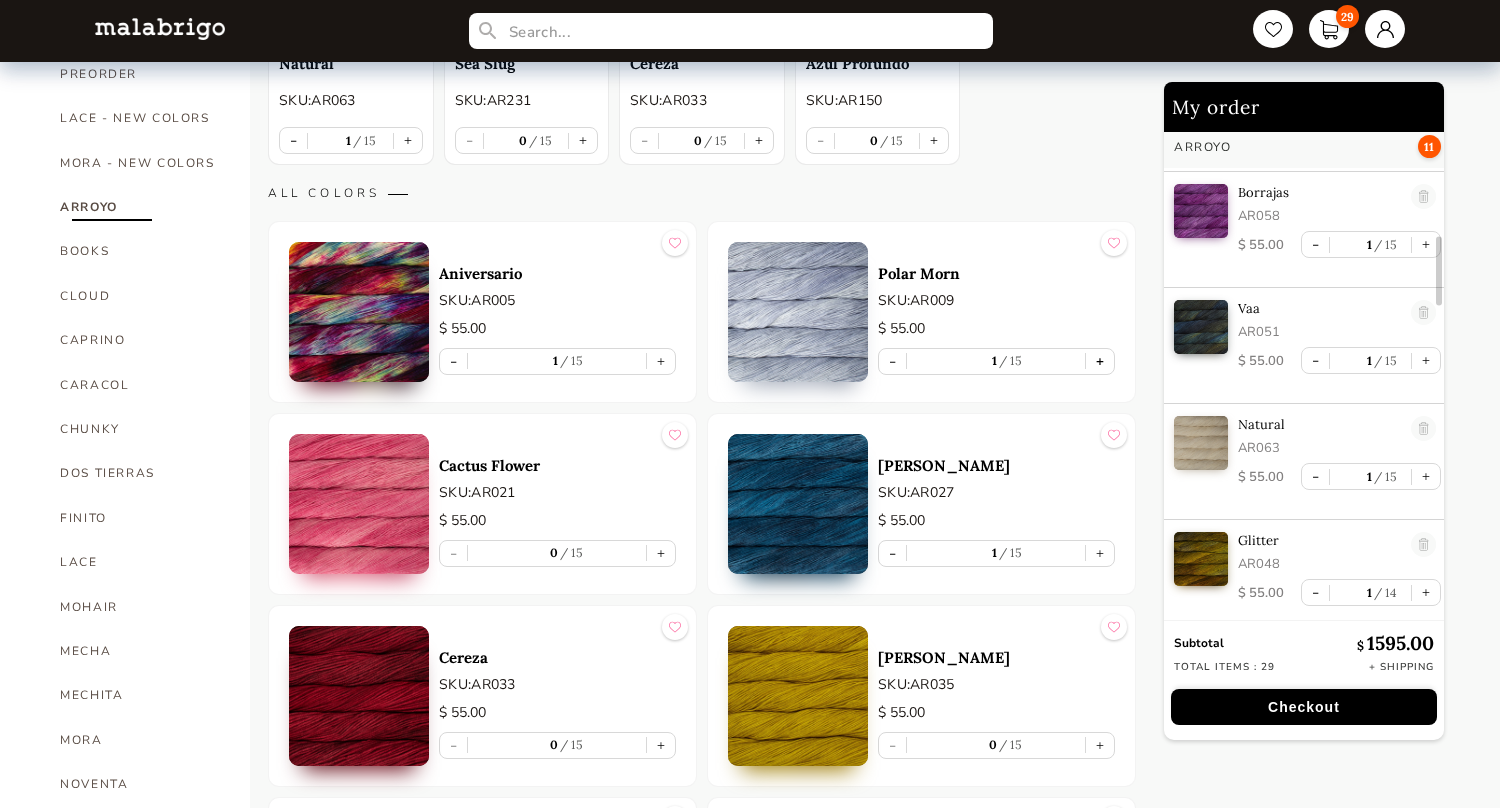scroll, scrollTop: 808, scrollLeft: 0, axis: vertical 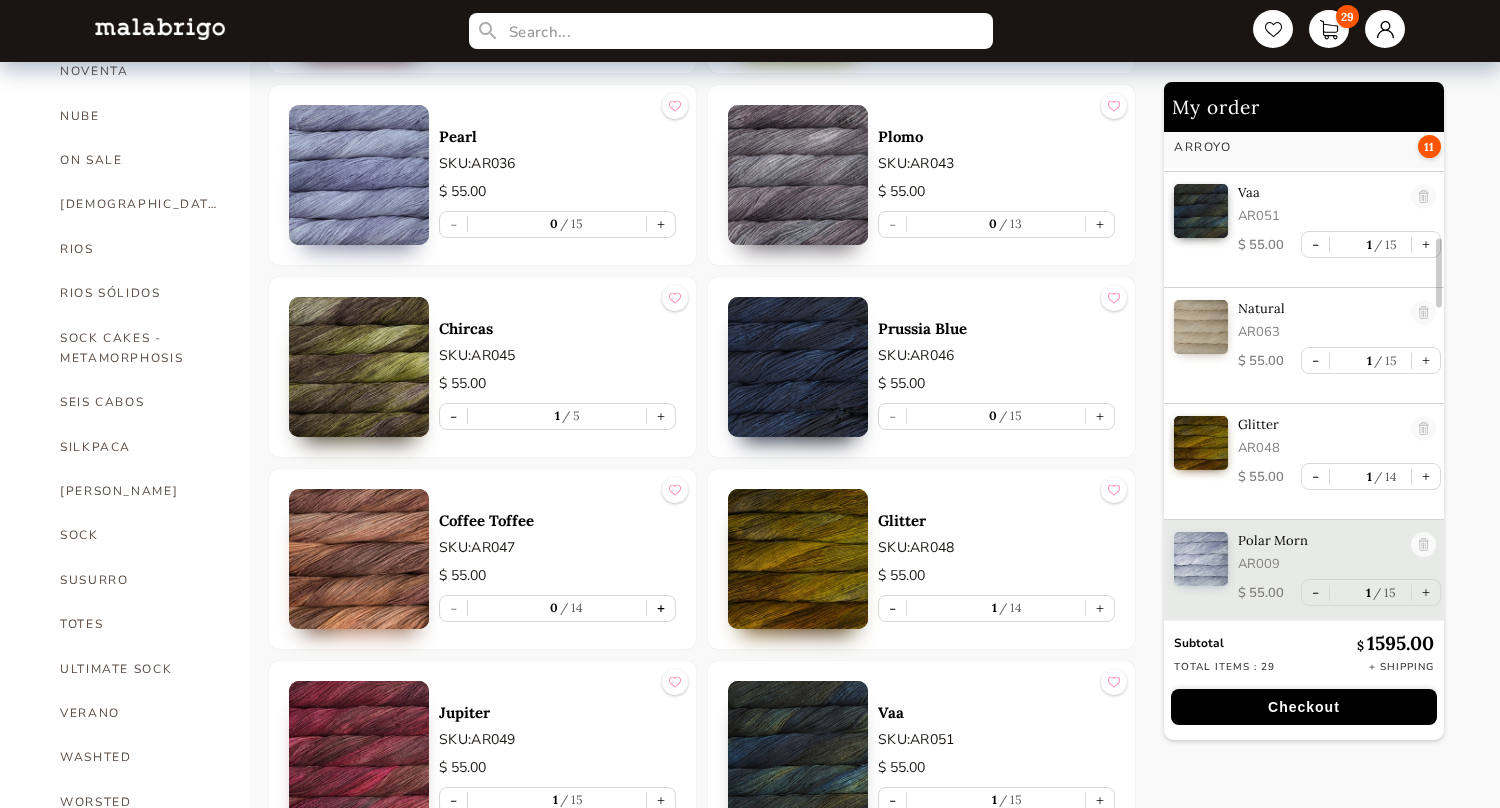 click on "+" at bounding box center [661, 608] 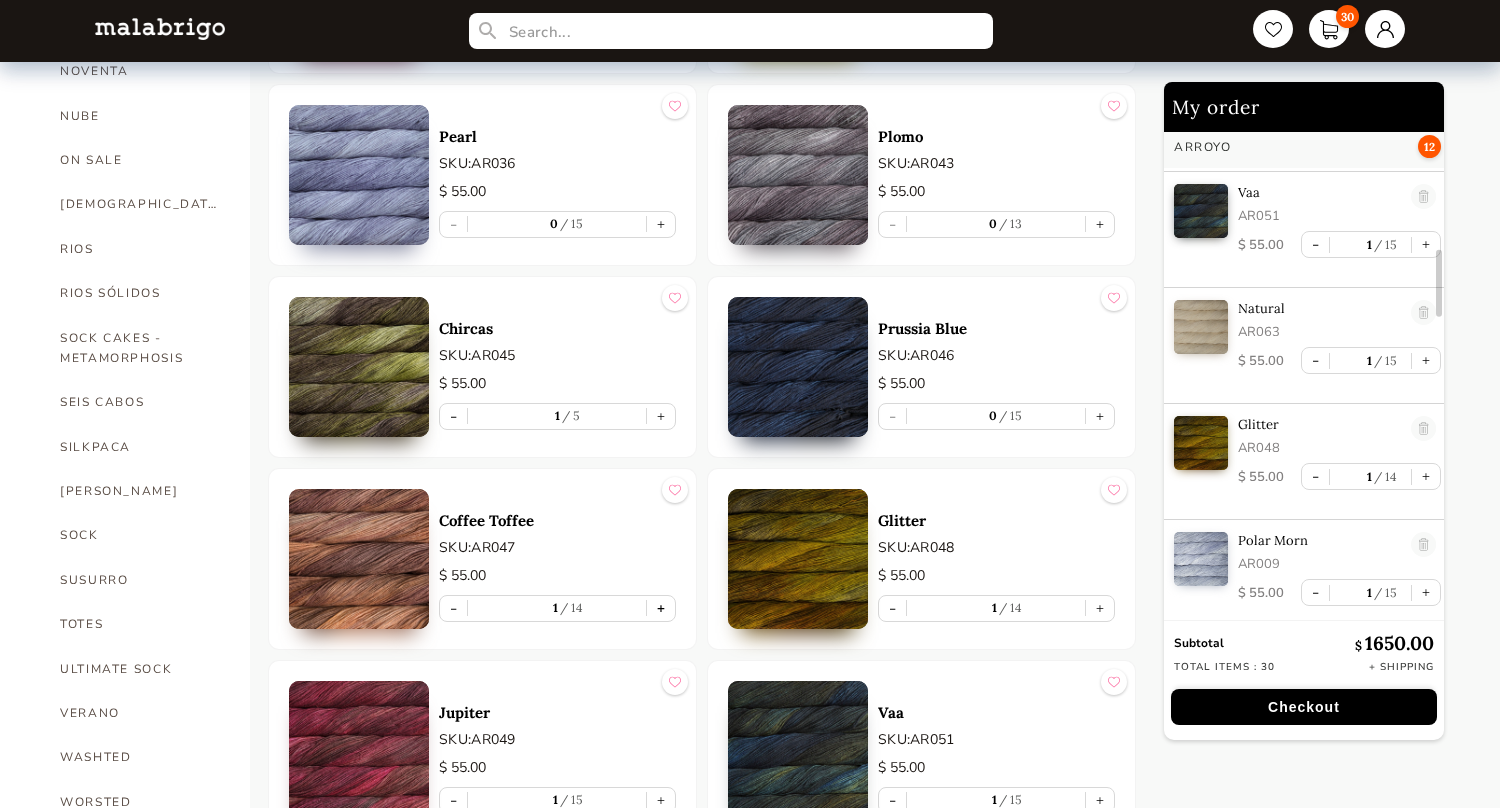 scroll, scrollTop: 924, scrollLeft: 0, axis: vertical 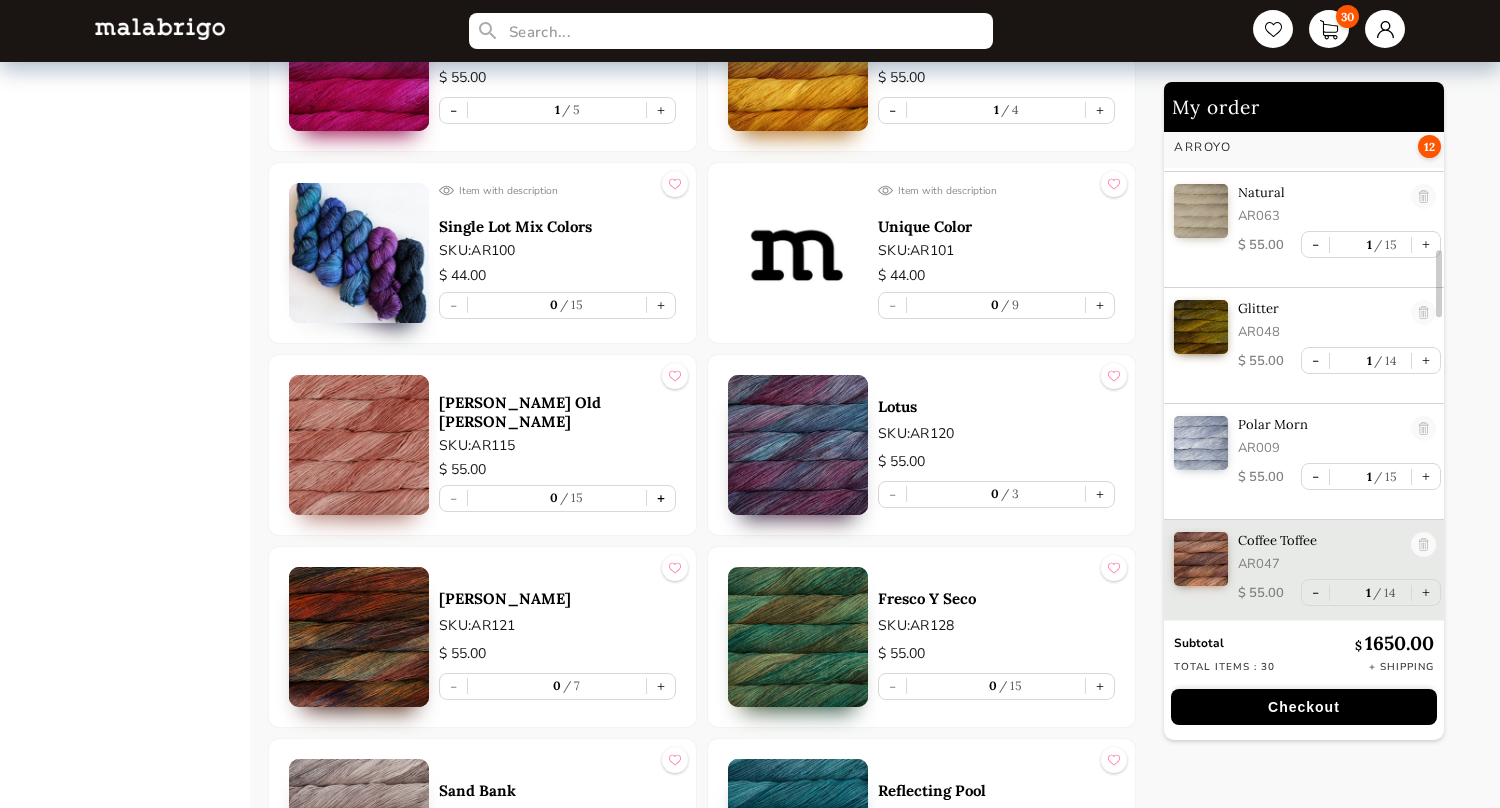 click on "+" at bounding box center [661, 498] 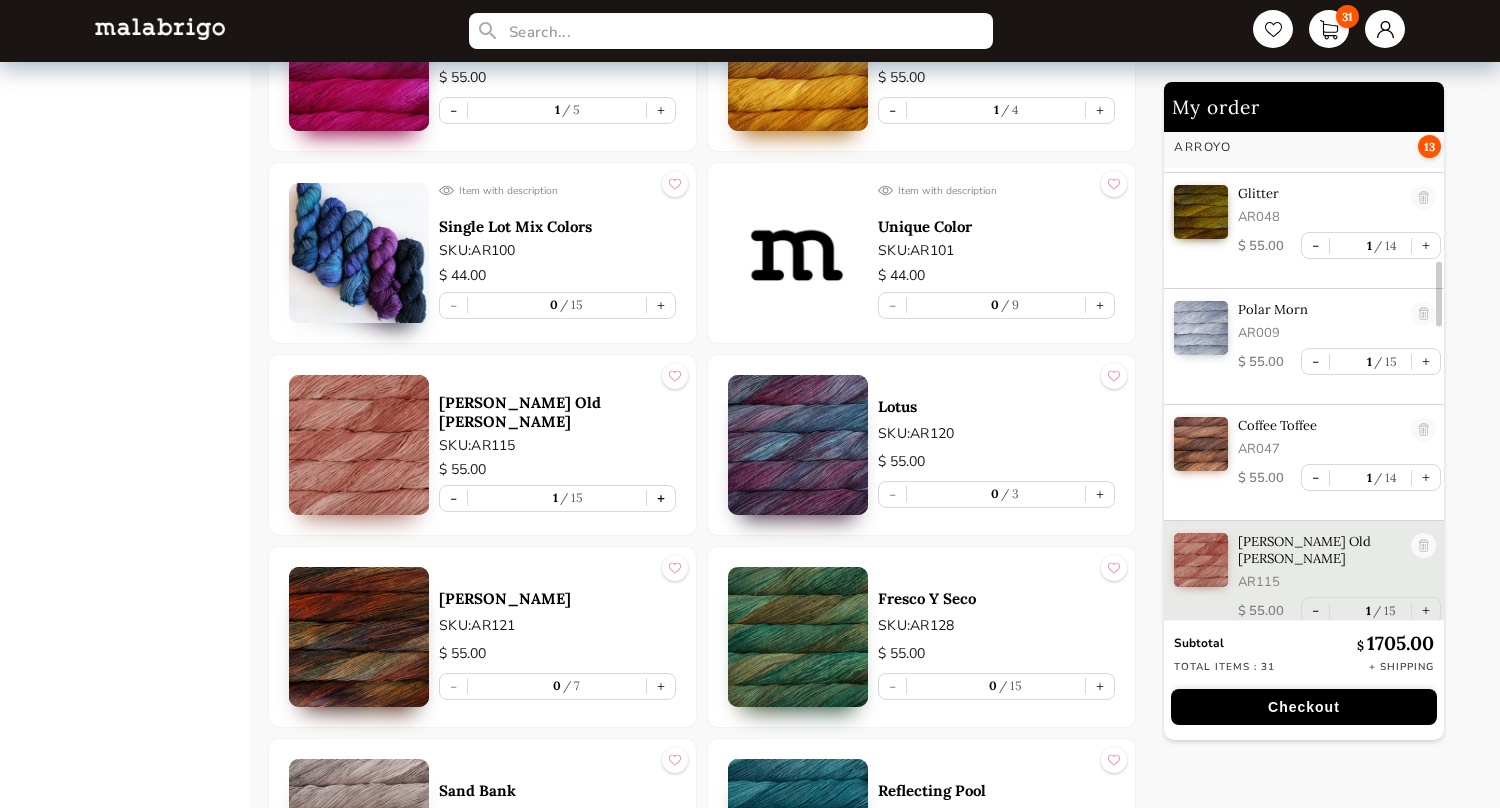 scroll, scrollTop: 1040, scrollLeft: 0, axis: vertical 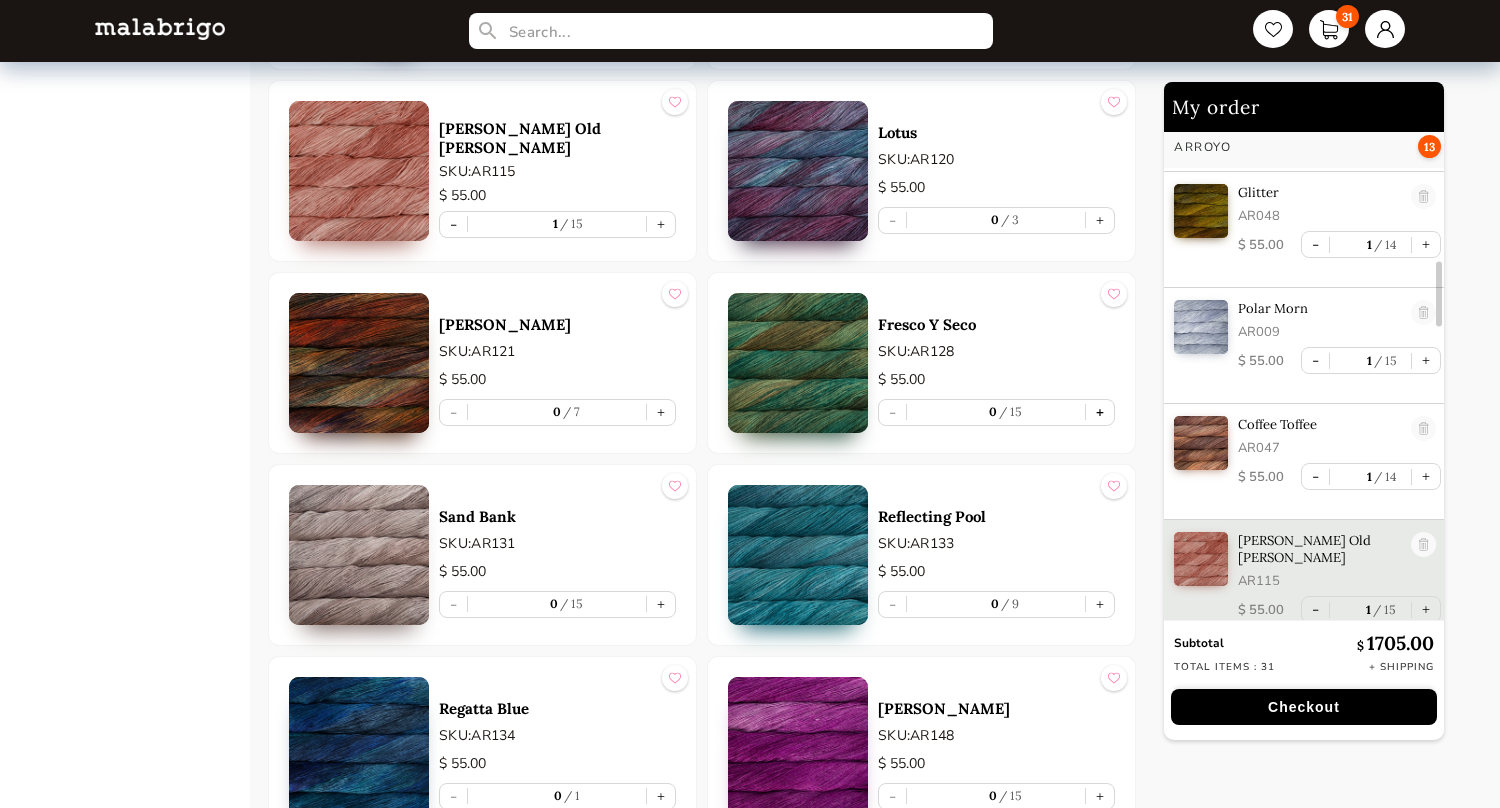 click on "+" at bounding box center [1100, 412] 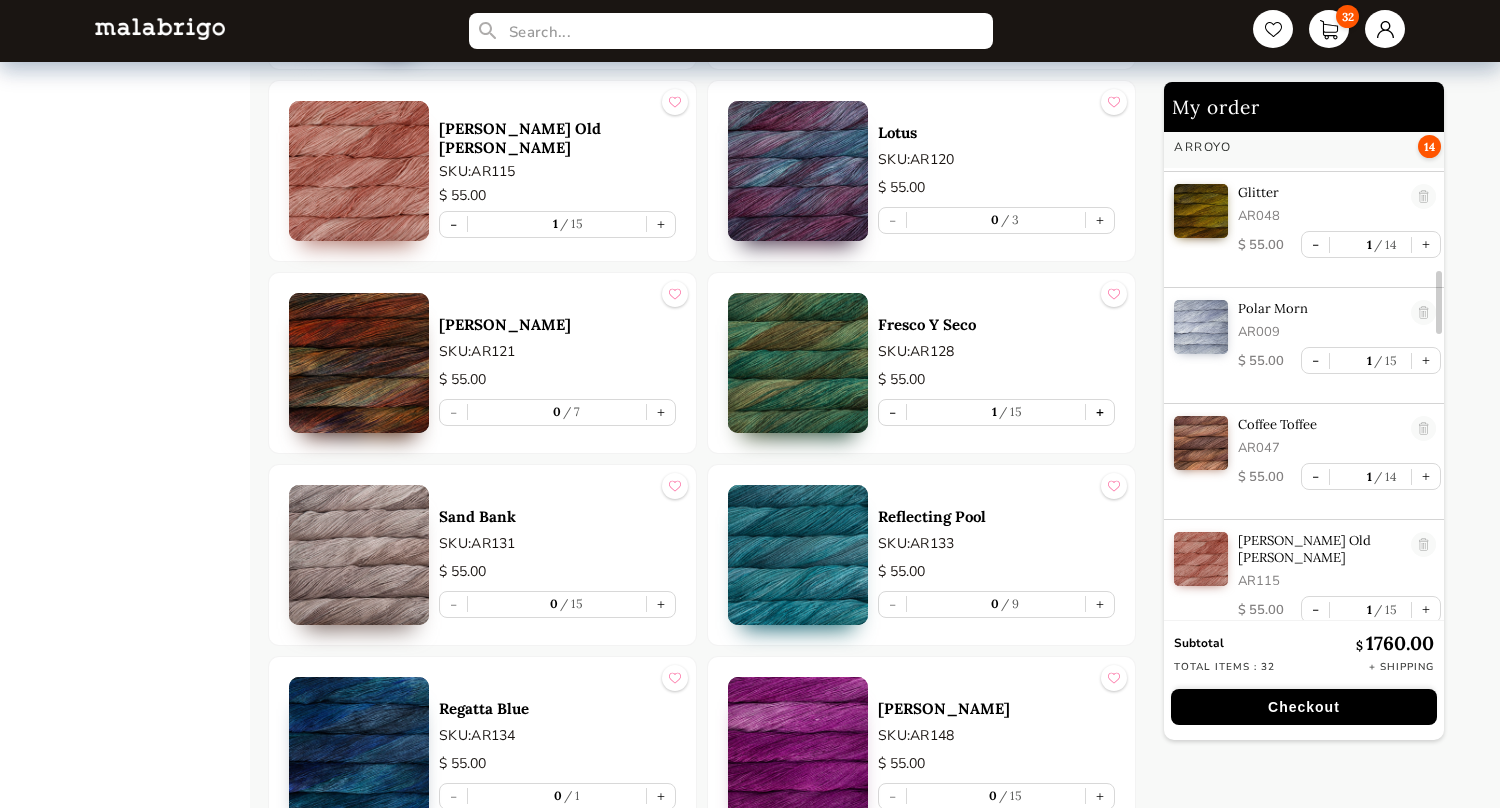 scroll, scrollTop: 1156, scrollLeft: 0, axis: vertical 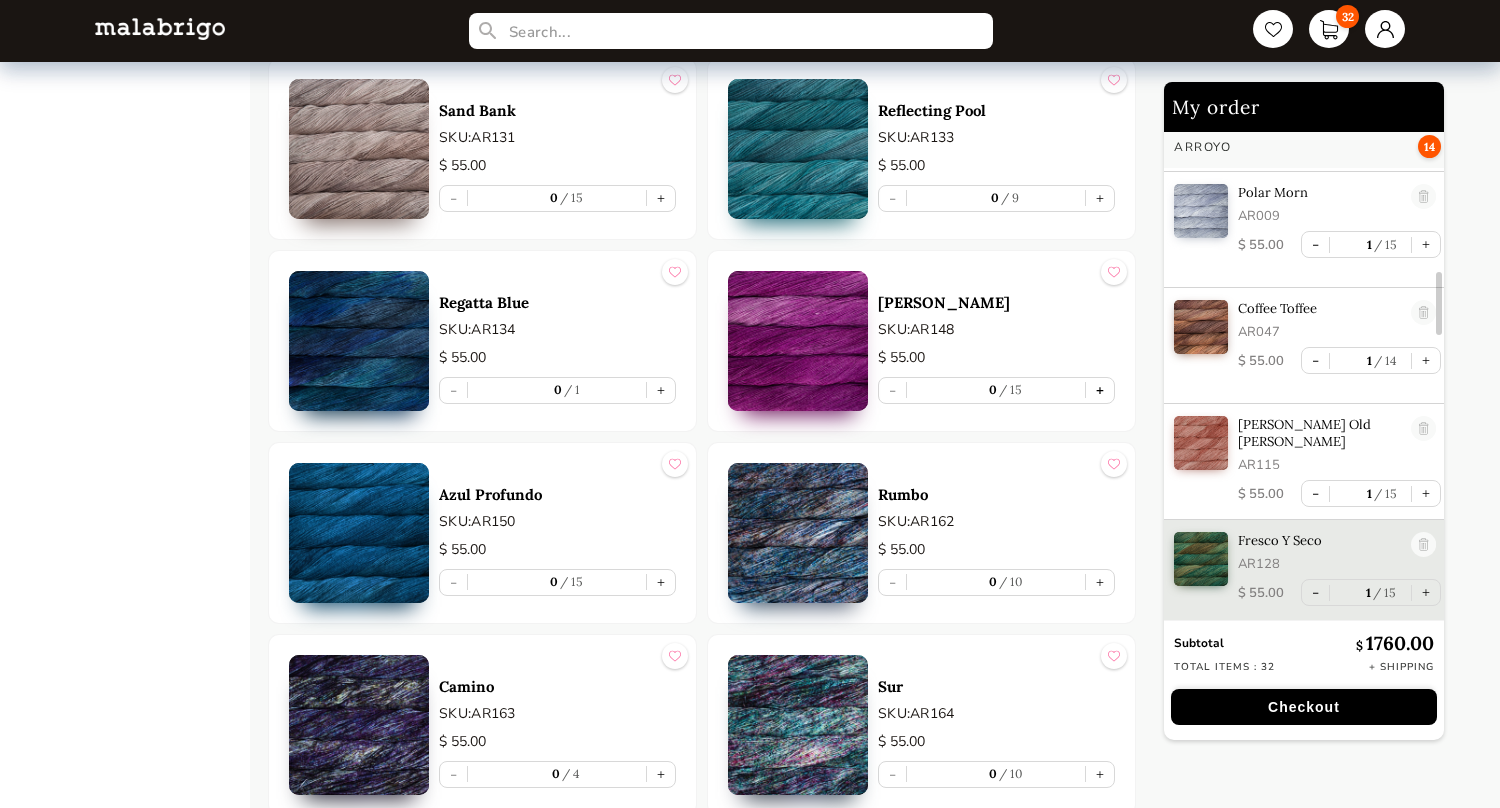 click on "+" at bounding box center [1100, 390] 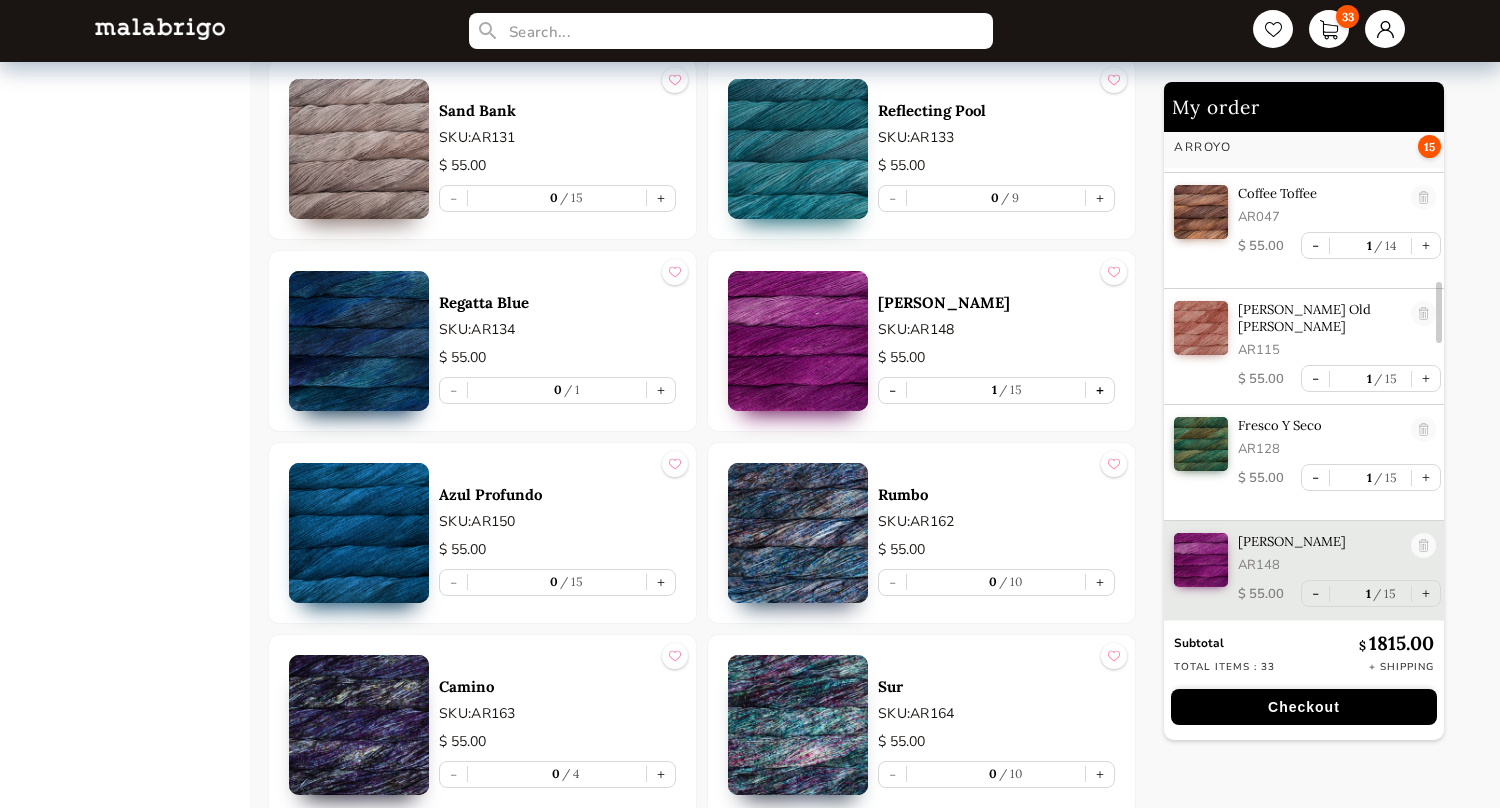 scroll, scrollTop: 1272, scrollLeft: 0, axis: vertical 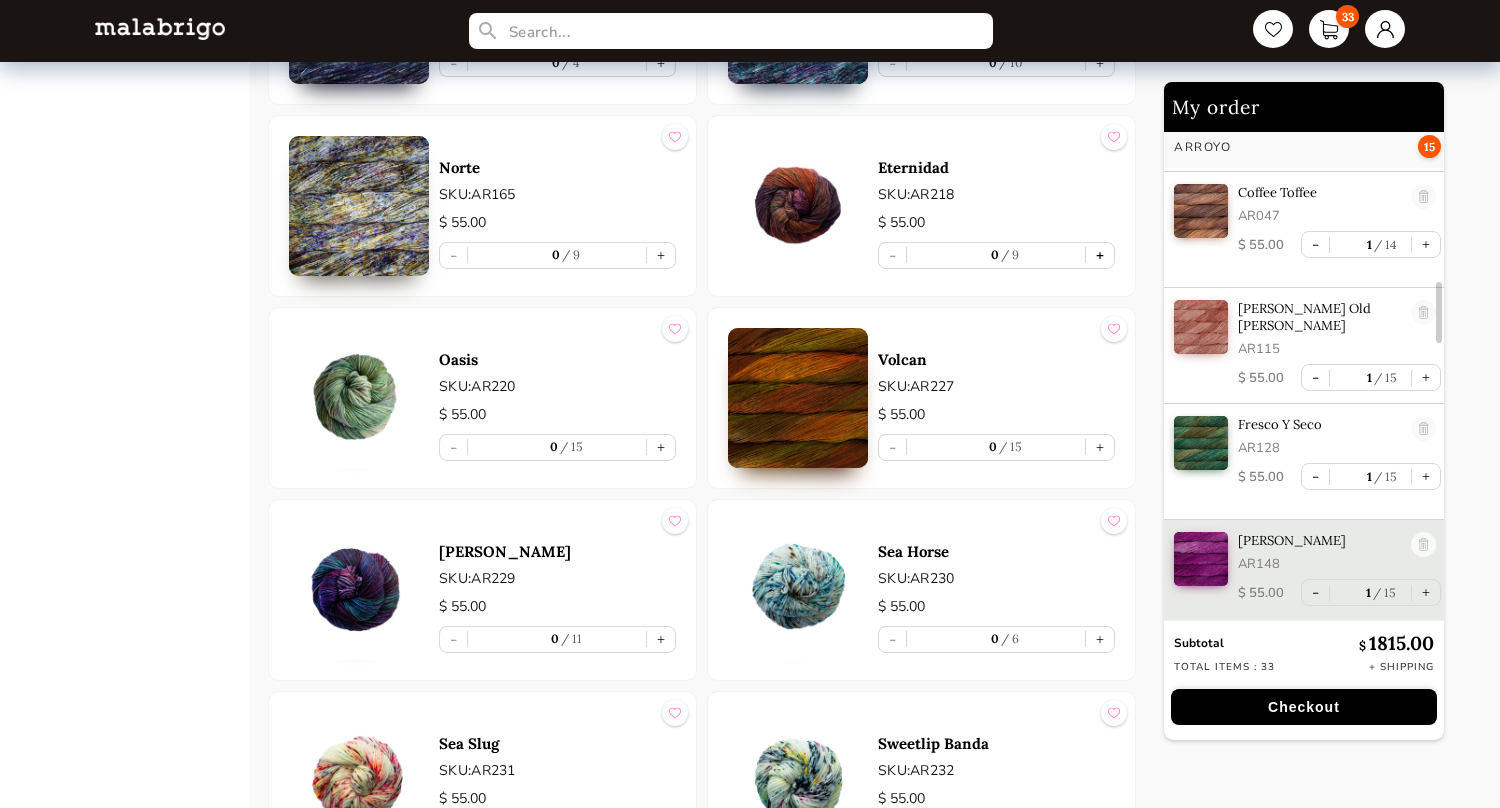 click on "+" at bounding box center [1100, 255] 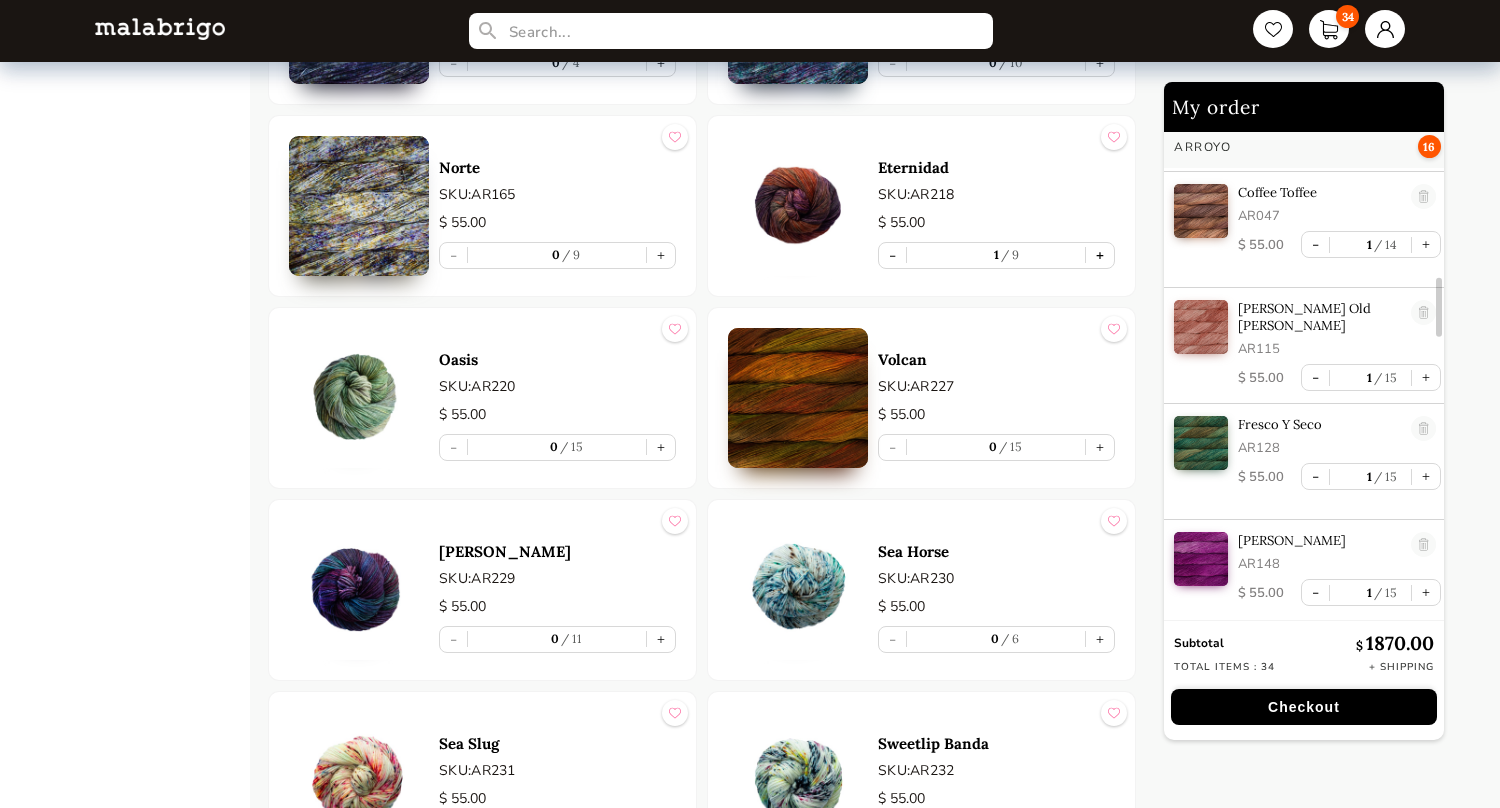 scroll, scrollTop: 1388, scrollLeft: 0, axis: vertical 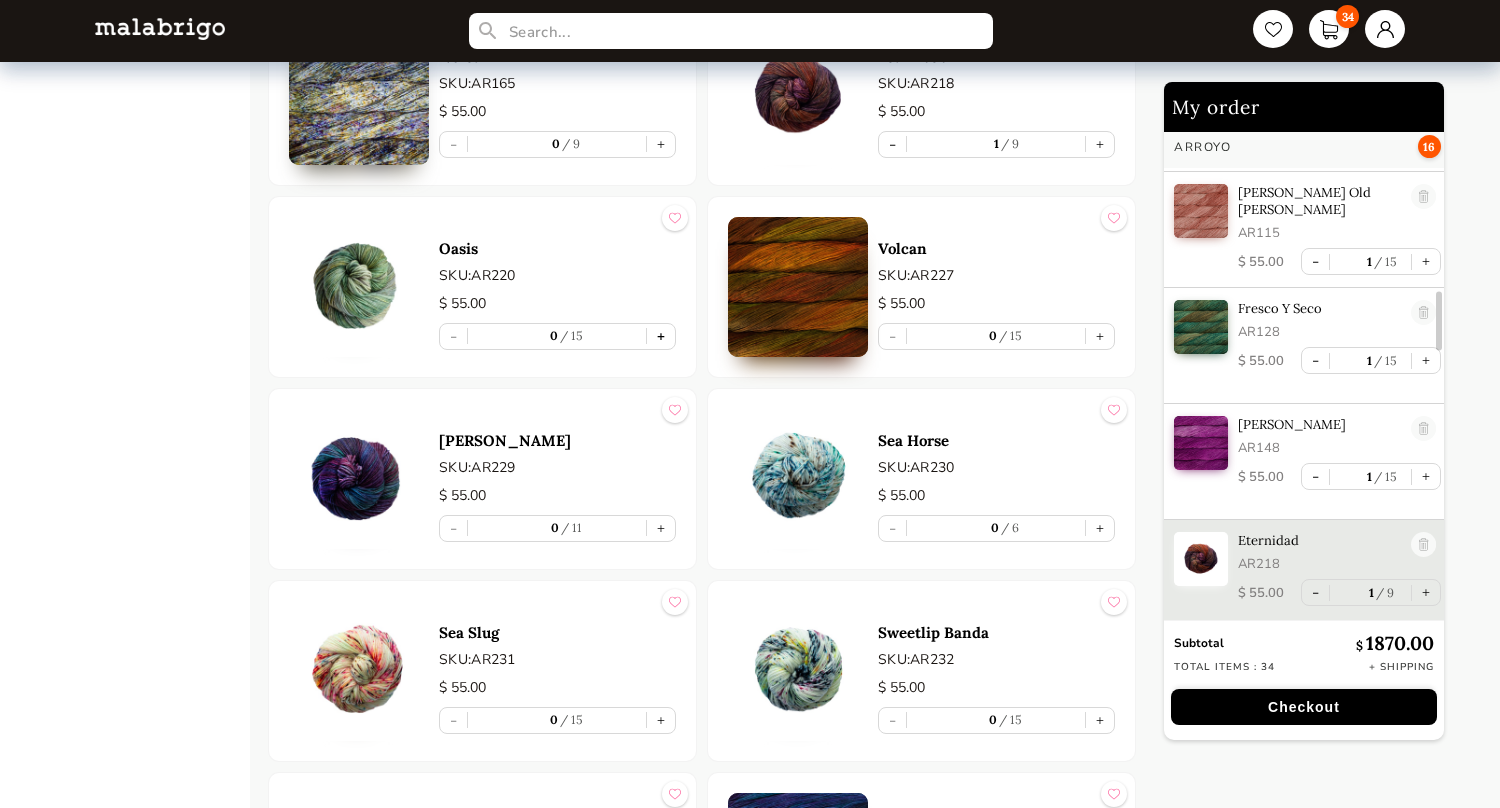 click on "+" at bounding box center (661, 336) 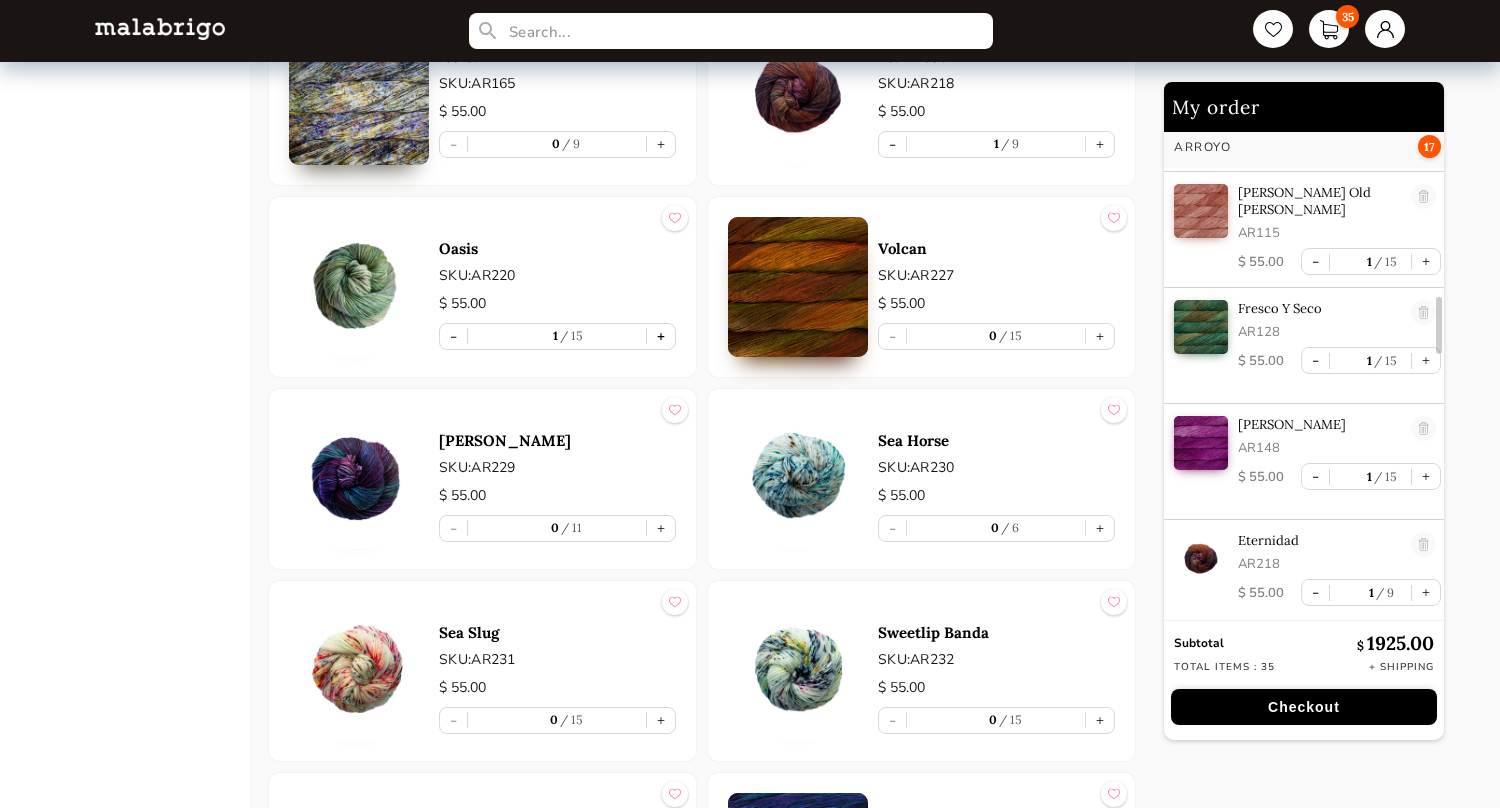 scroll, scrollTop: 1504, scrollLeft: 0, axis: vertical 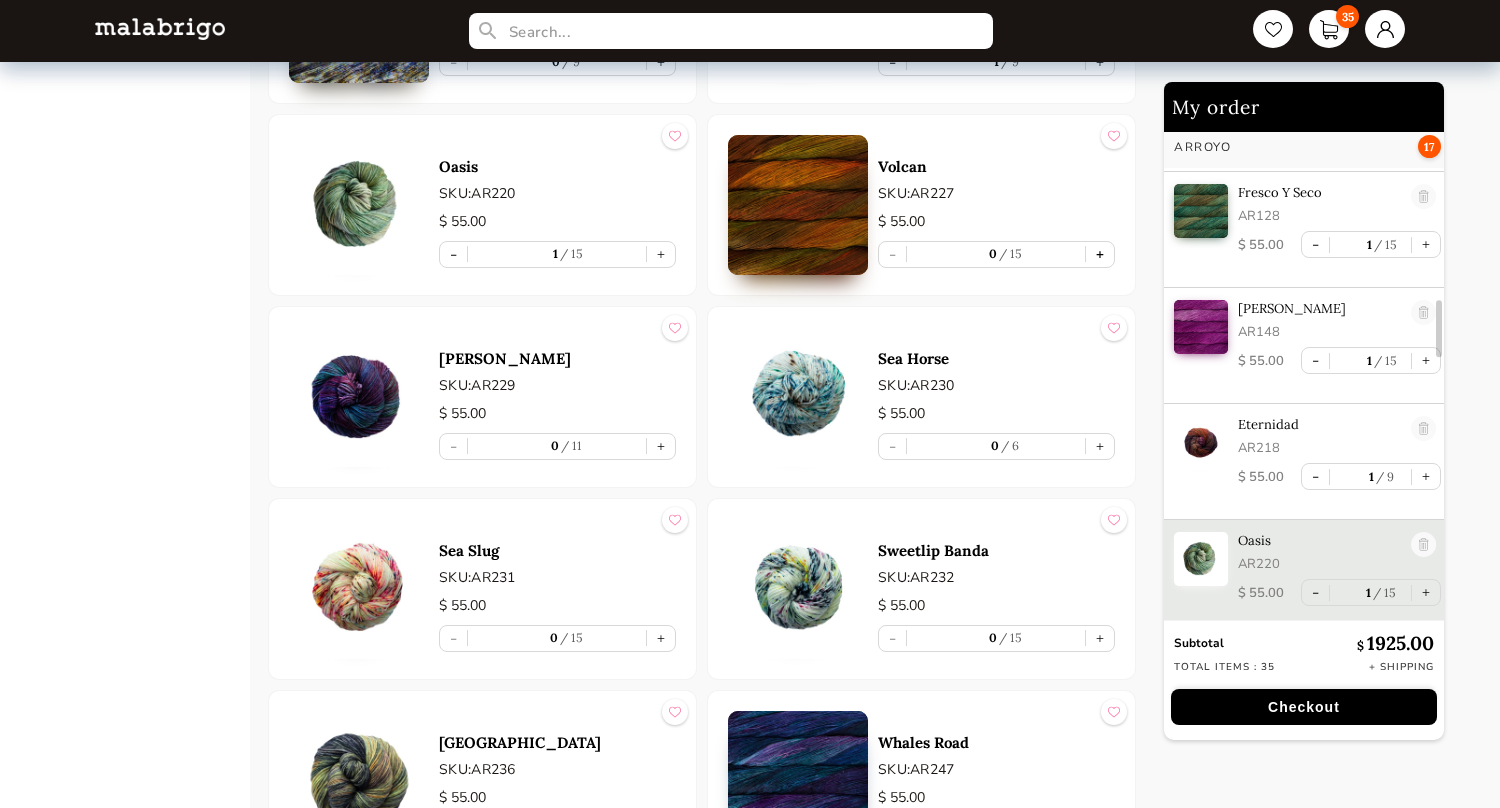 click on "+" at bounding box center (1100, 254) 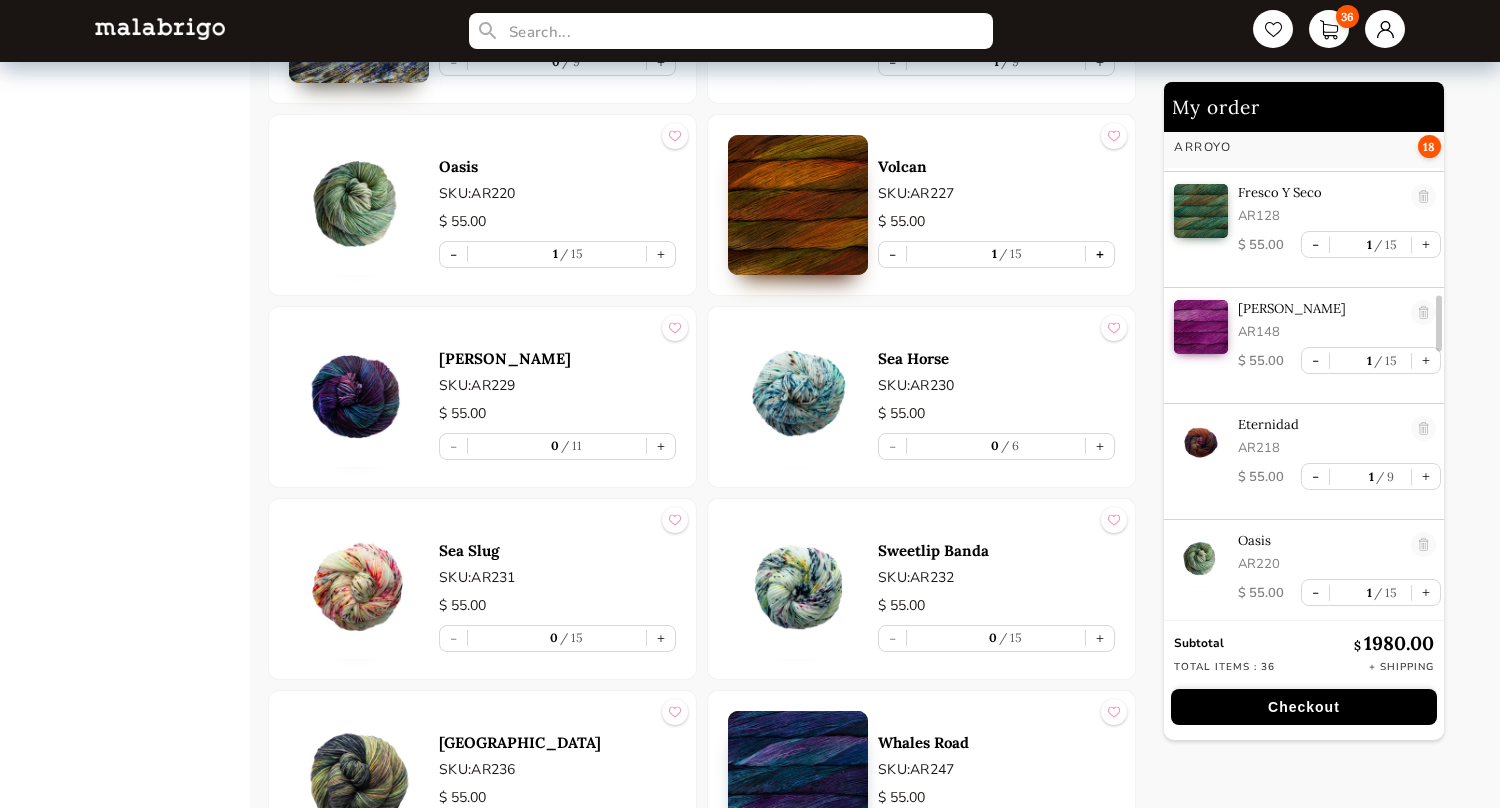 scroll, scrollTop: 1620, scrollLeft: 0, axis: vertical 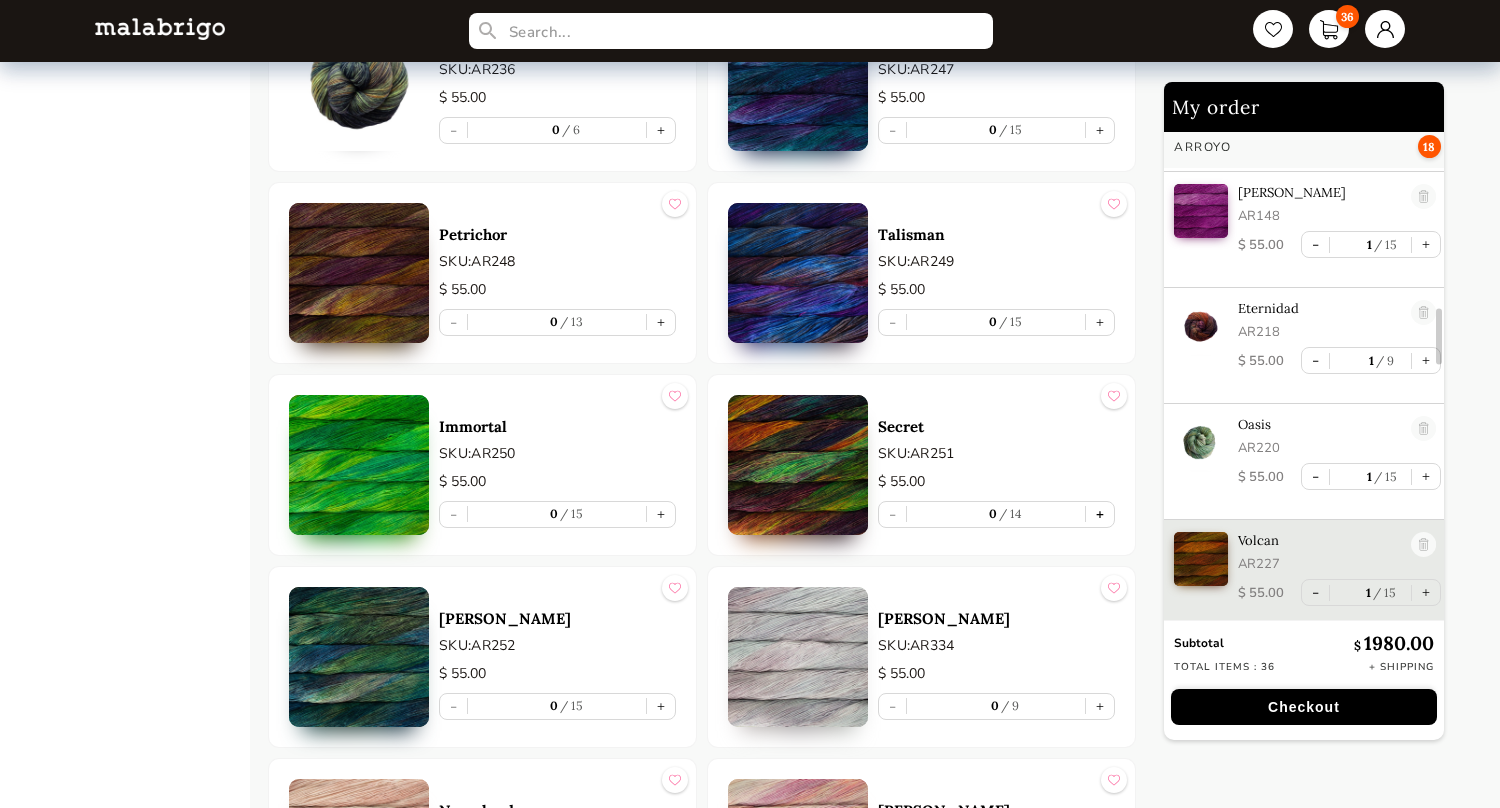 click on "+" at bounding box center [1100, 514] 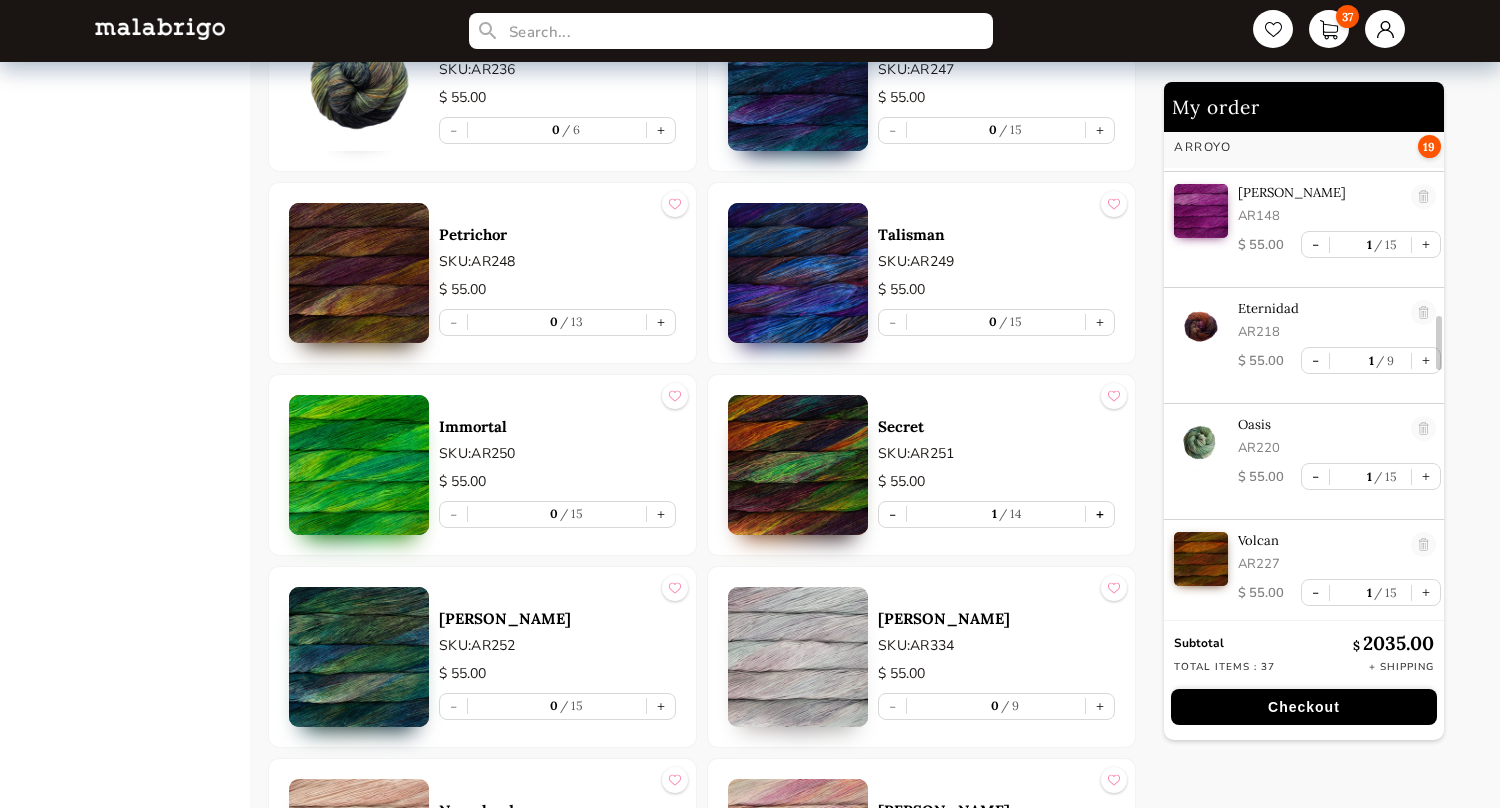 scroll, scrollTop: 1736, scrollLeft: 0, axis: vertical 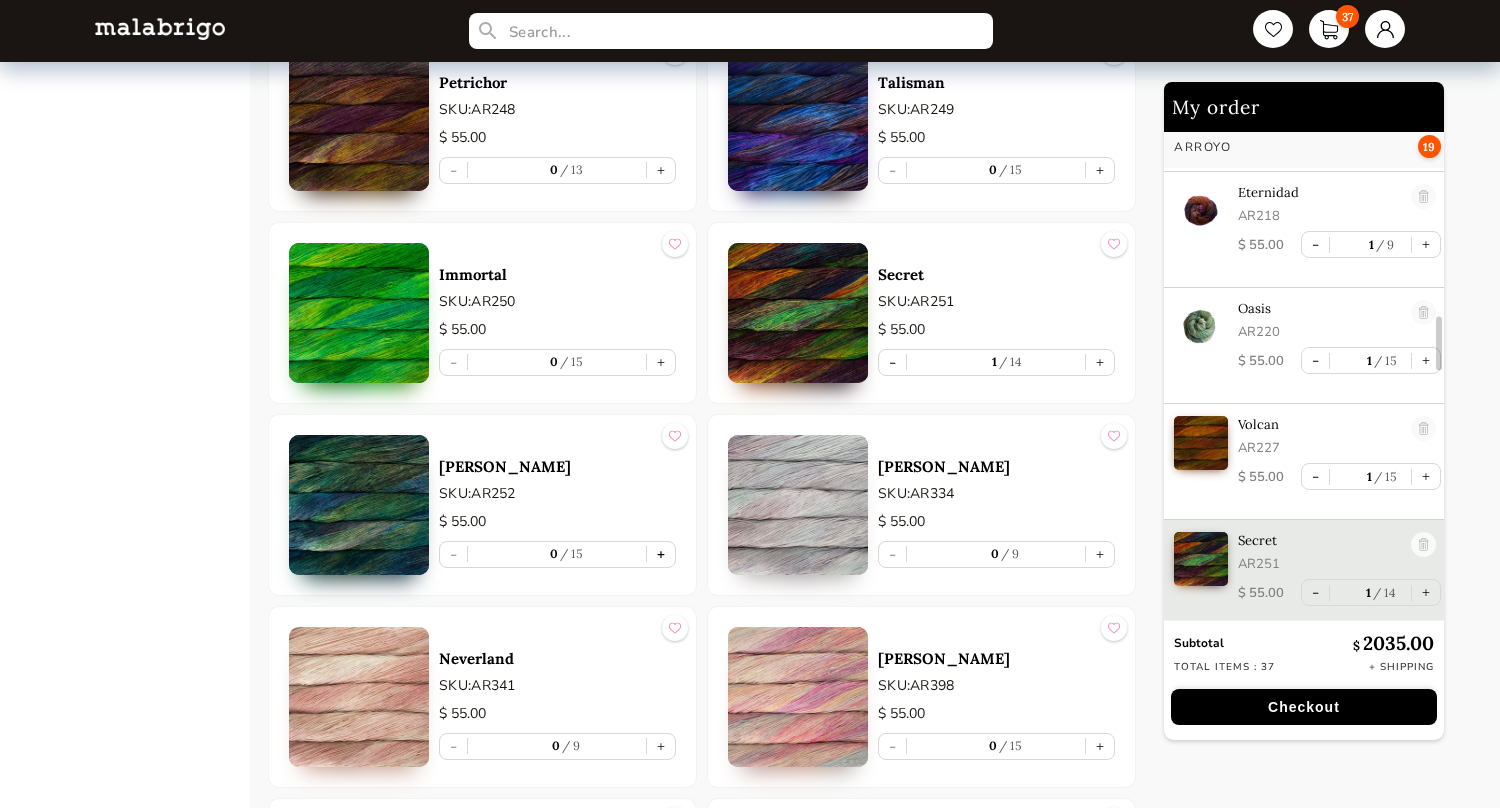 click on "+" at bounding box center (661, 554) 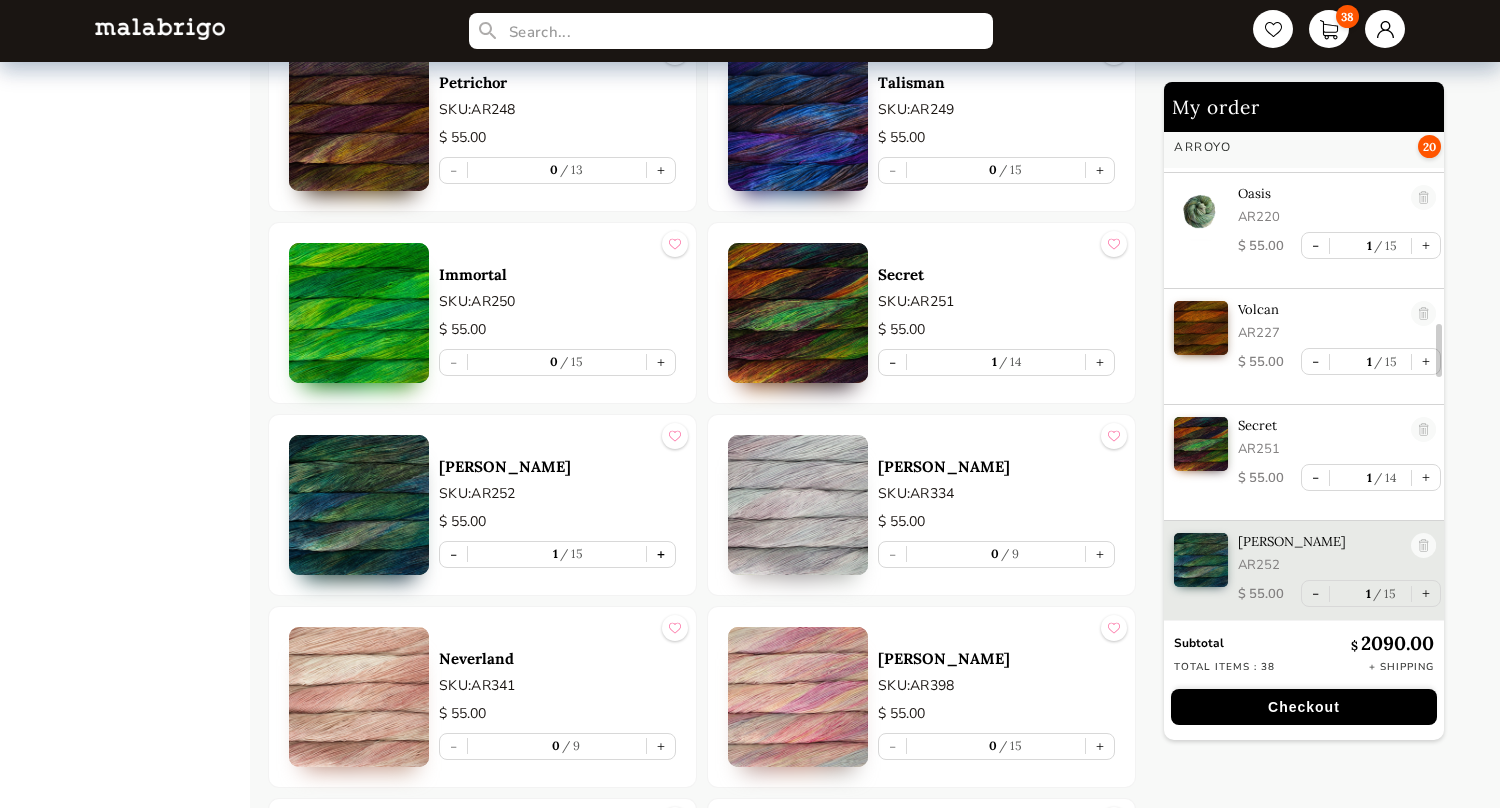 scroll, scrollTop: 1852, scrollLeft: 0, axis: vertical 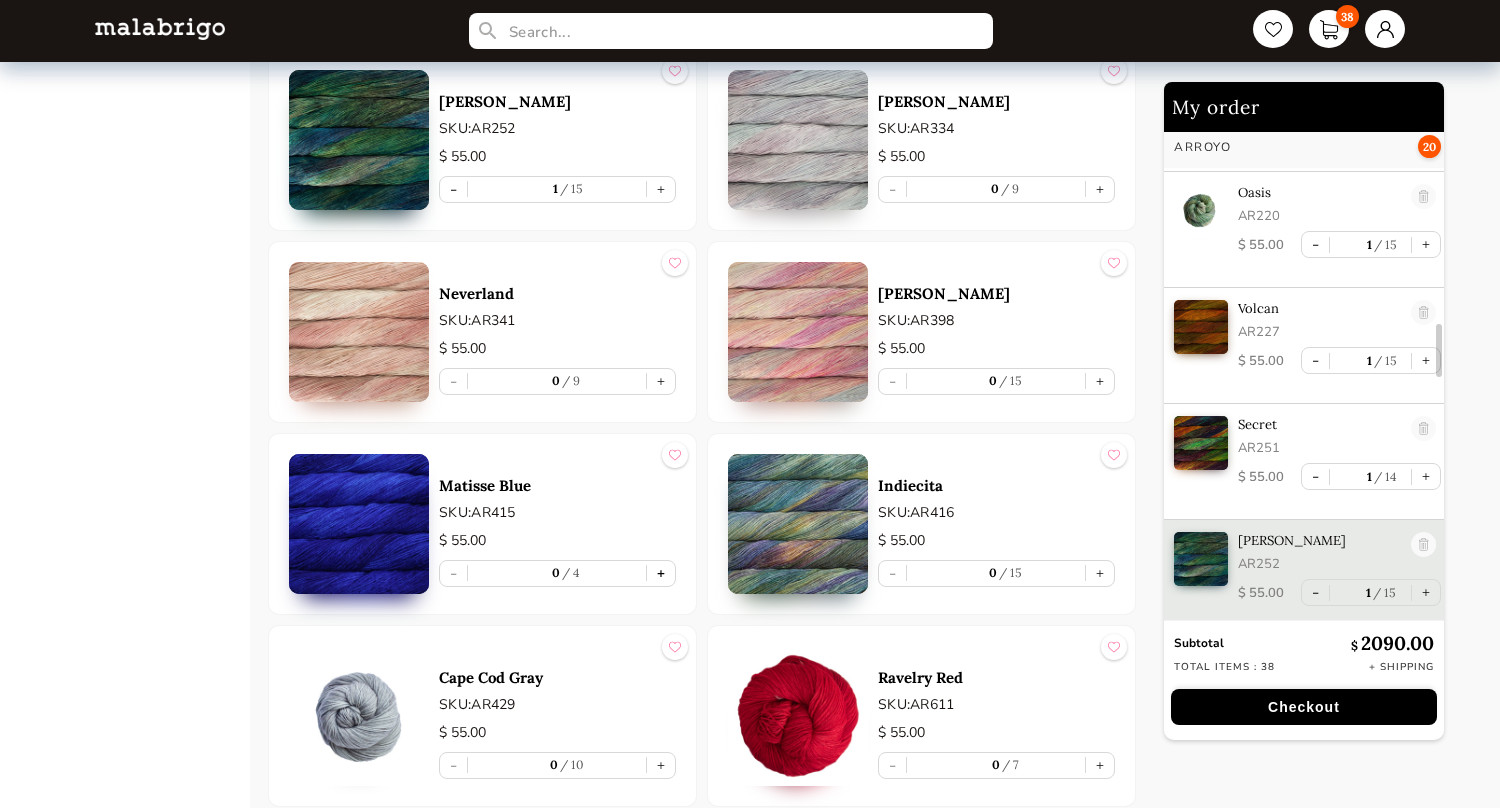 click on "+" at bounding box center (661, 573) 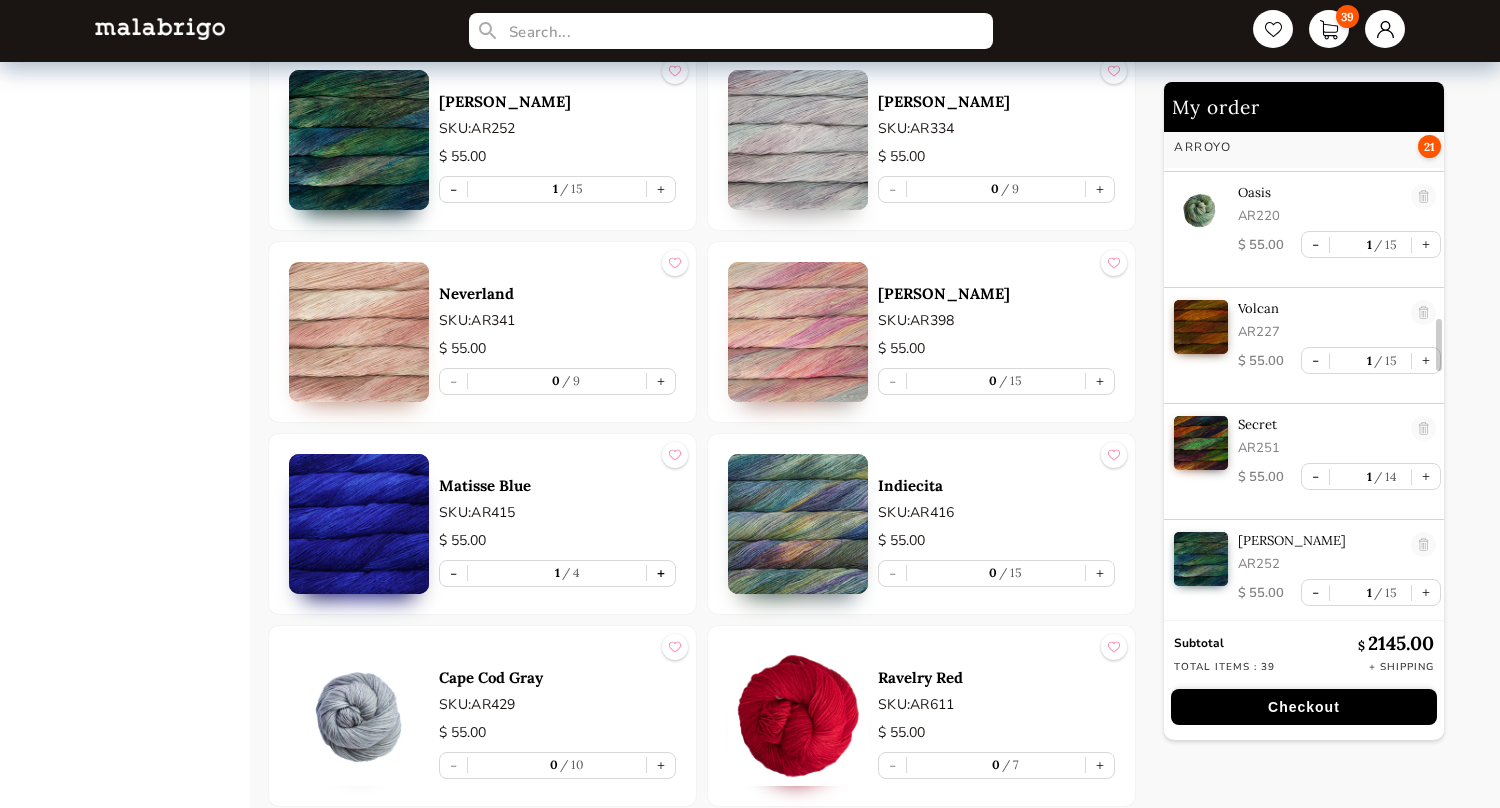 scroll, scrollTop: 1968, scrollLeft: 0, axis: vertical 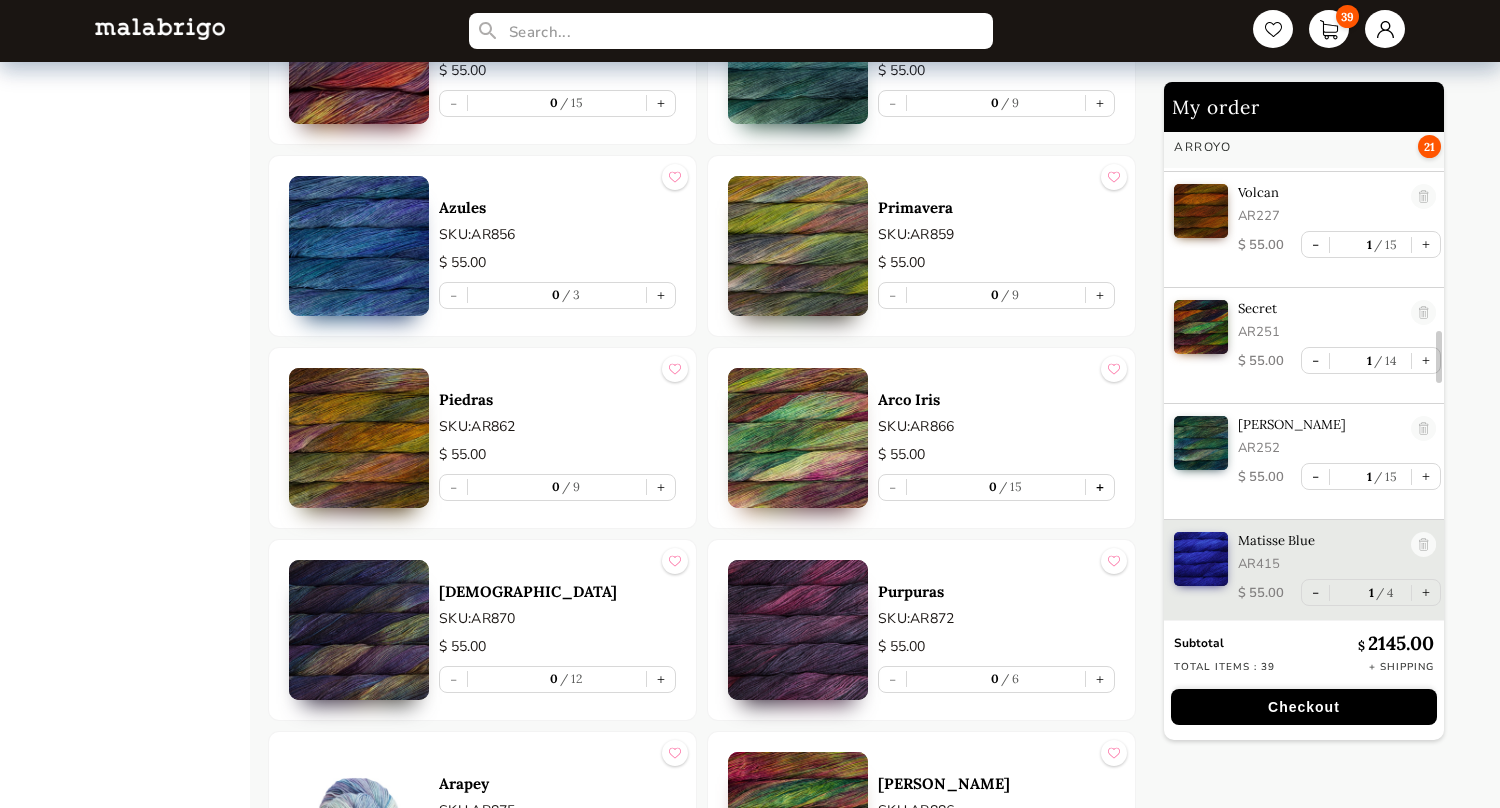 click on "+" at bounding box center (1100, 487) 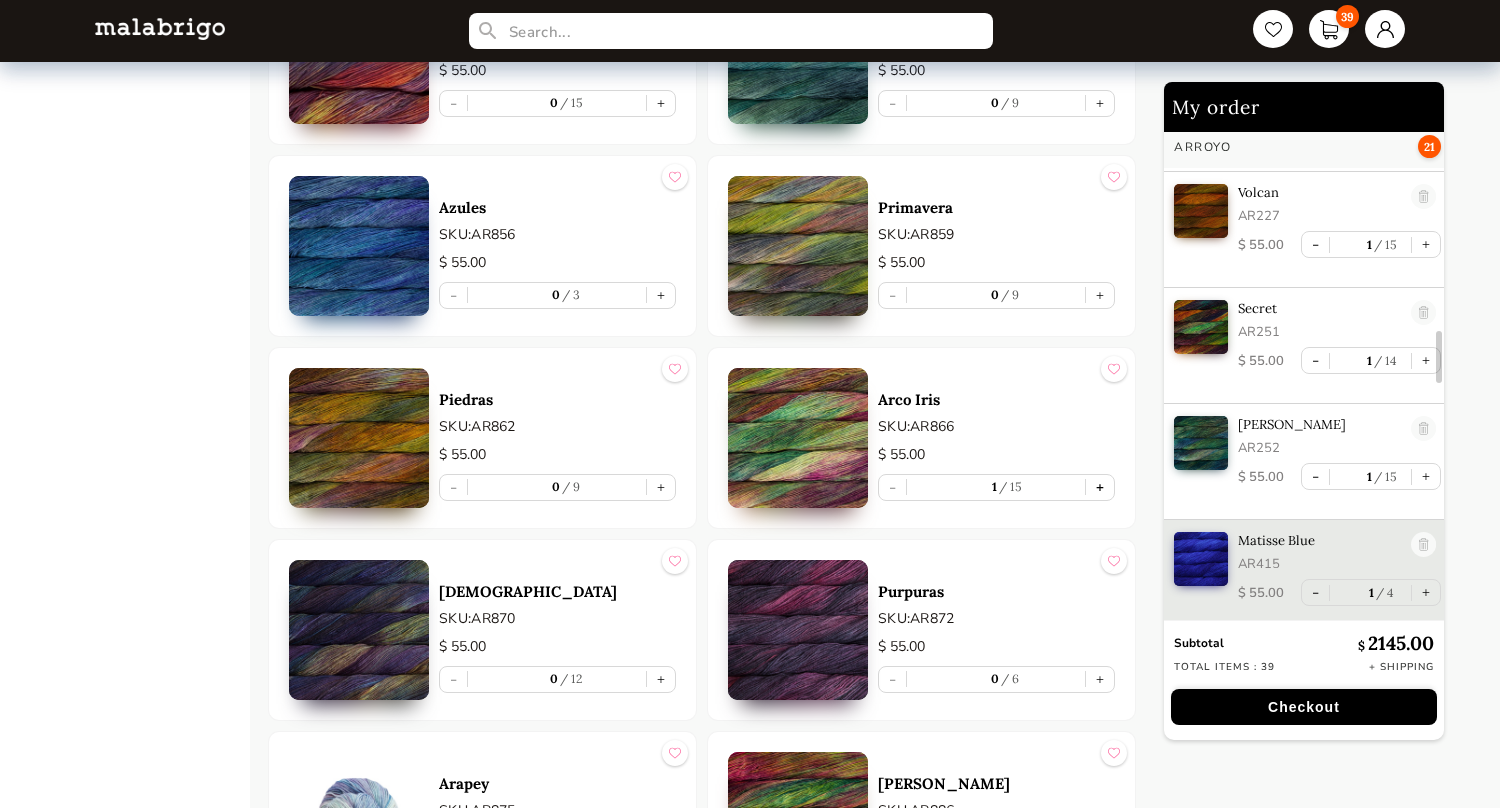 scroll, scrollTop: 2084, scrollLeft: 0, axis: vertical 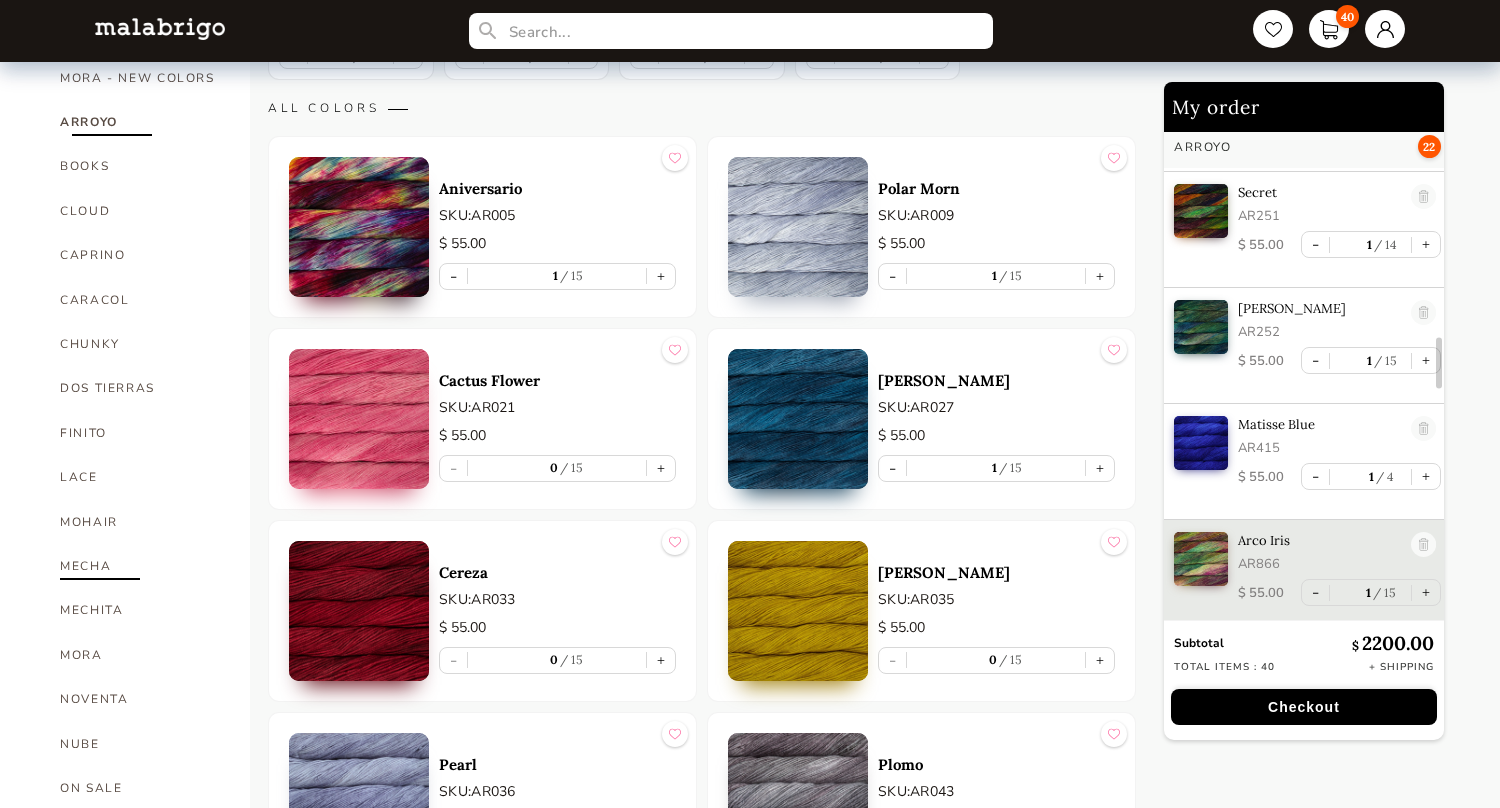 click on "MECHA" at bounding box center [140, 566] 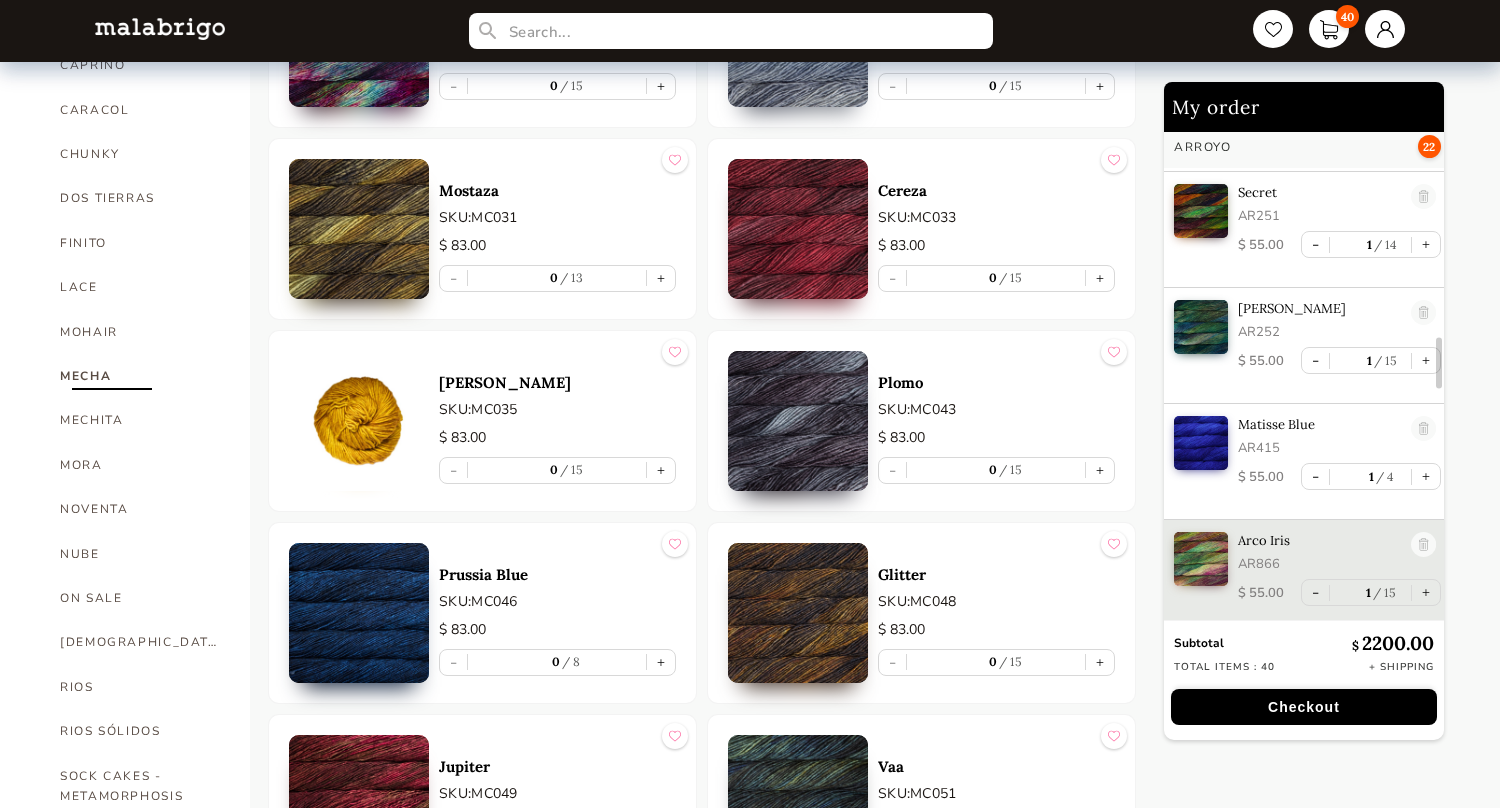 scroll, scrollTop: 714, scrollLeft: 0, axis: vertical 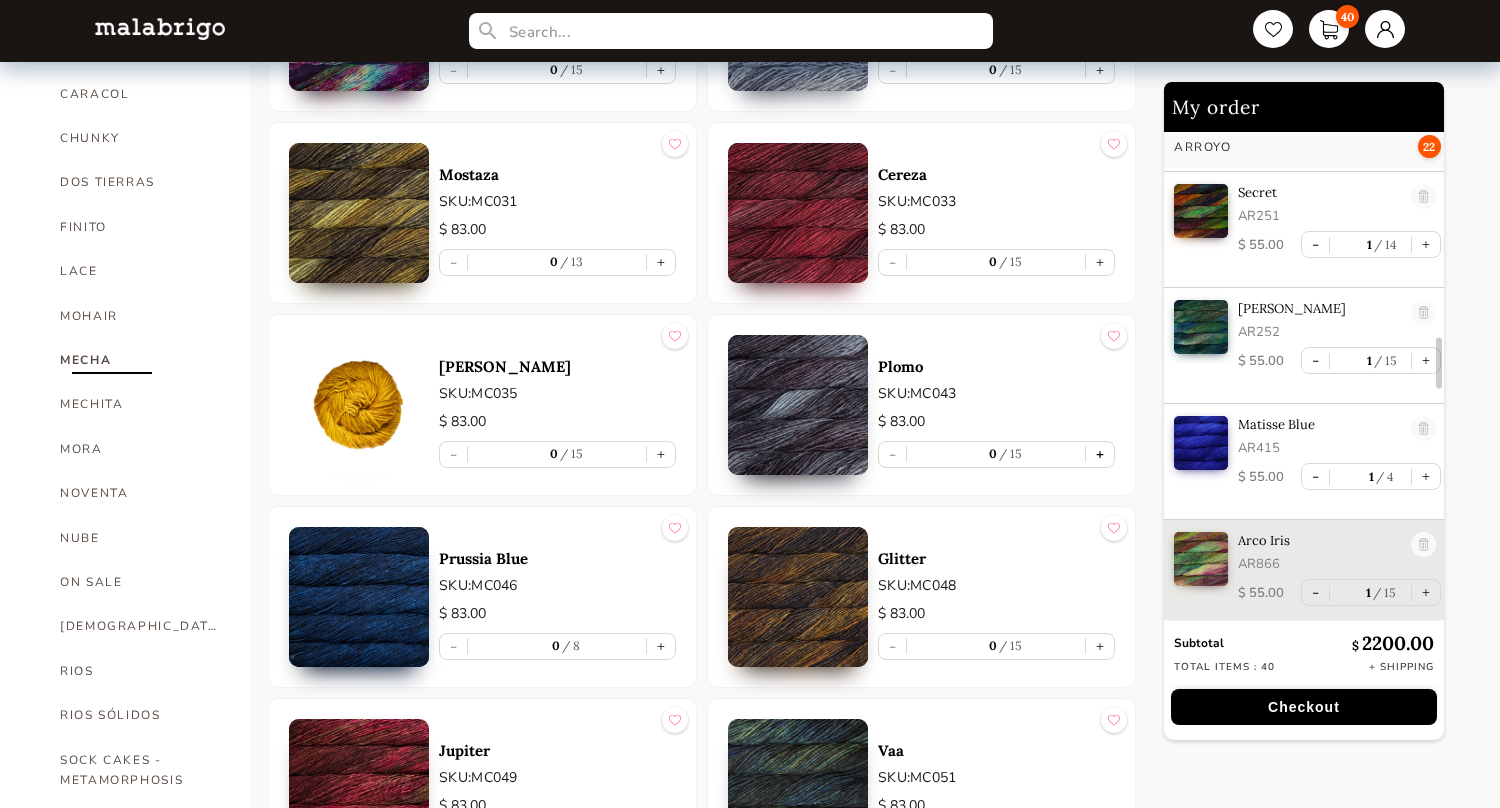 click on "+" at bounding box center (1100, 454) 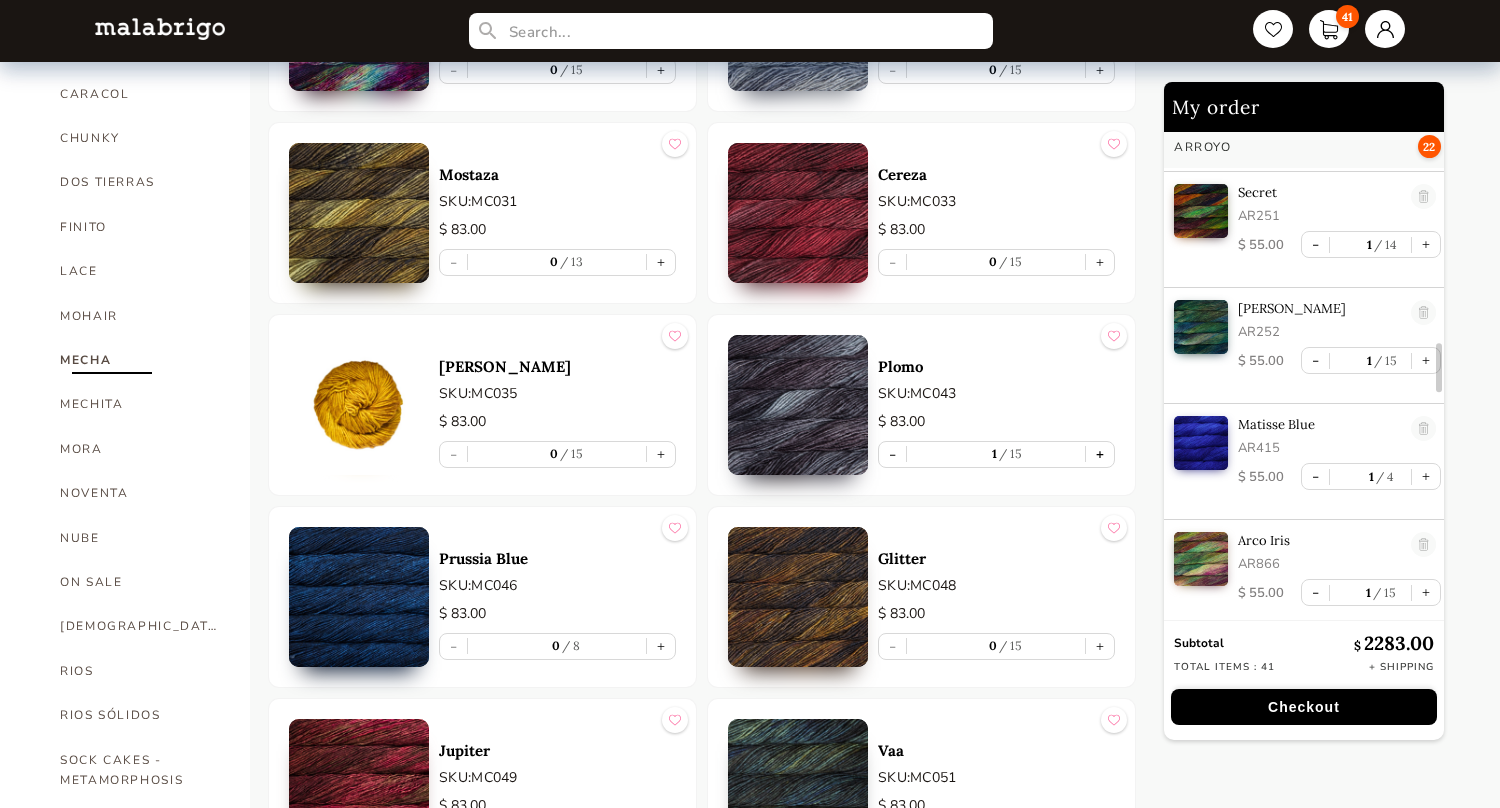 scroll, scrollTop: 2243, scrollLeft: 0, axis: vertical 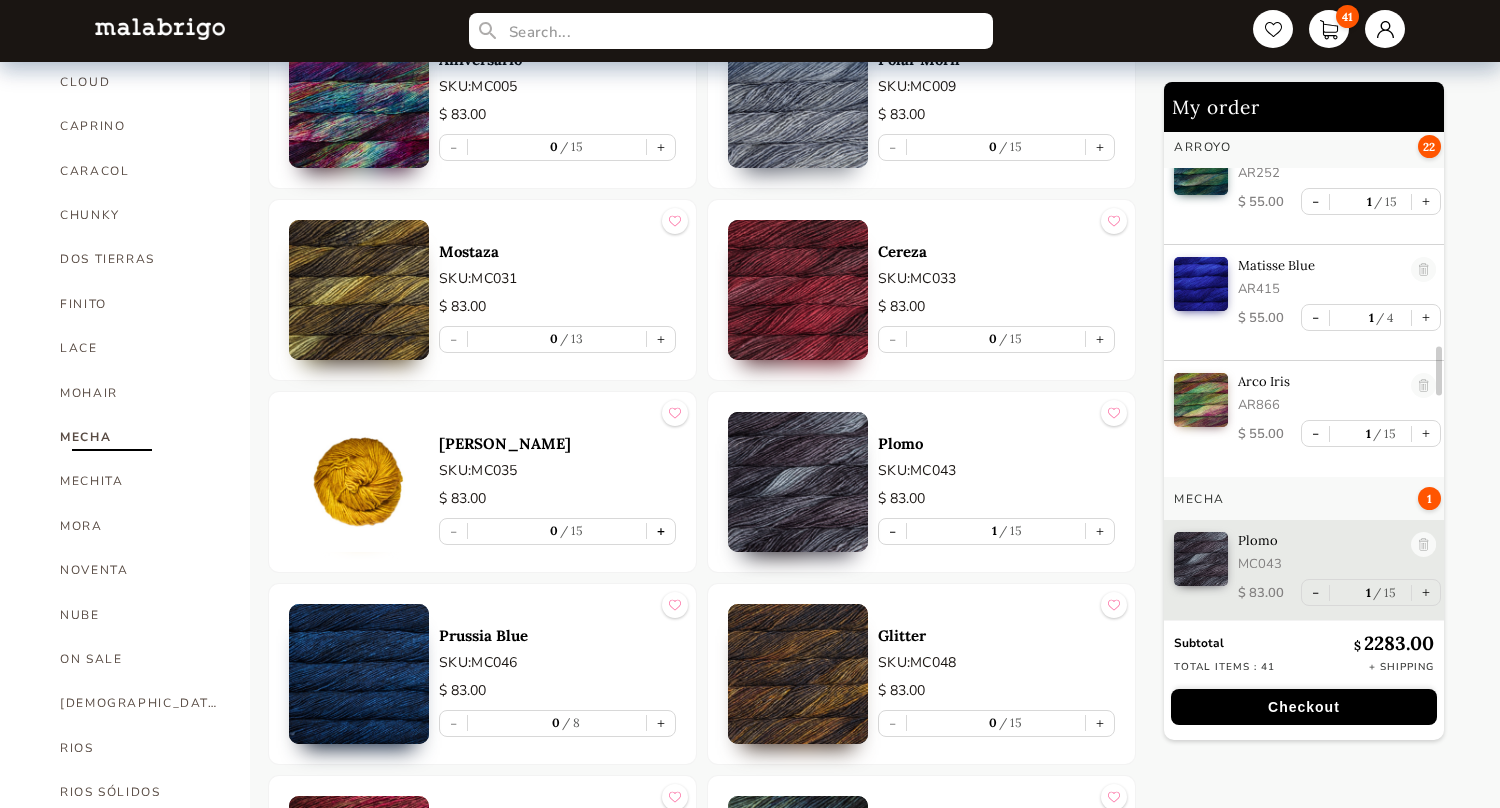 click on "+" at bounding box center (661, 531) 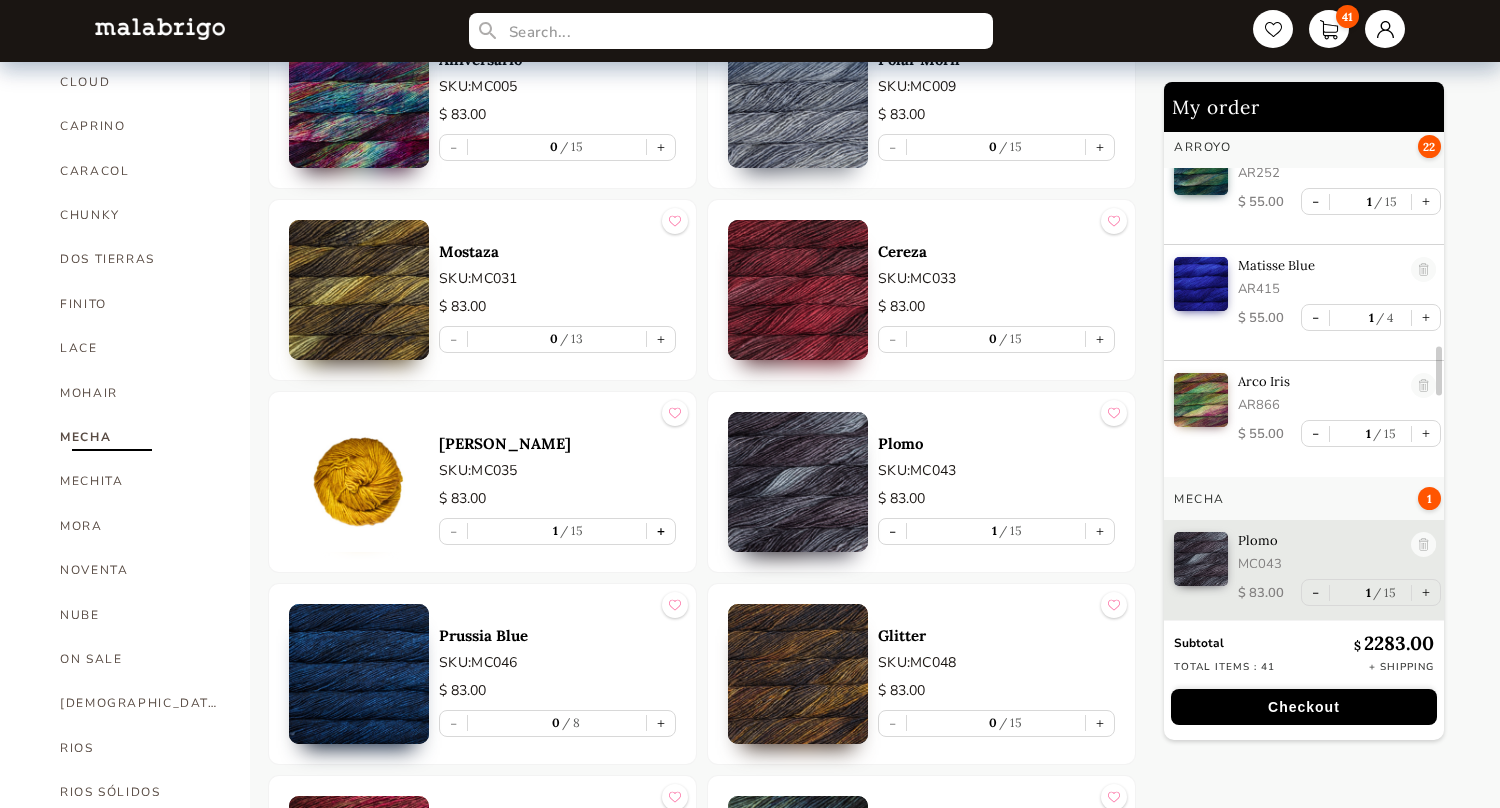 scroll, scrollTop: 2359, scrollLeft: 0, axis: vertical 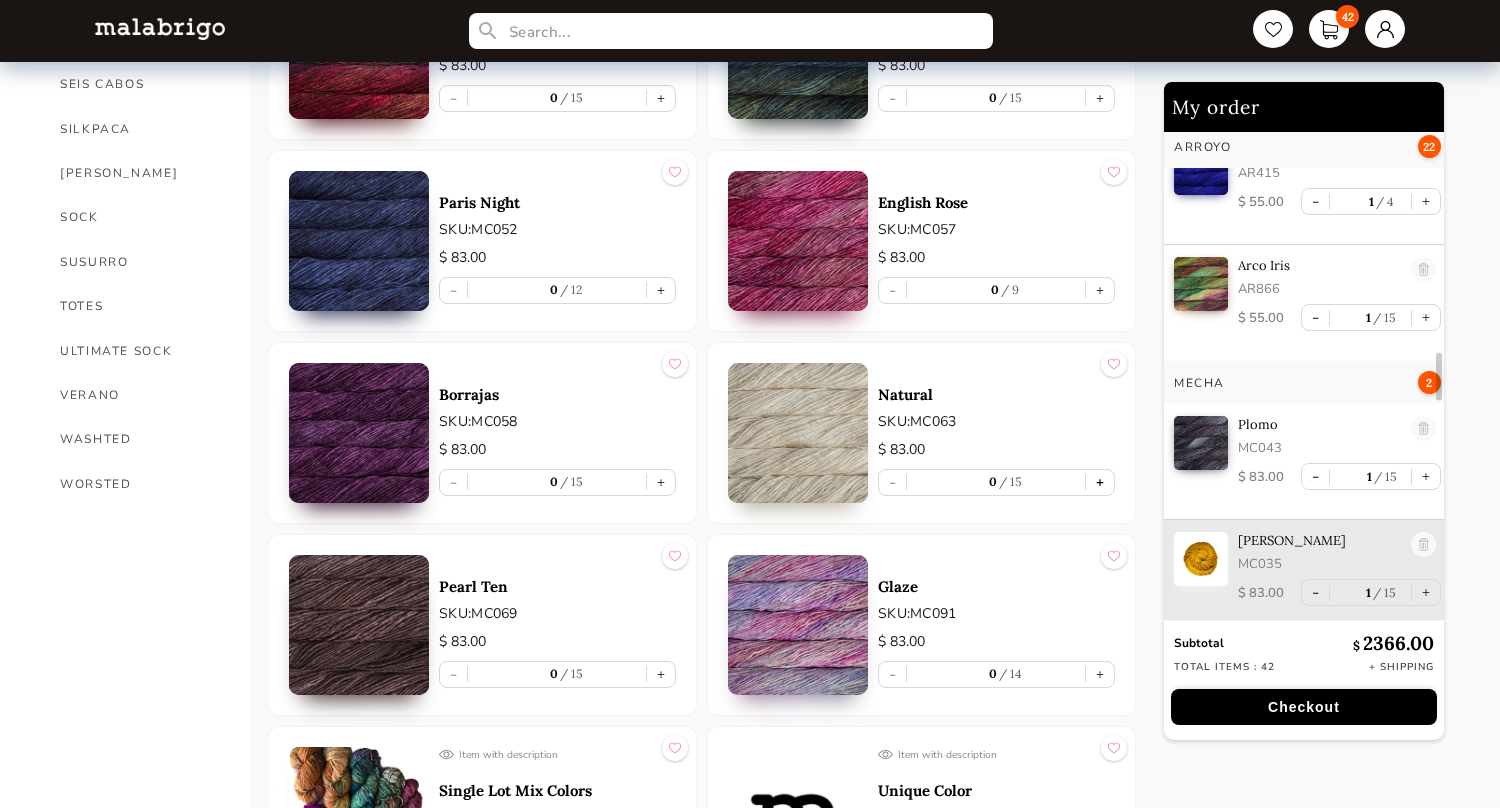 click on "+" at bounding box center [1100, 482] 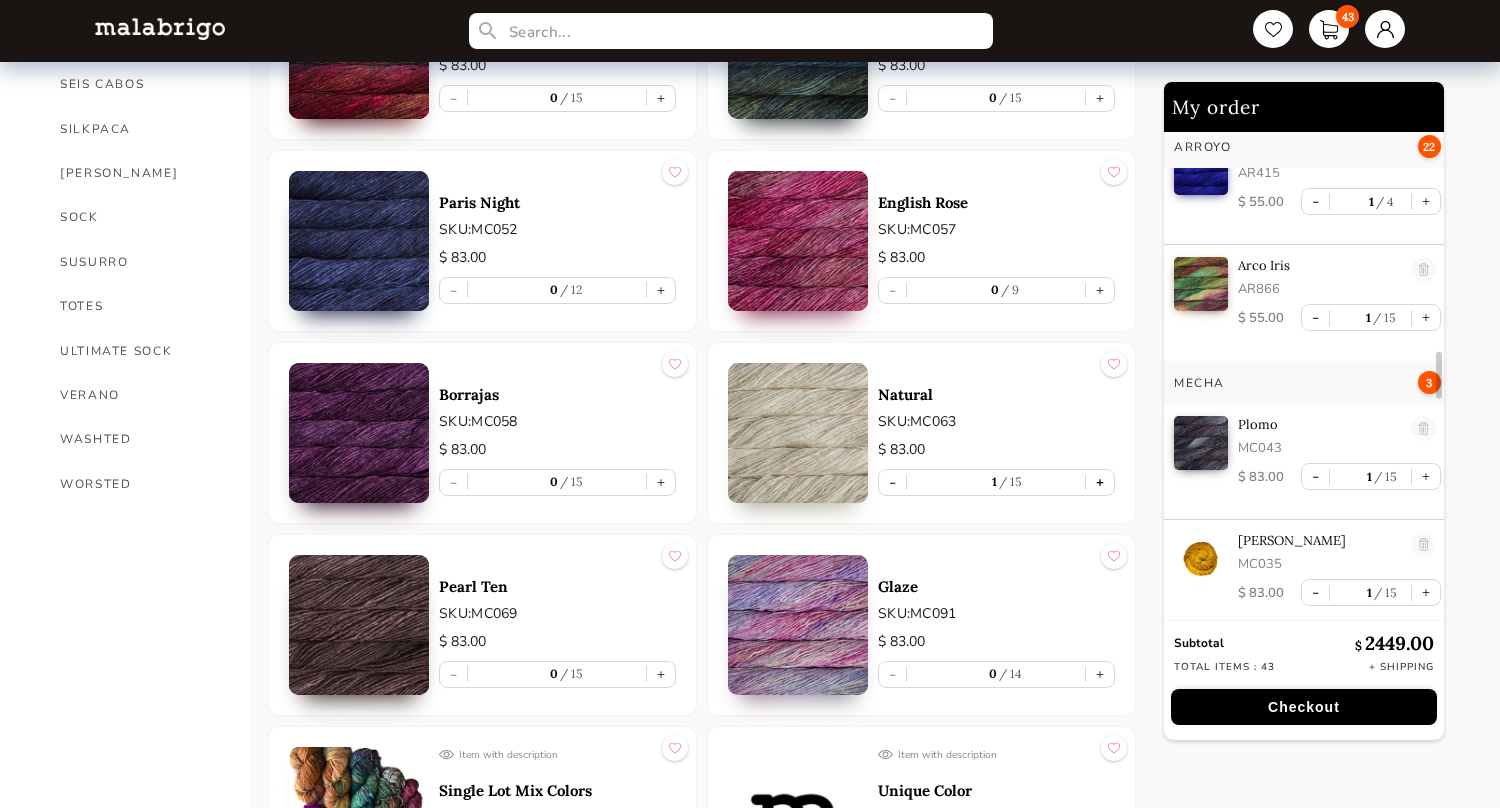 scroll, scrollTop: 2475, scrollLeft: 0, axis: vertical 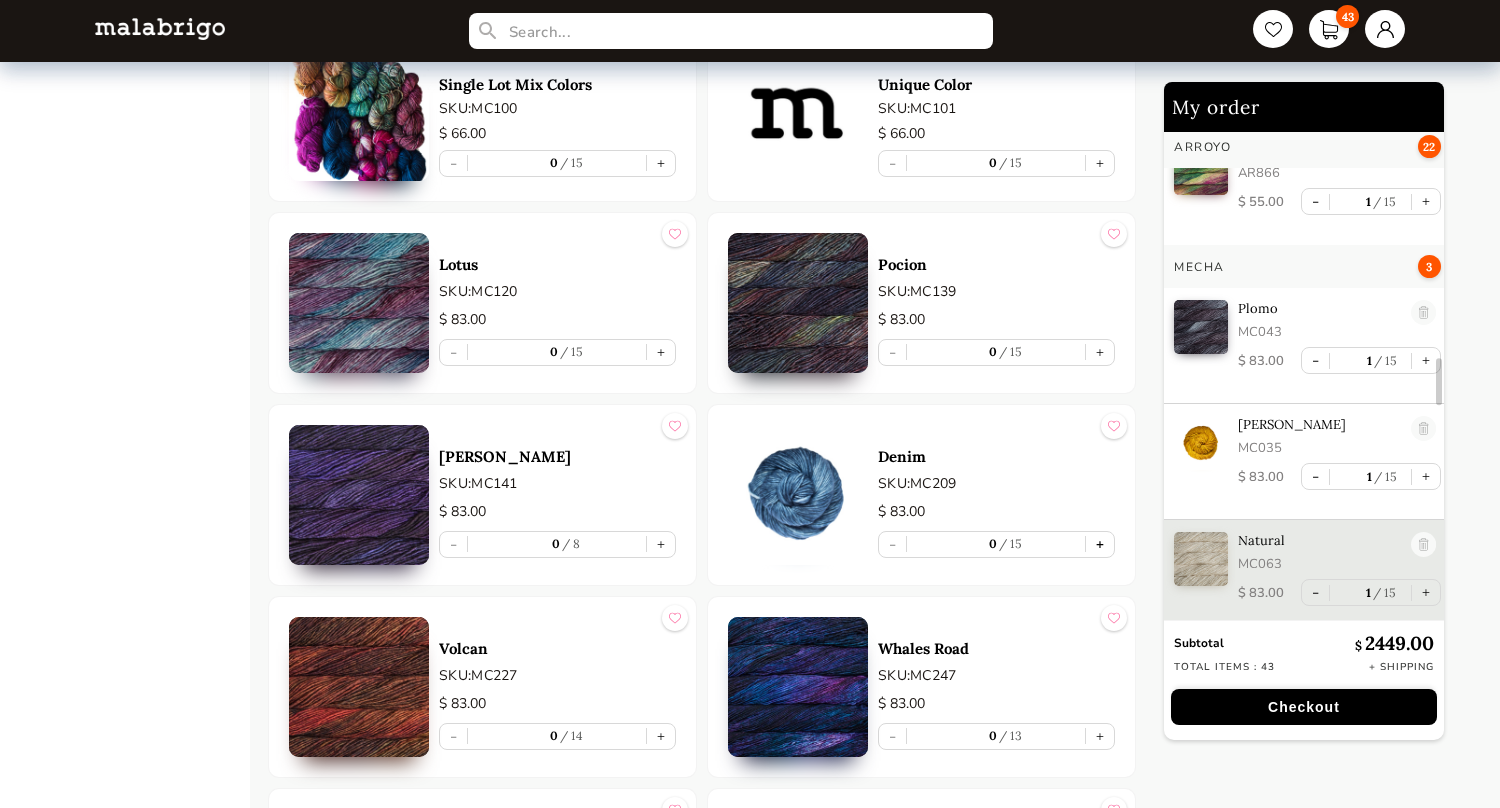 click on "+" at bounding box center [1100, 544] 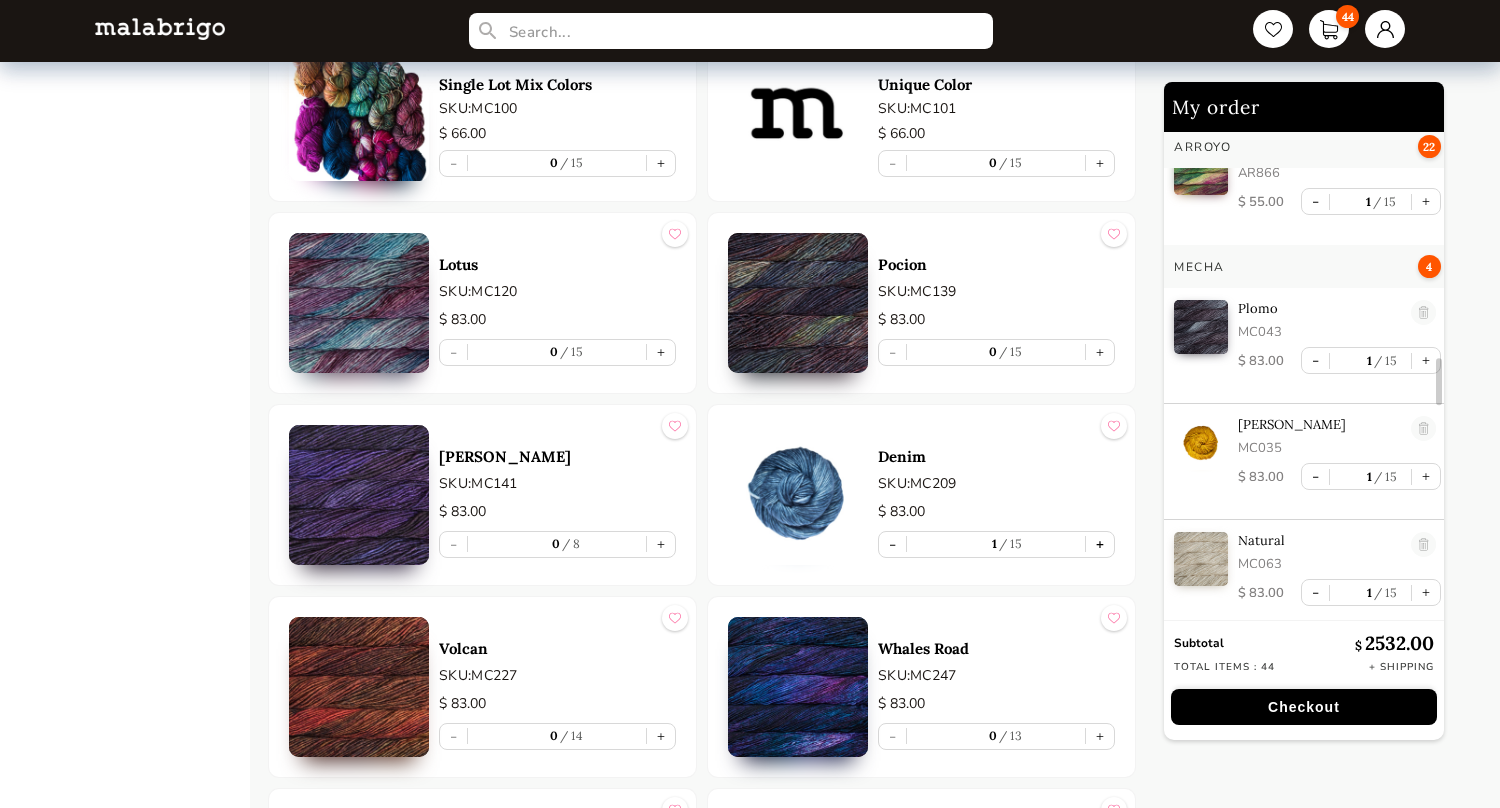 type on "1" 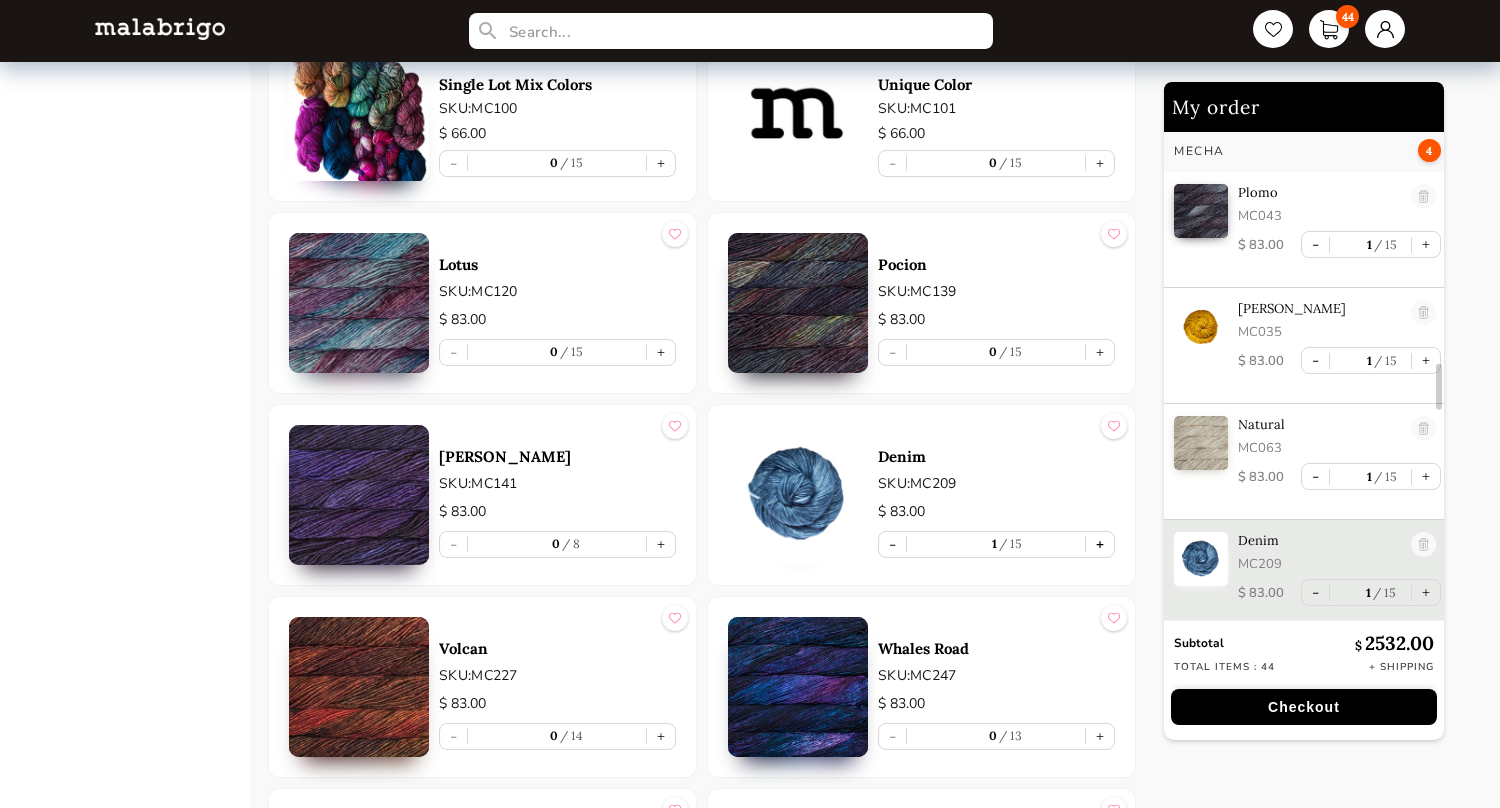 scroll, scrollTop: 2591, scrollLeft: 0, axis: vertical 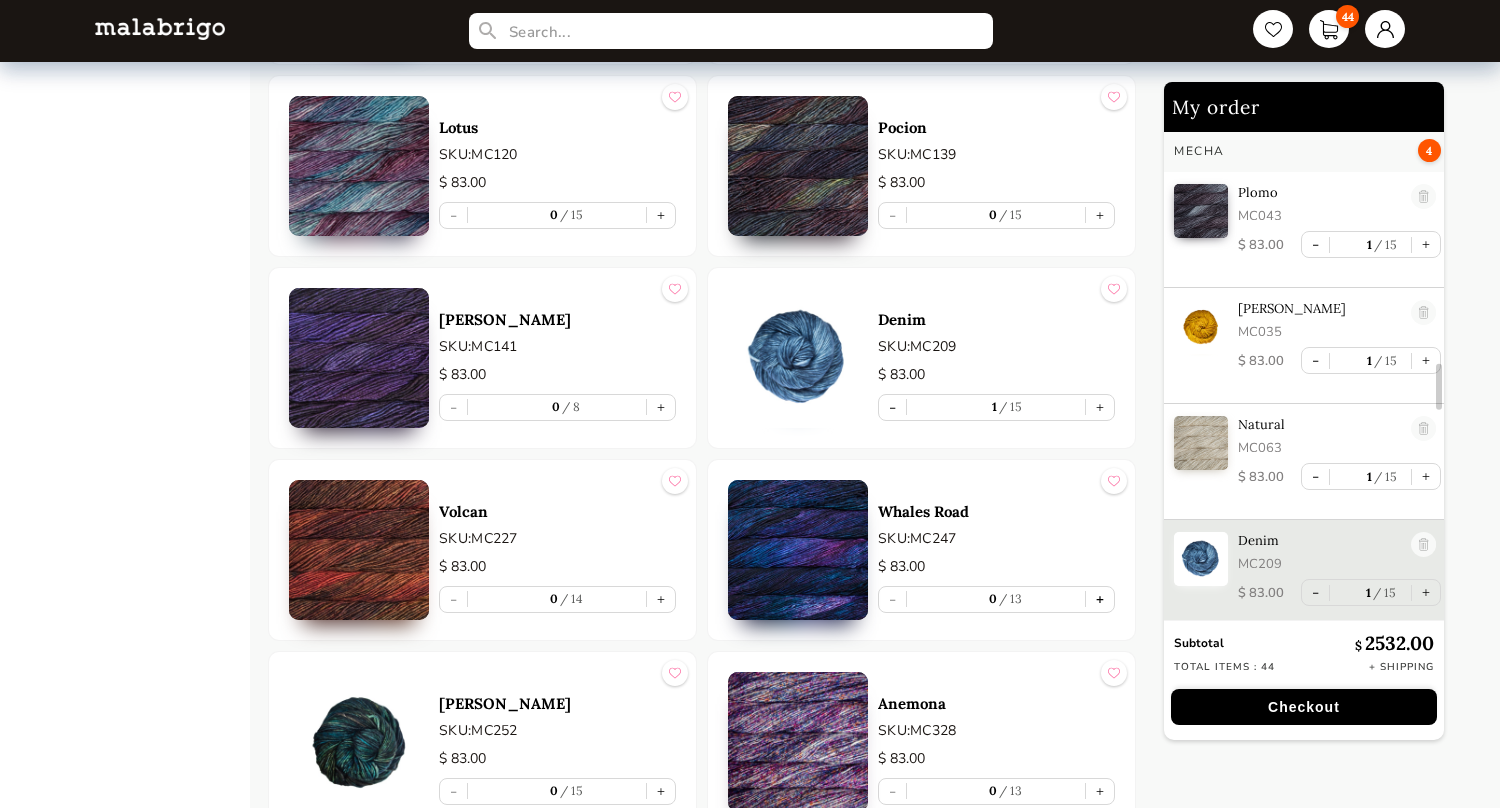 click on "+" at bounding box center [1100, 599] 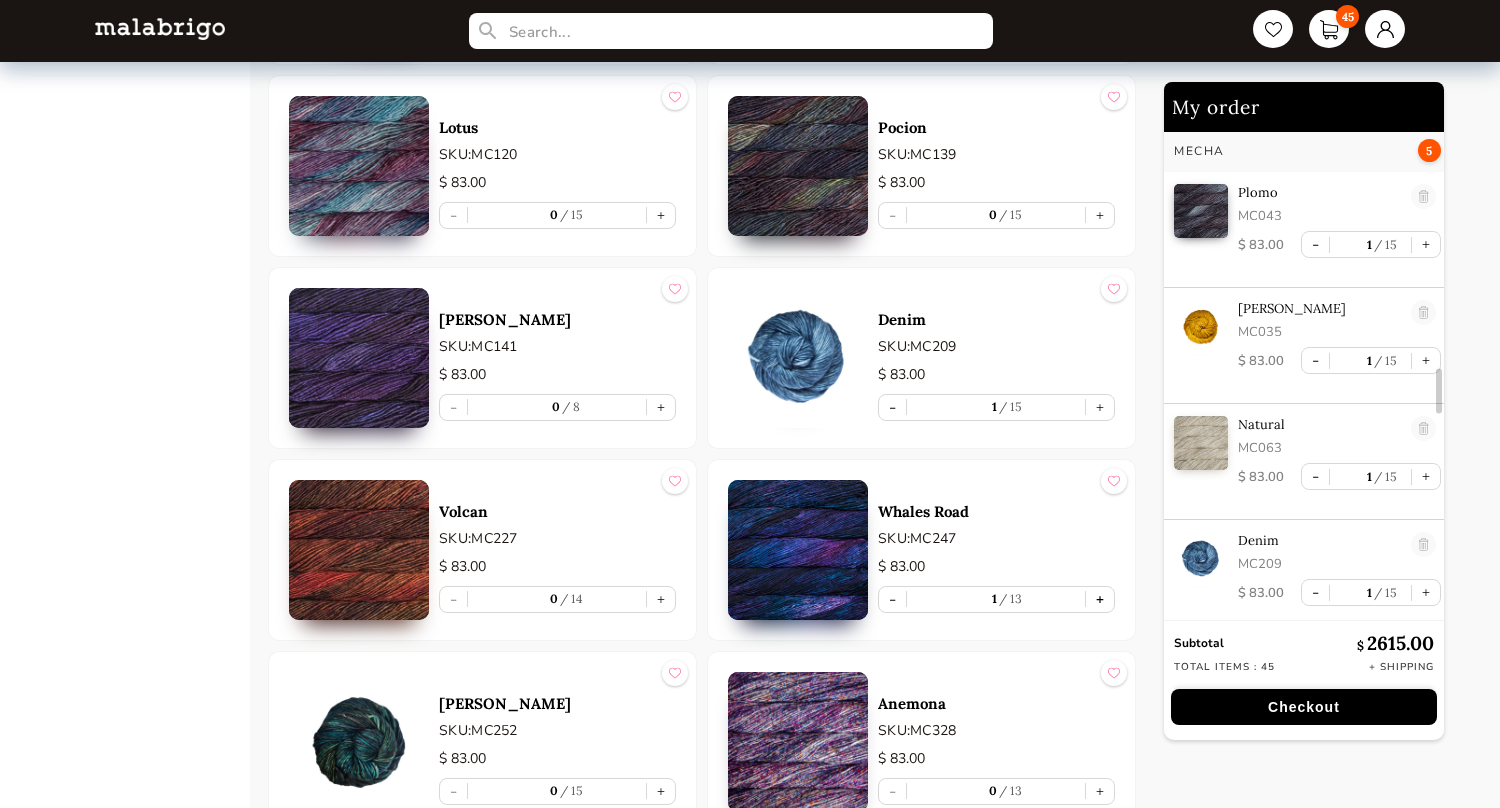 scroll, scrollTop: 2707, scrollLeft: 0, axis: vertical 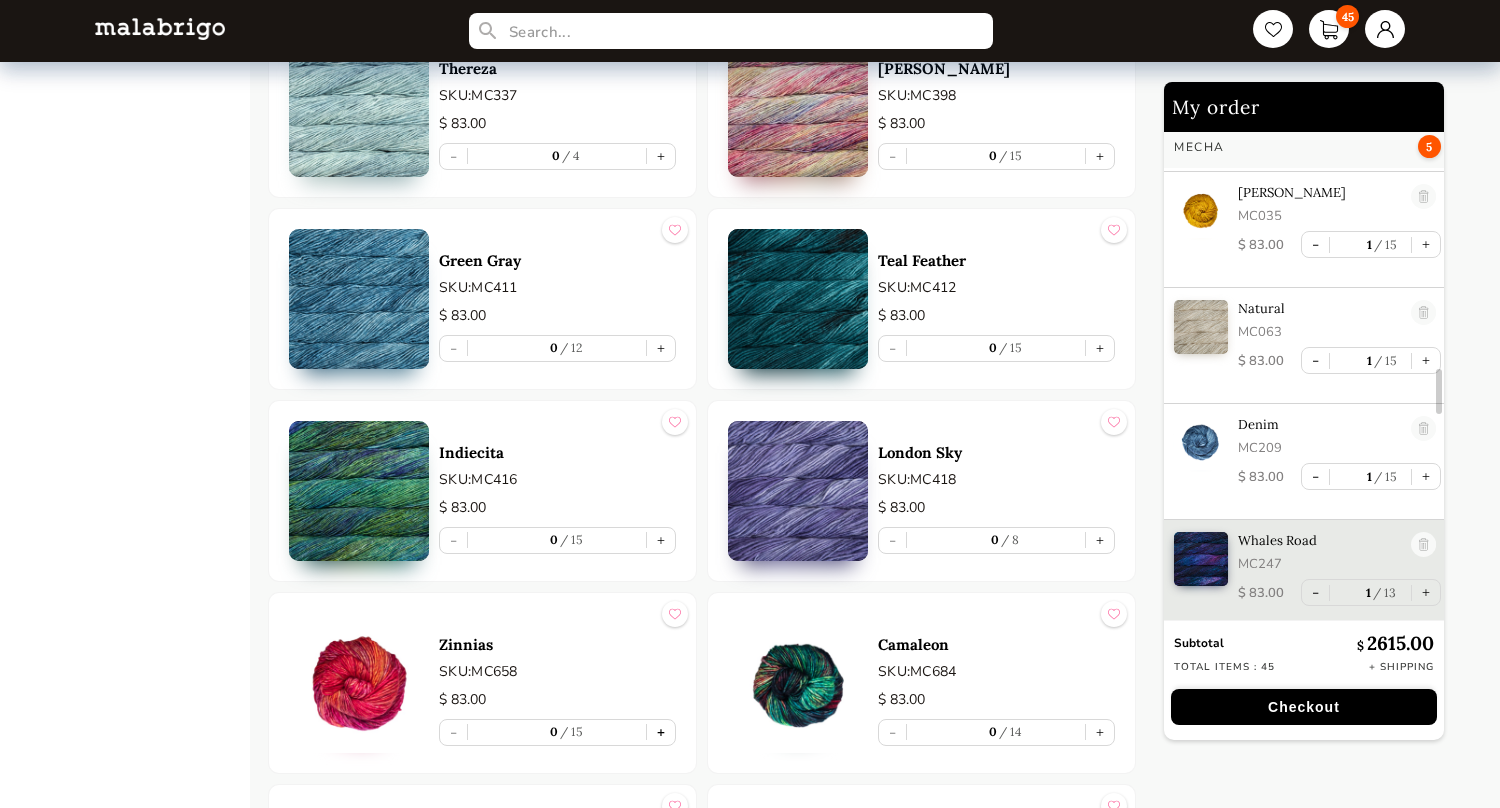 click on "+" at bounding box center (661, 732) 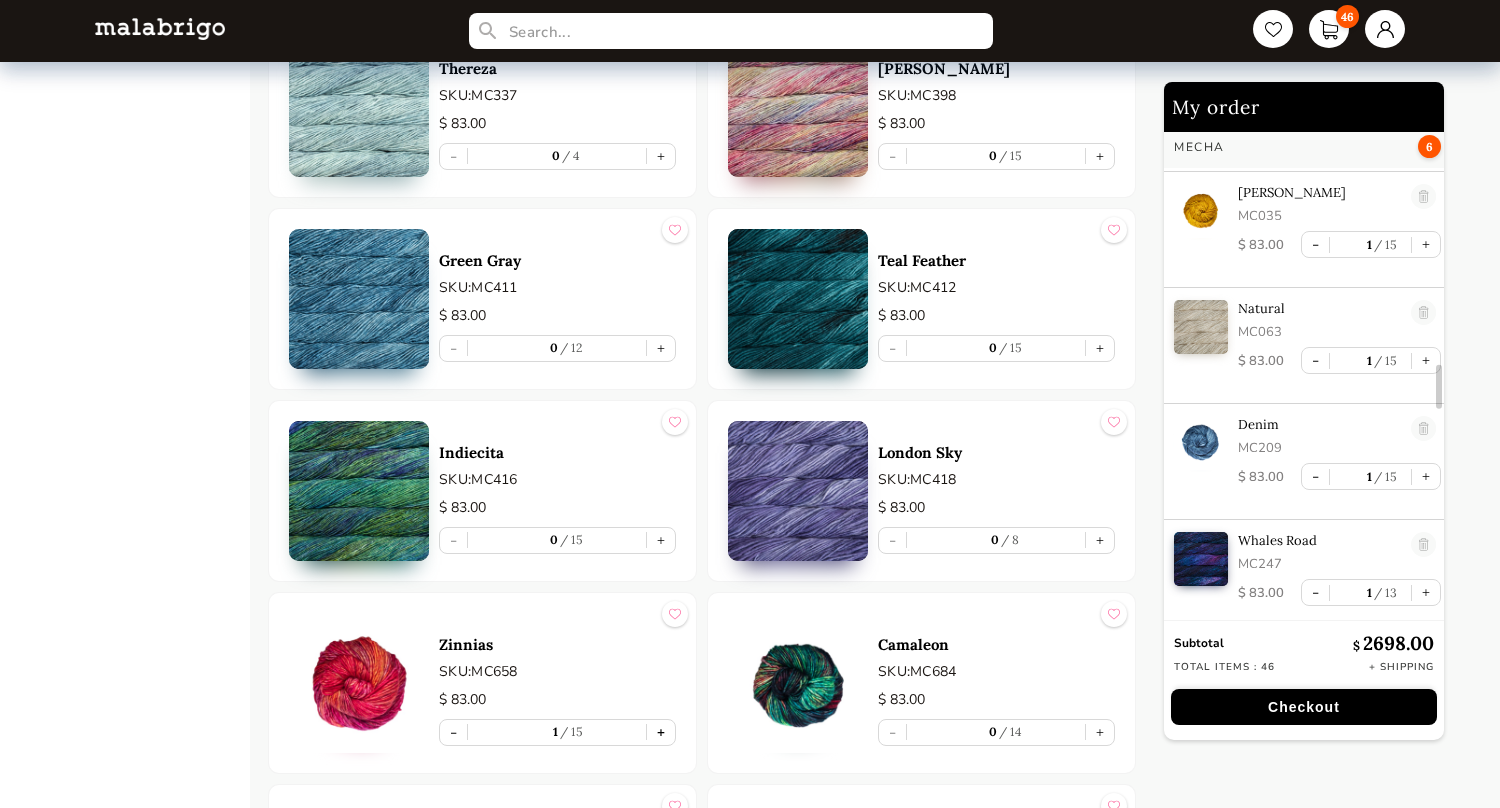 scroll, scrollTop: 2823, scrollLeft: 0, axis: vertical 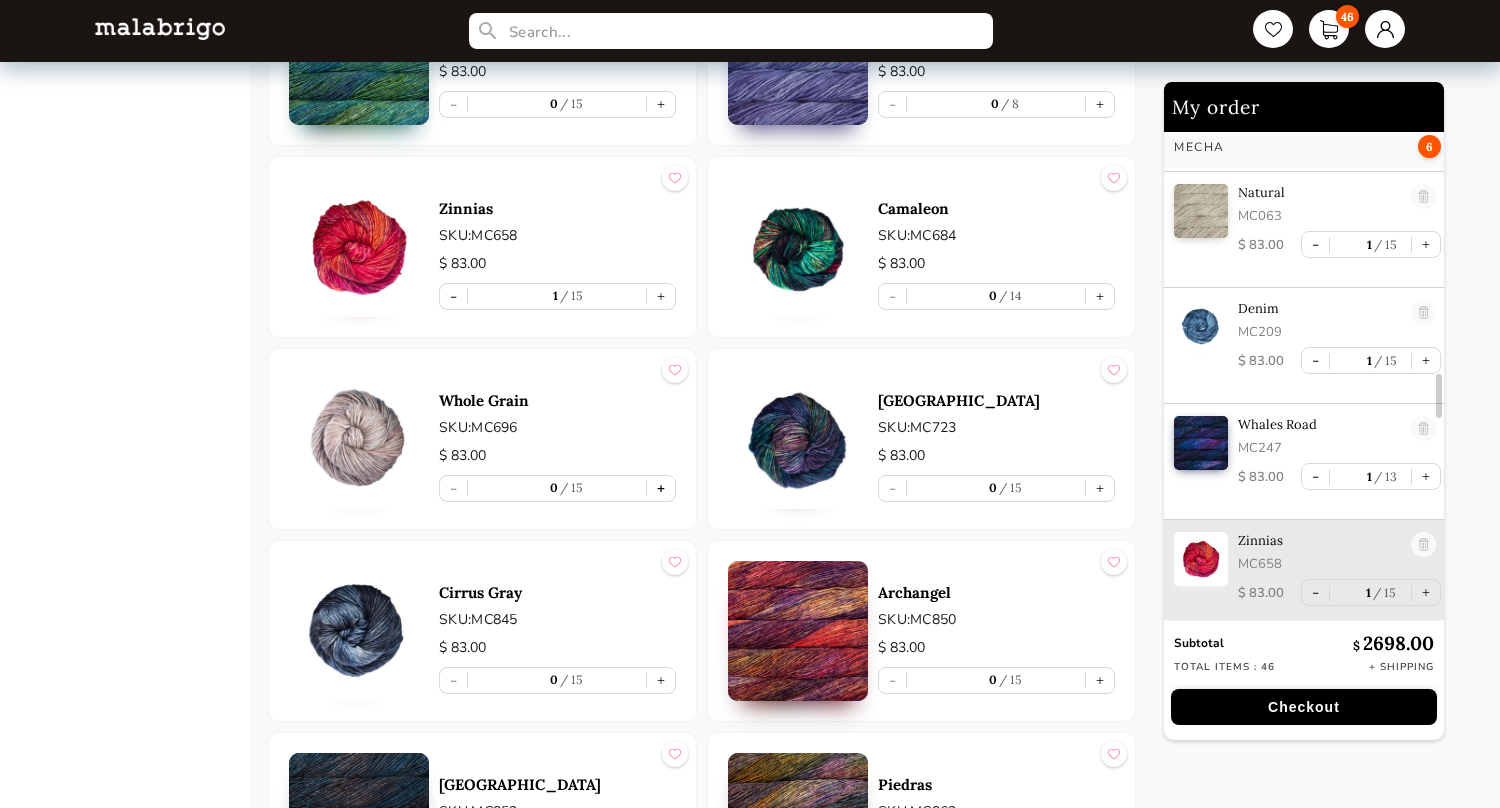 click on "+" at bounding box center [661, 488] 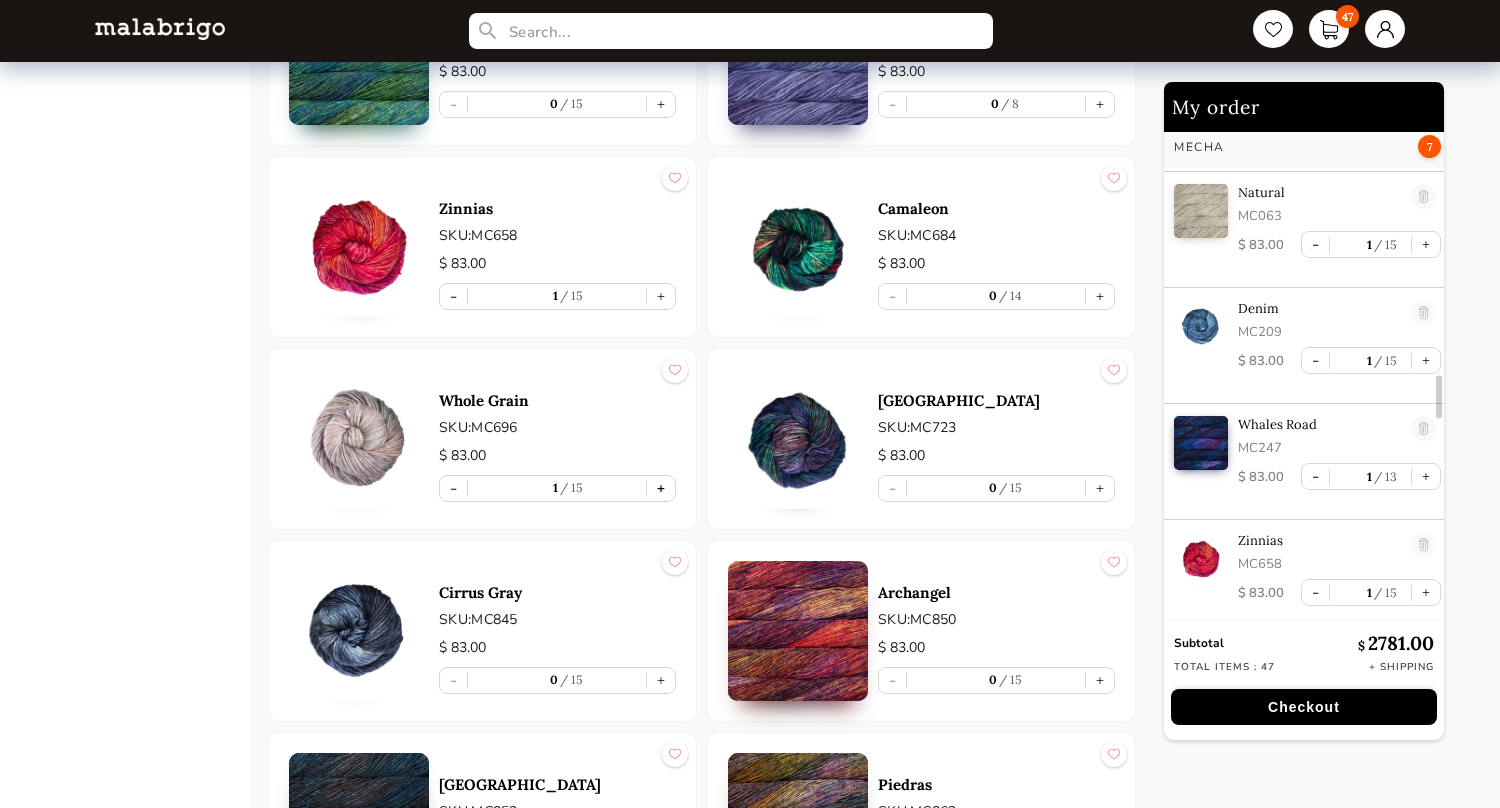 scroll, scrollTop: 2939, scrollLeft: 0, axis: vertical 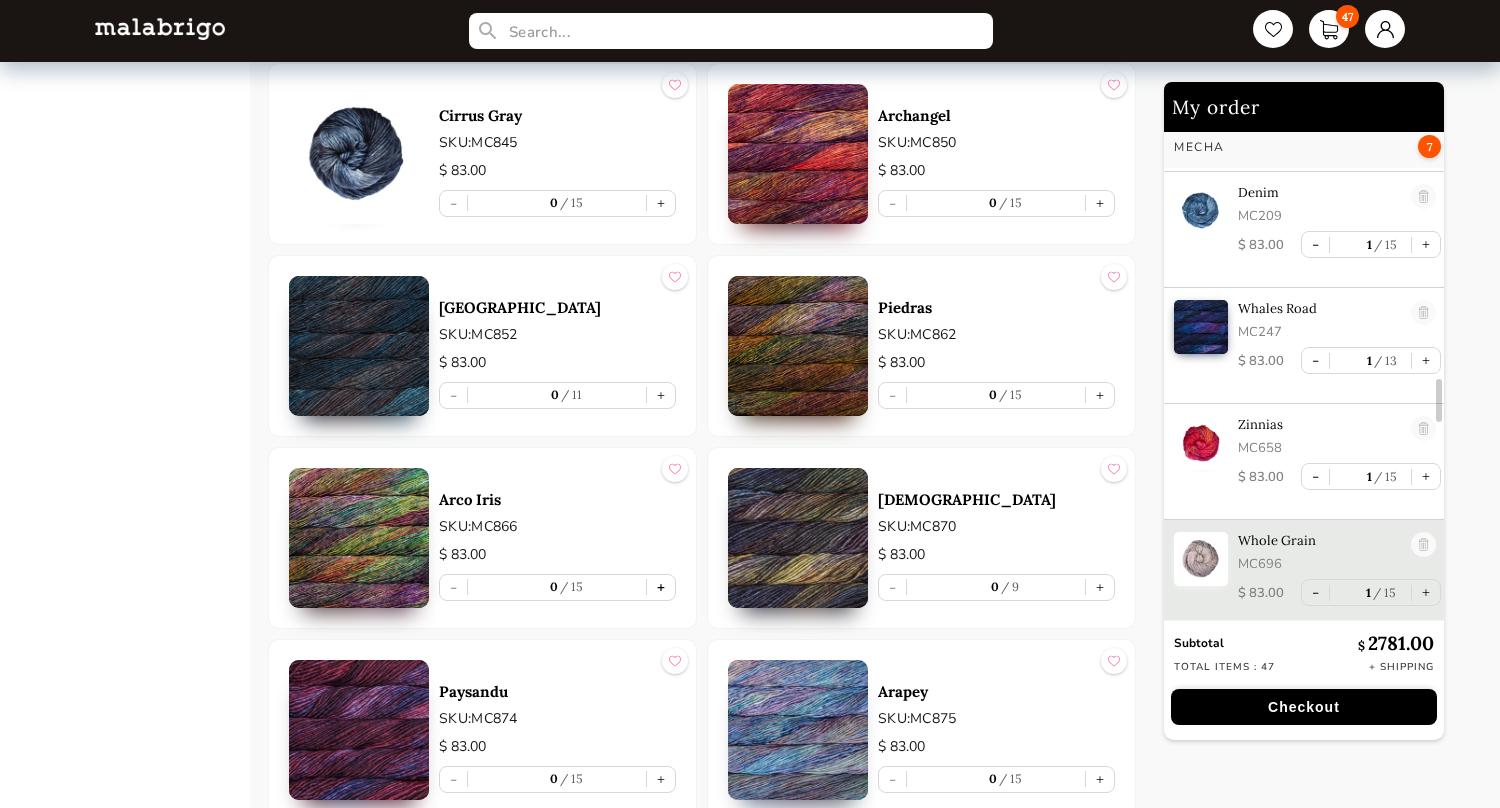 click on "+" at bounding box center [661, 587] 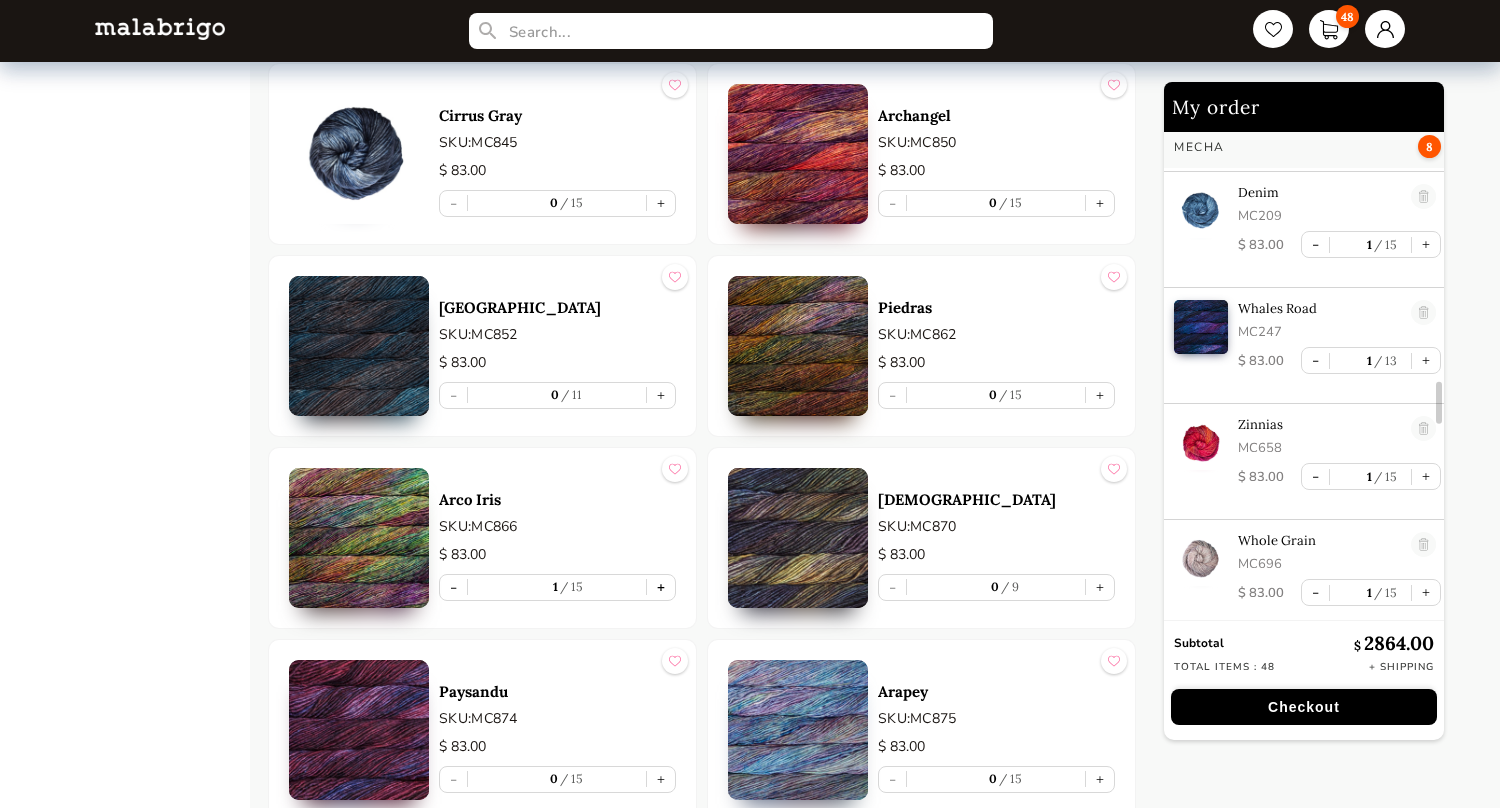 scroll, scrollTop: 3055, scrollLeft: 0, axis: vertical 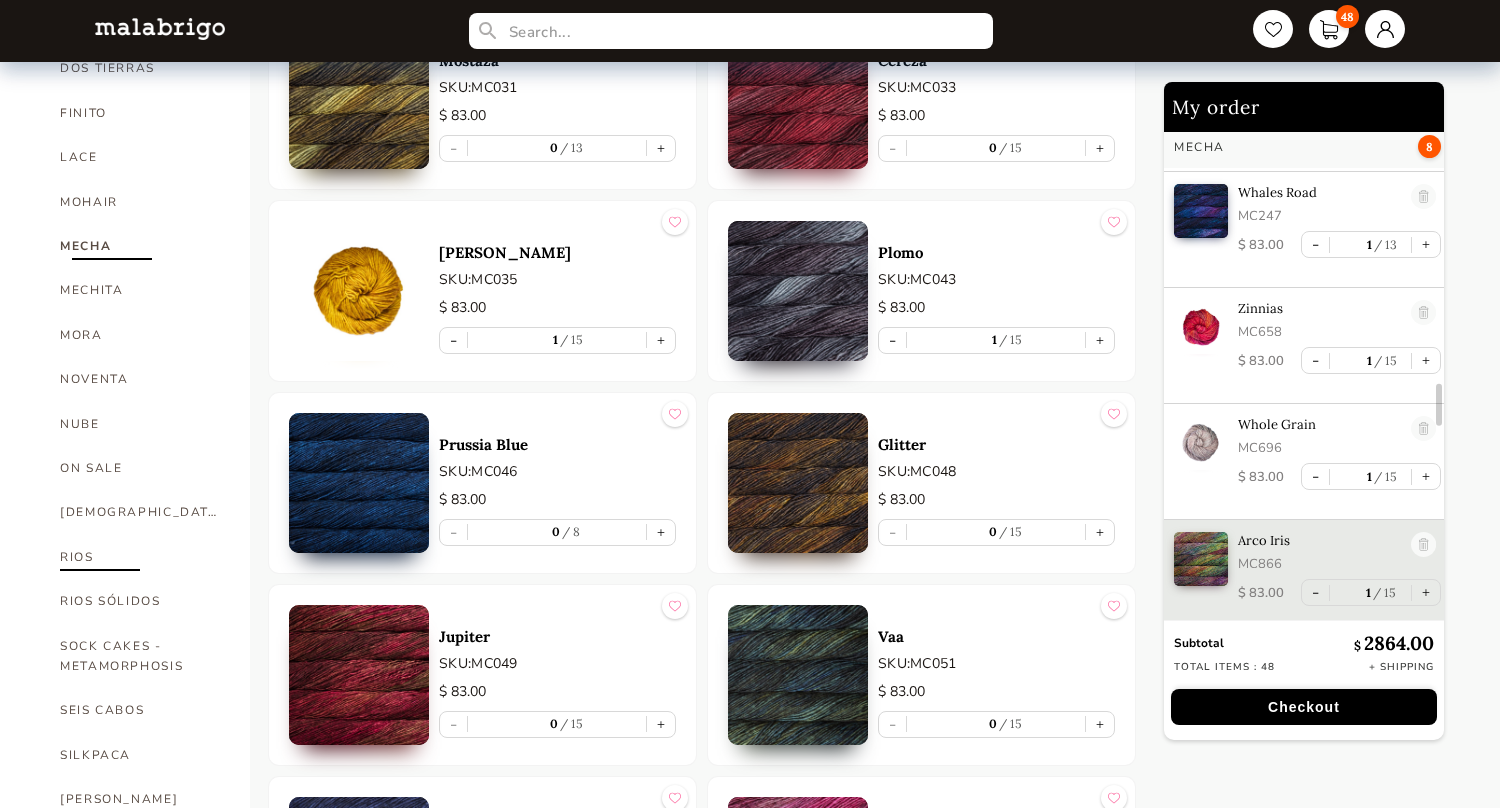 click on "RIOS" at bounding box center (140, 557) 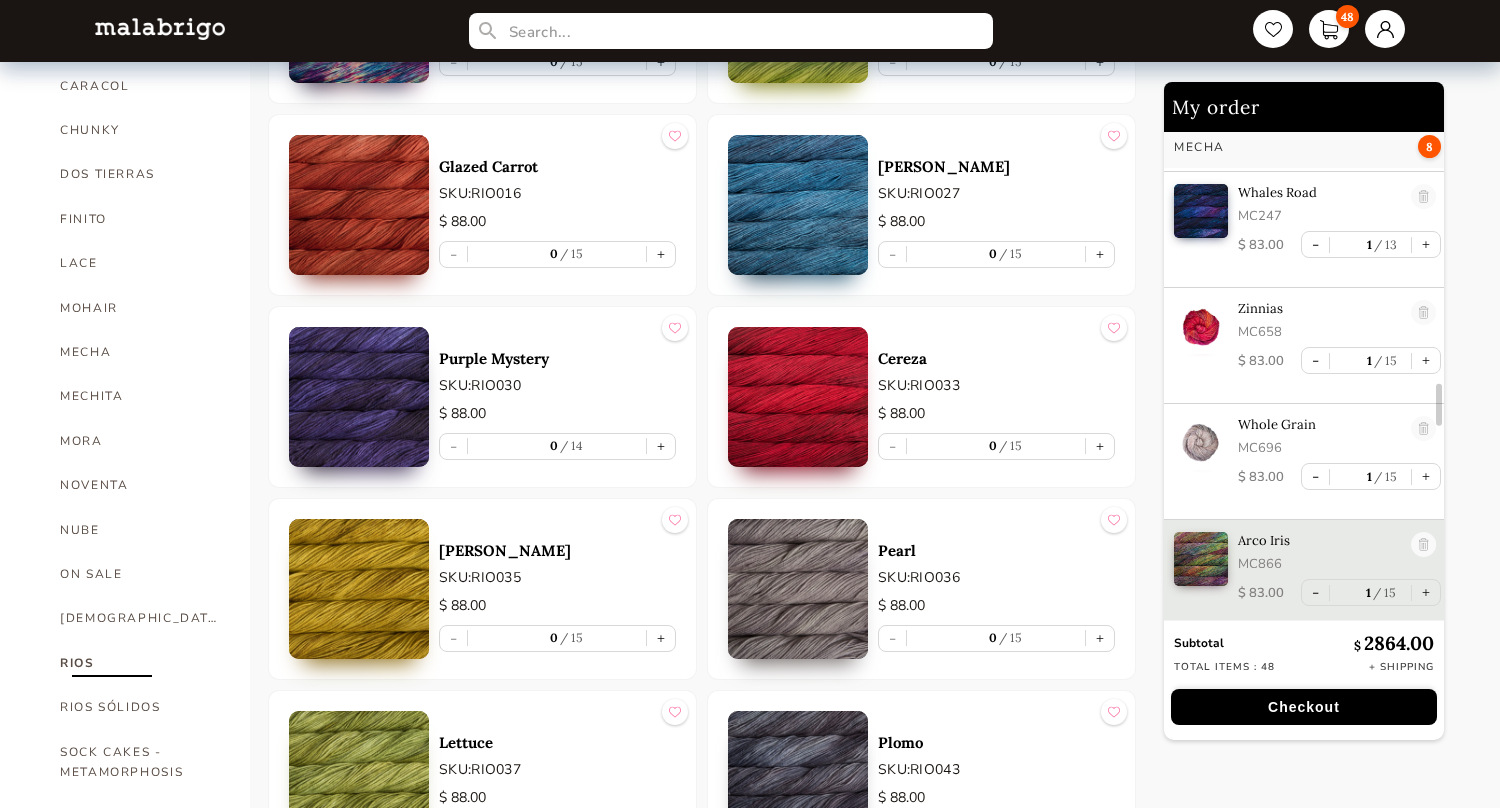 scroll, scrollTop: 728, scrollLeft: 0, axis: vertical 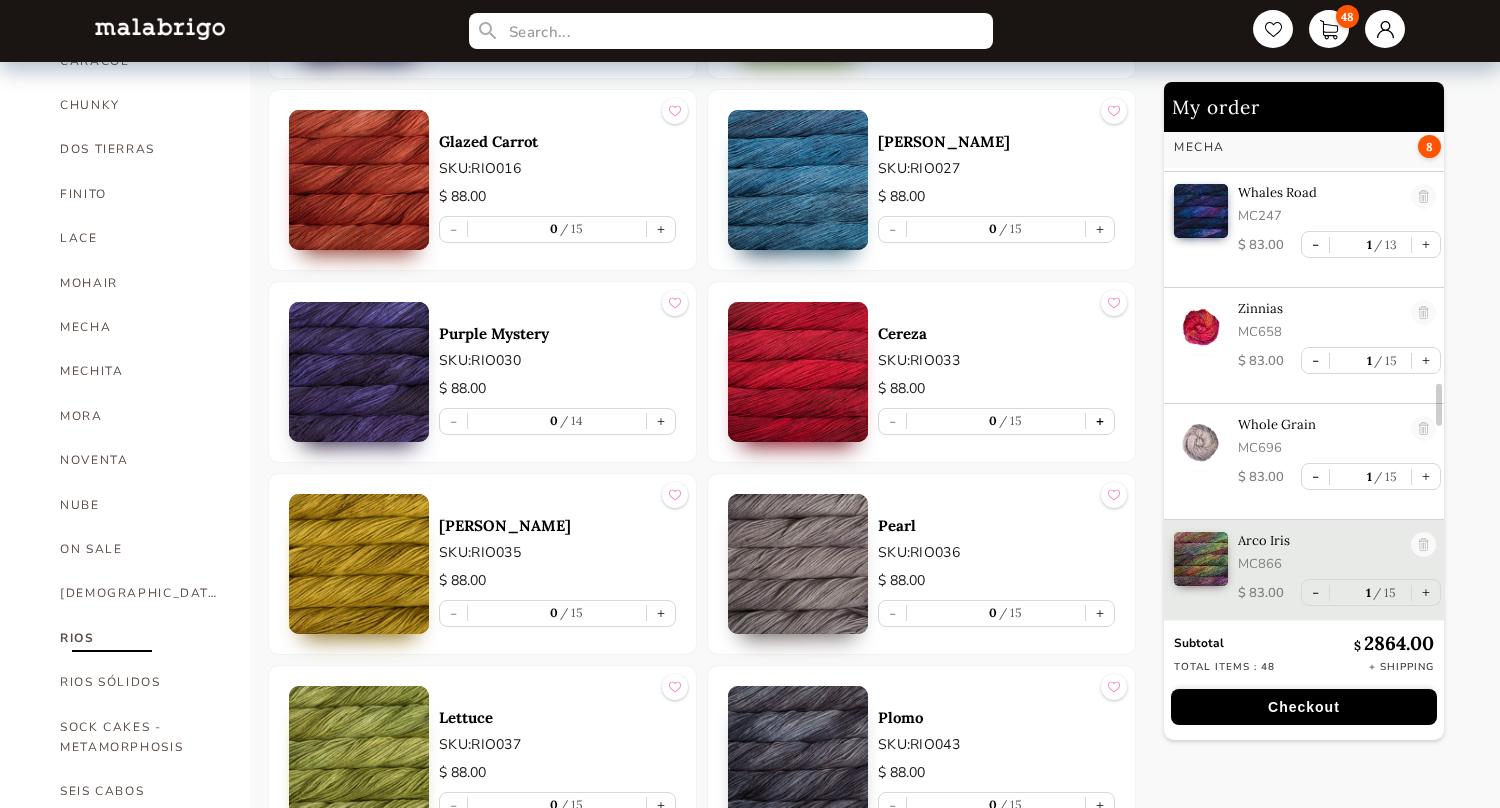 click on "+" at bounding box center [1100, 421] 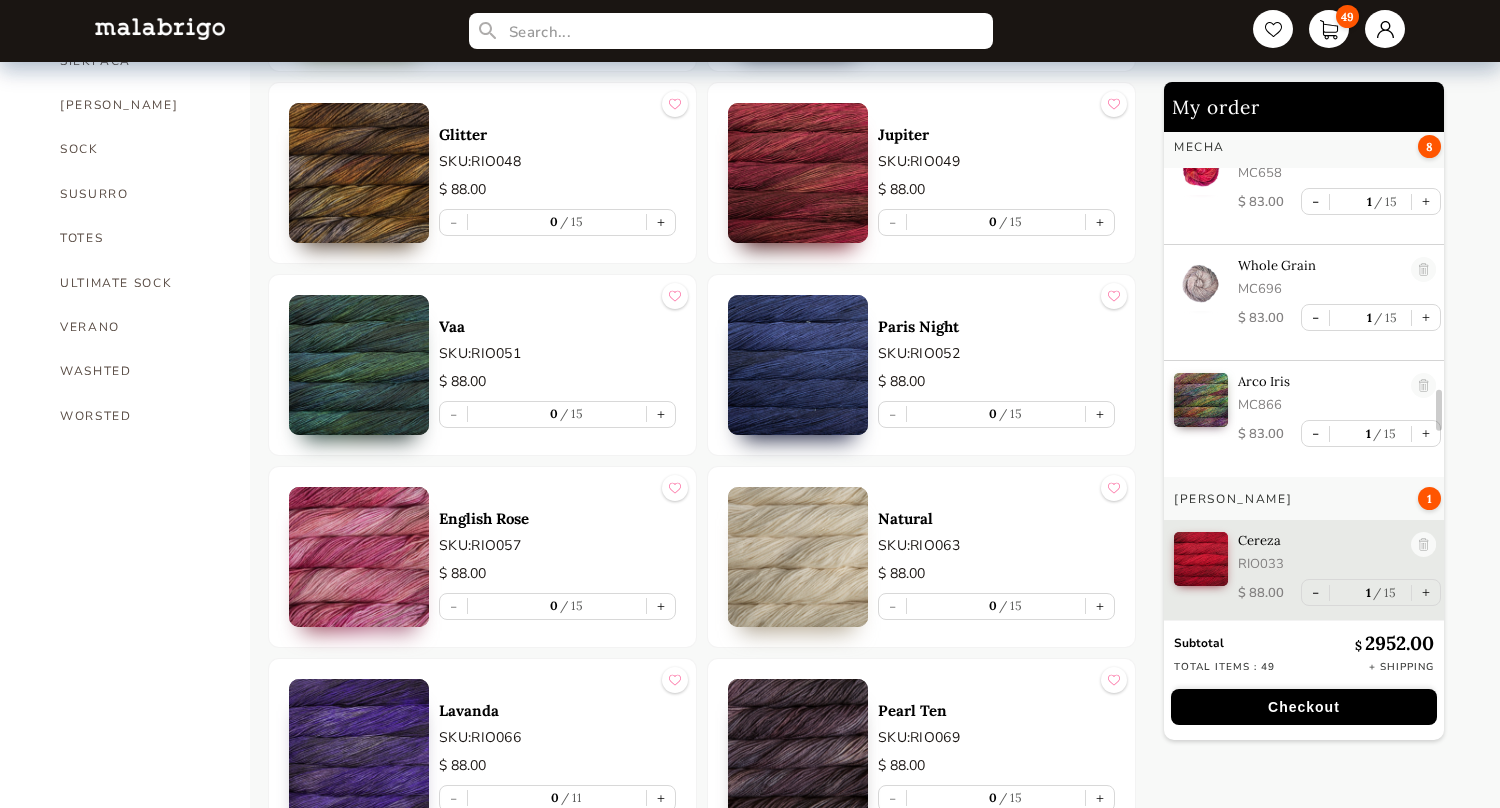 scroll, scrollTop: 1527, scrollLeft: 0, axis: vertical 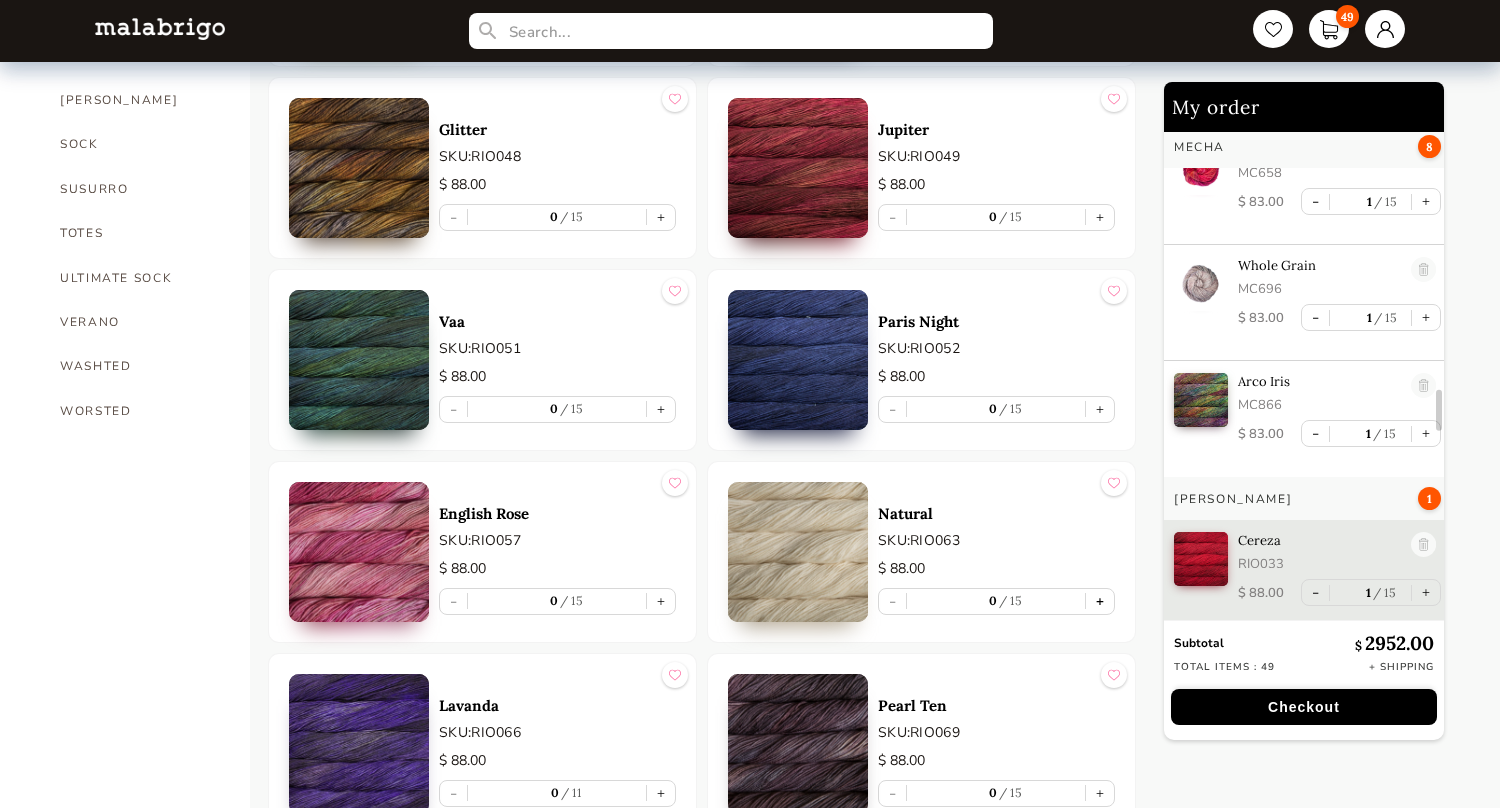 click on "+" at bounding box center (1100, 601) 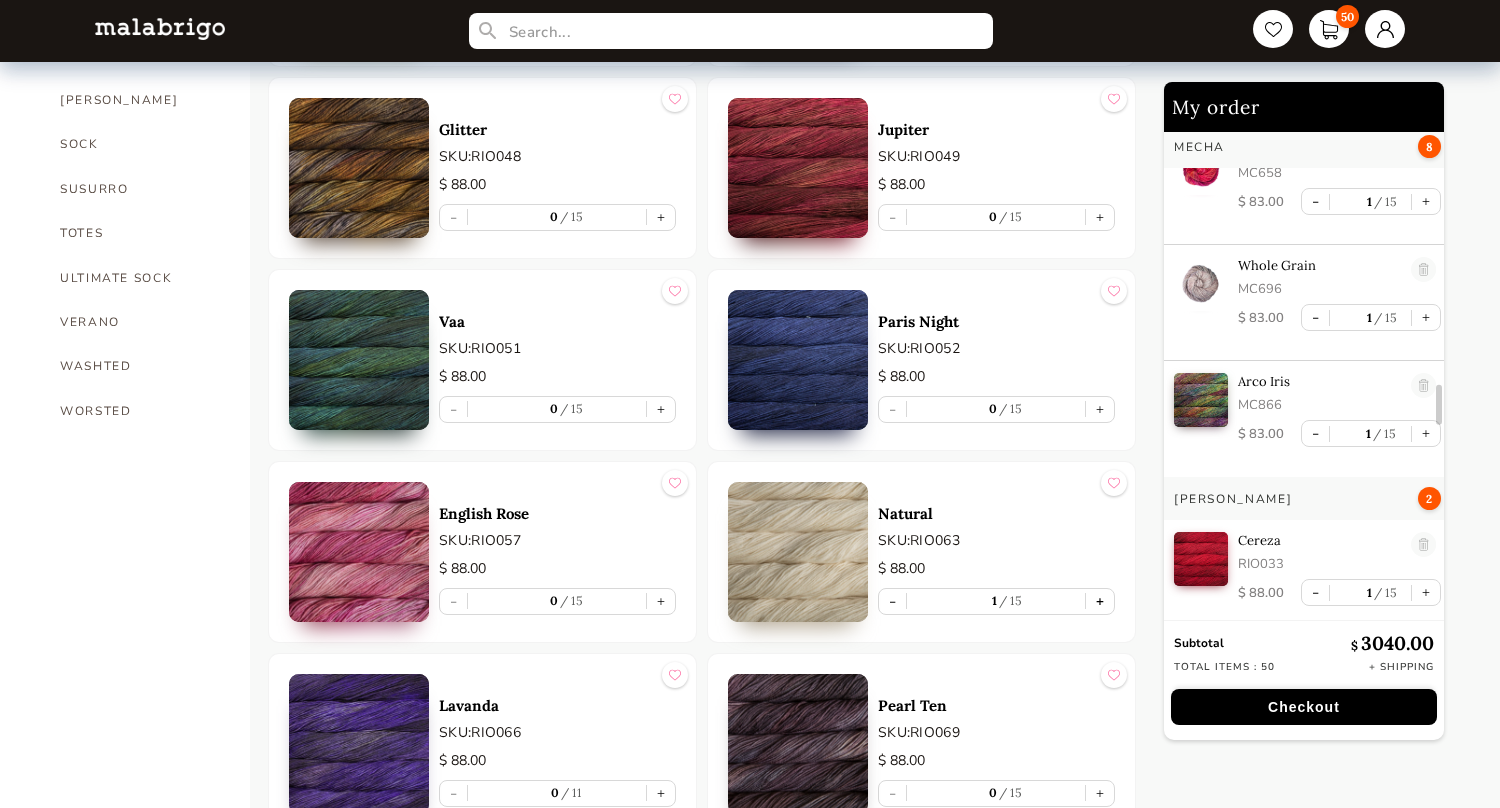 scroll, scrollTop: 3330, scrollLeft: 0, axis: vertical 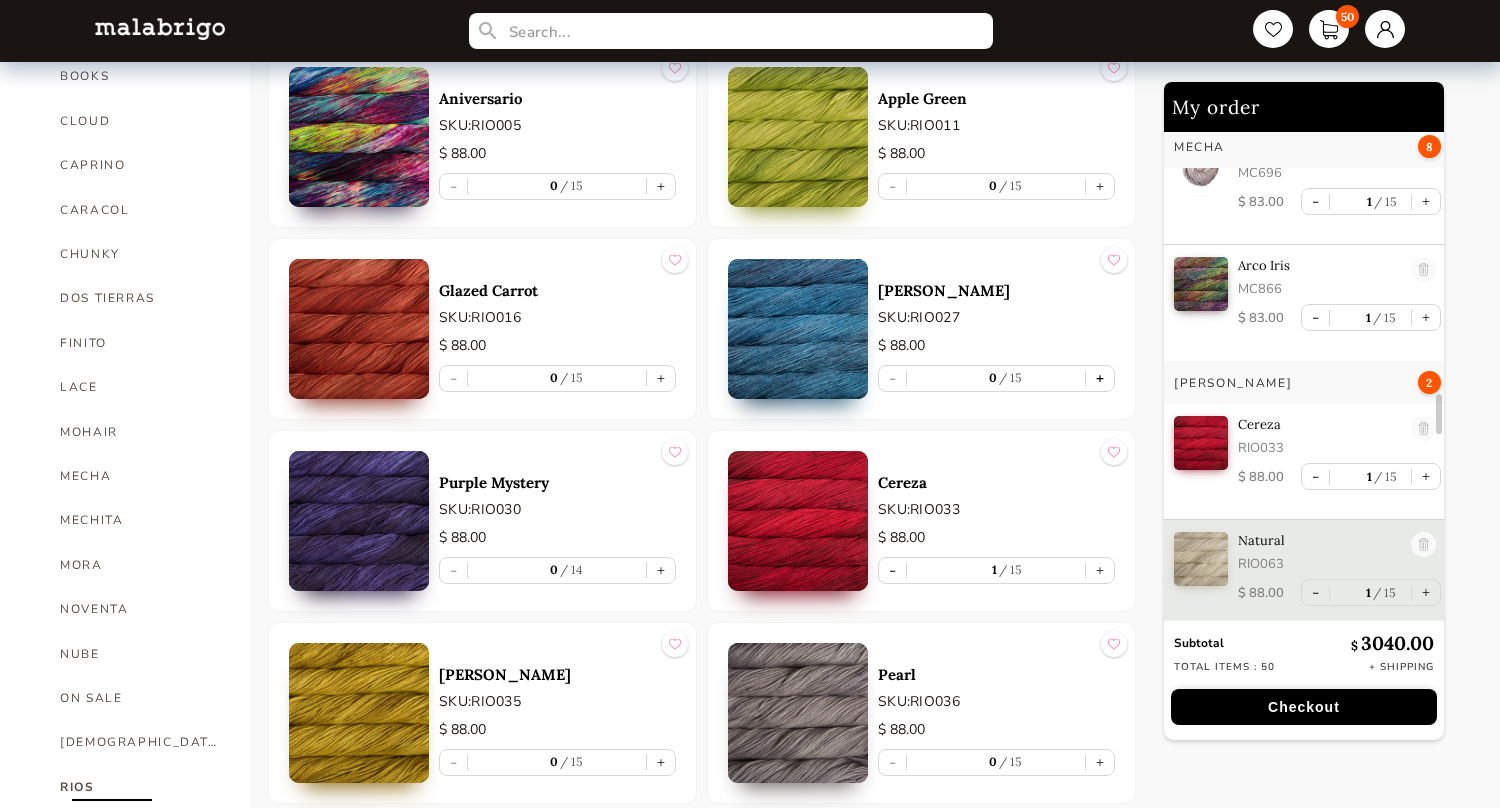 click on "+" at bounding box center [1100, 378] 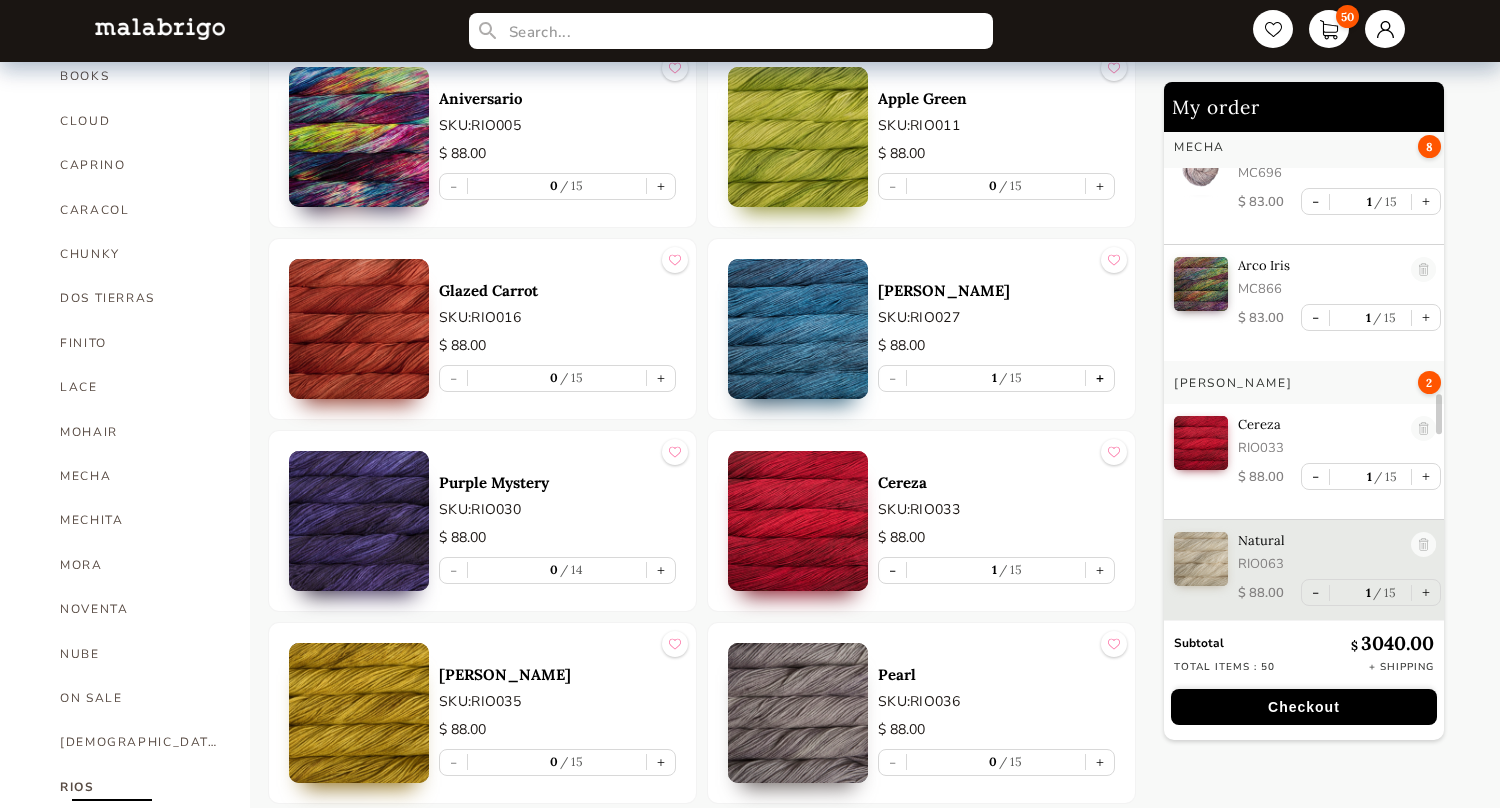 scroll, scrollTop: 3446, scrollLeft: 0, axis: vertical 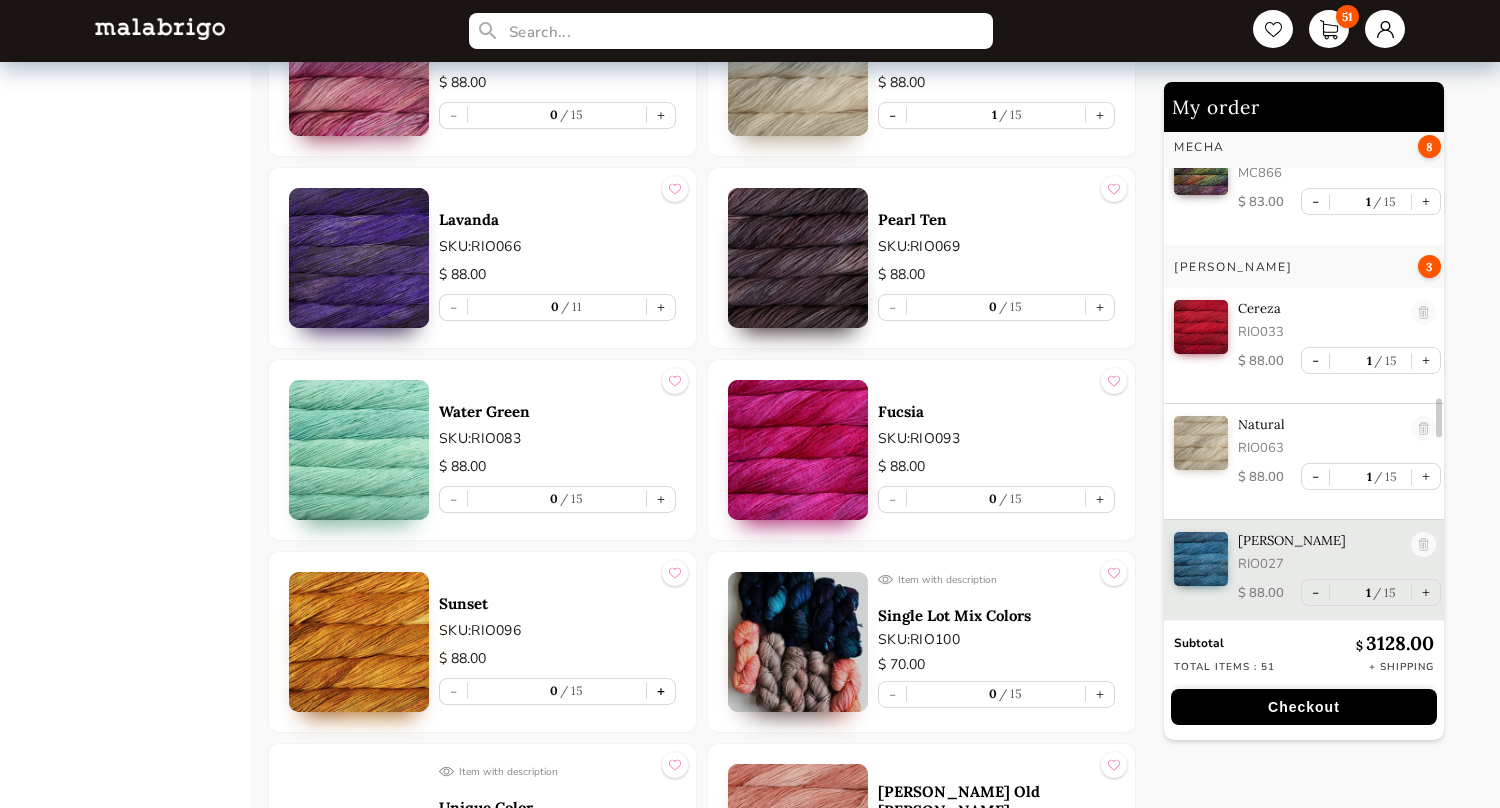 click on "+" at bounding box center [661, 691] 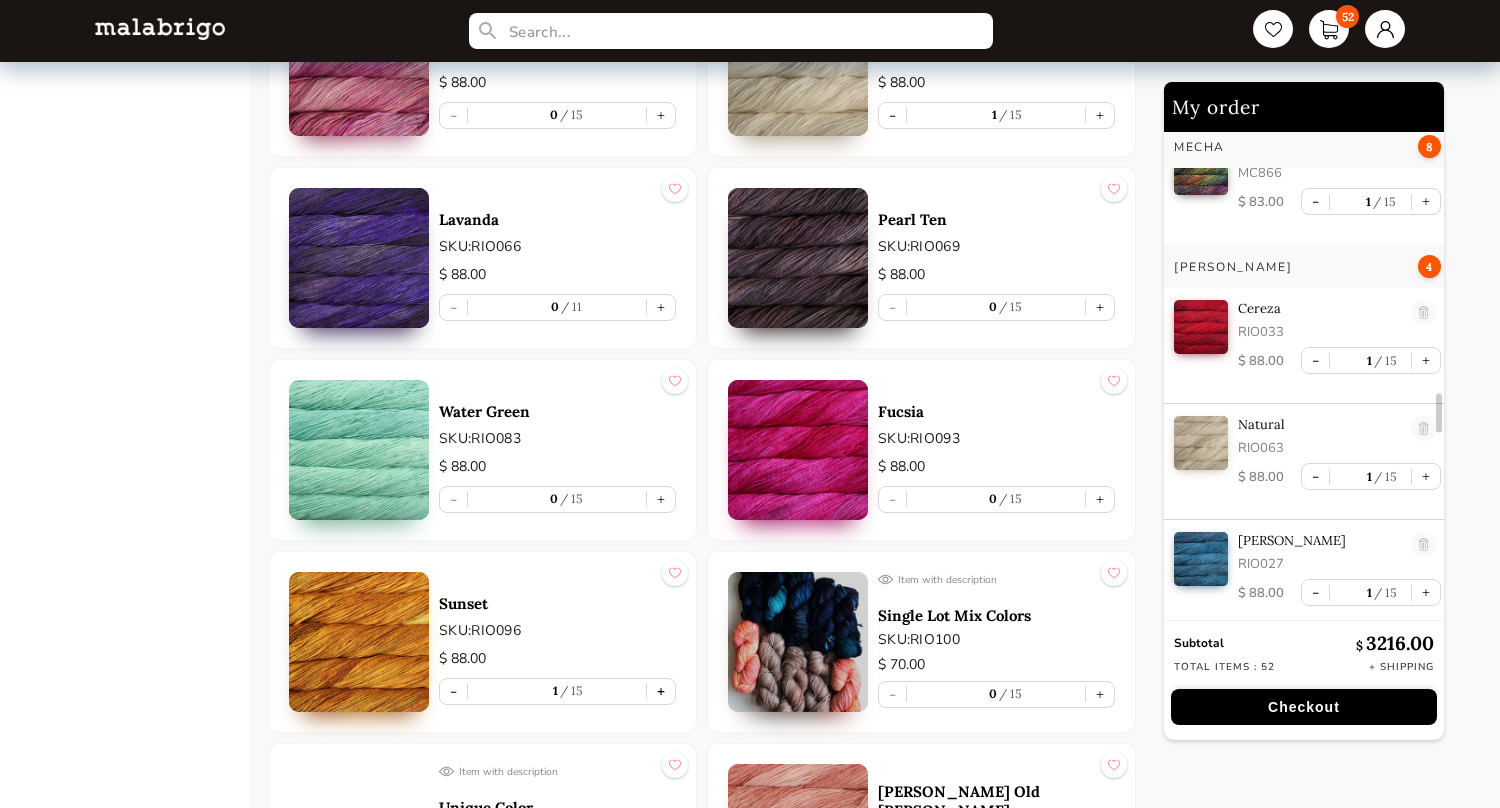 scroll, scrollTop: 3562, scrollLeft: 0, axis: vertical 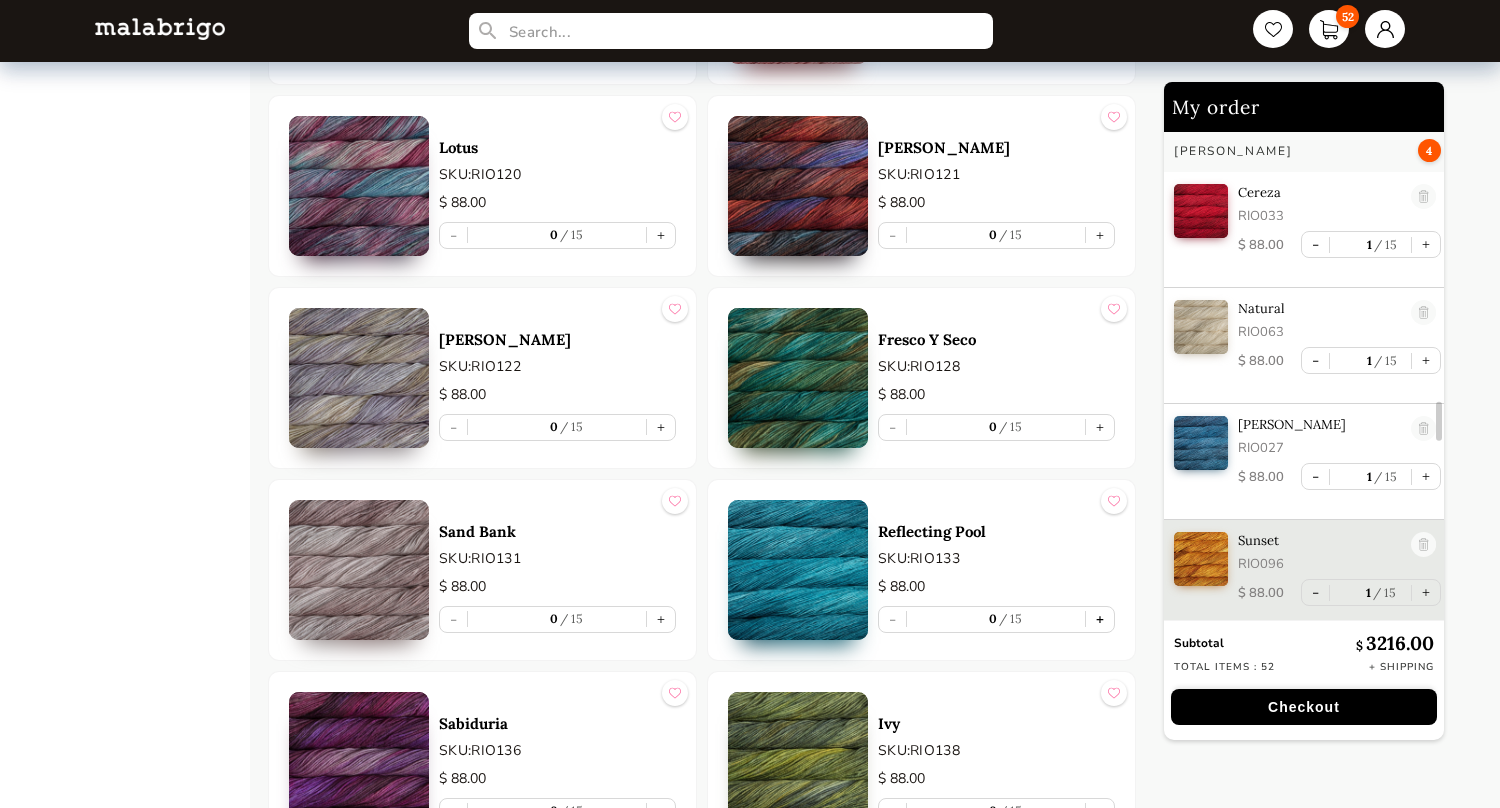 click on "+" at bounding box center (1100, 619) 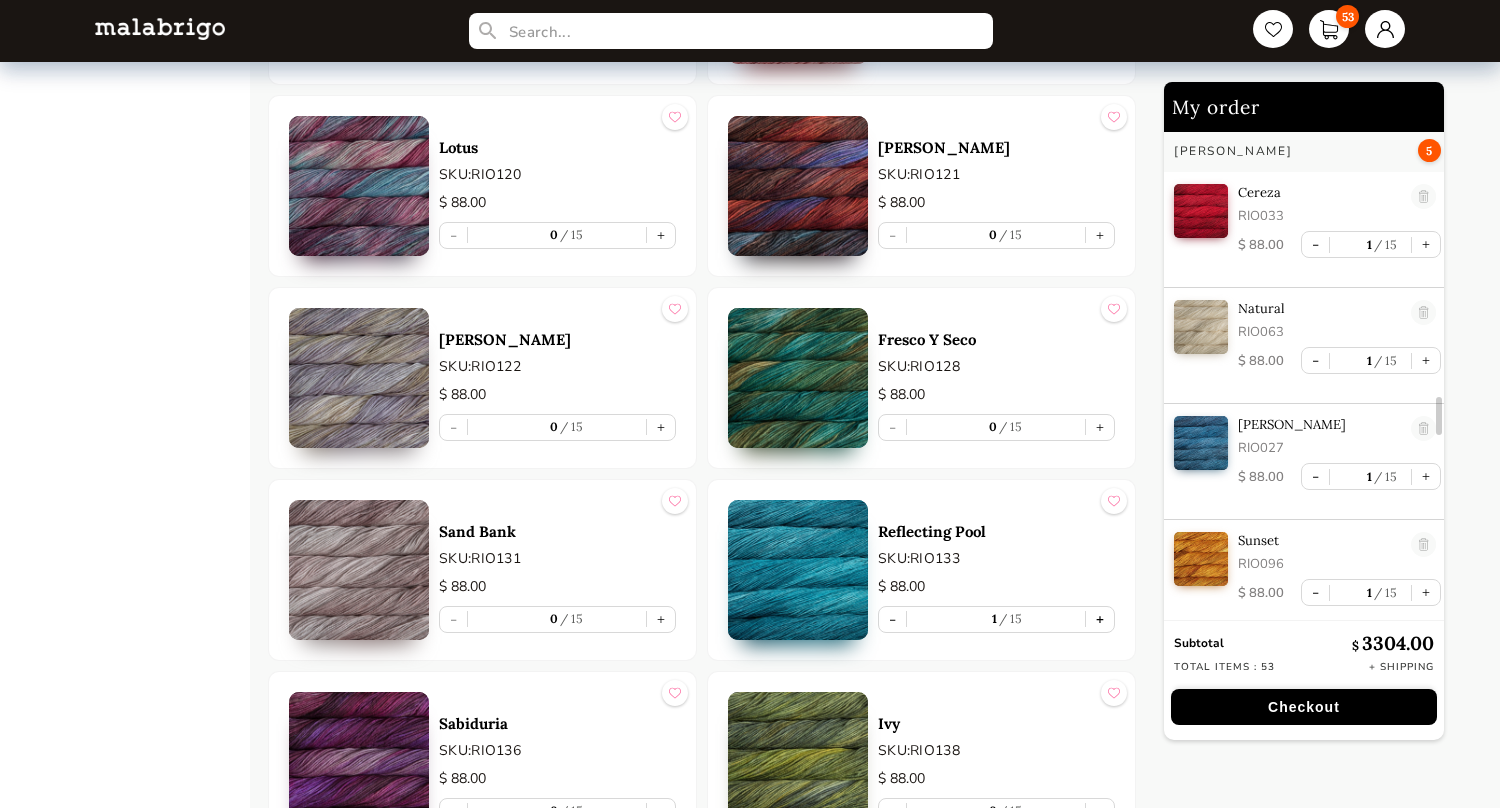 scroll, scrollTop: 3678, scrollLeft: 0, axis: vertical 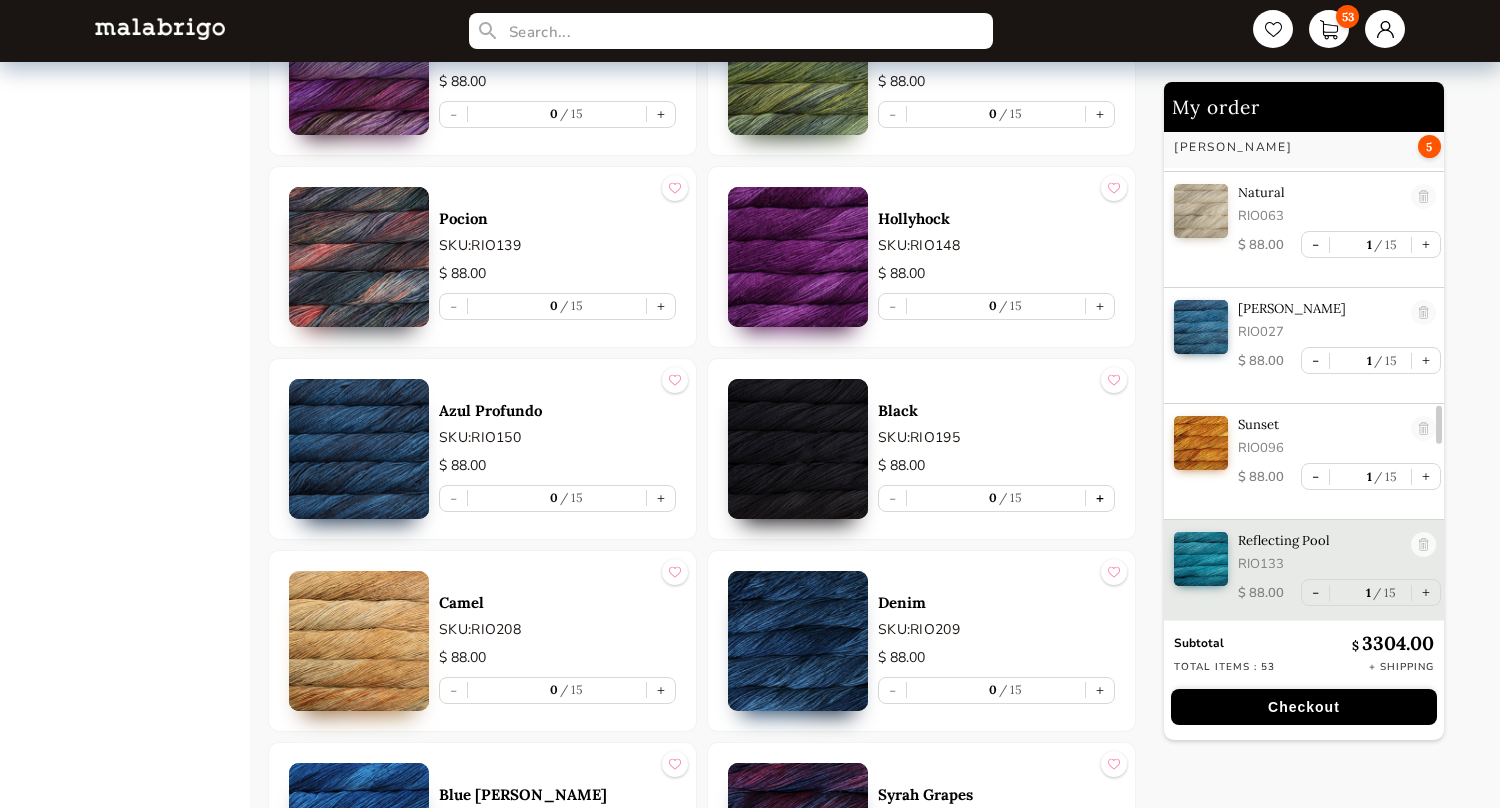 click on "+" at bounding box center (1100, 498) 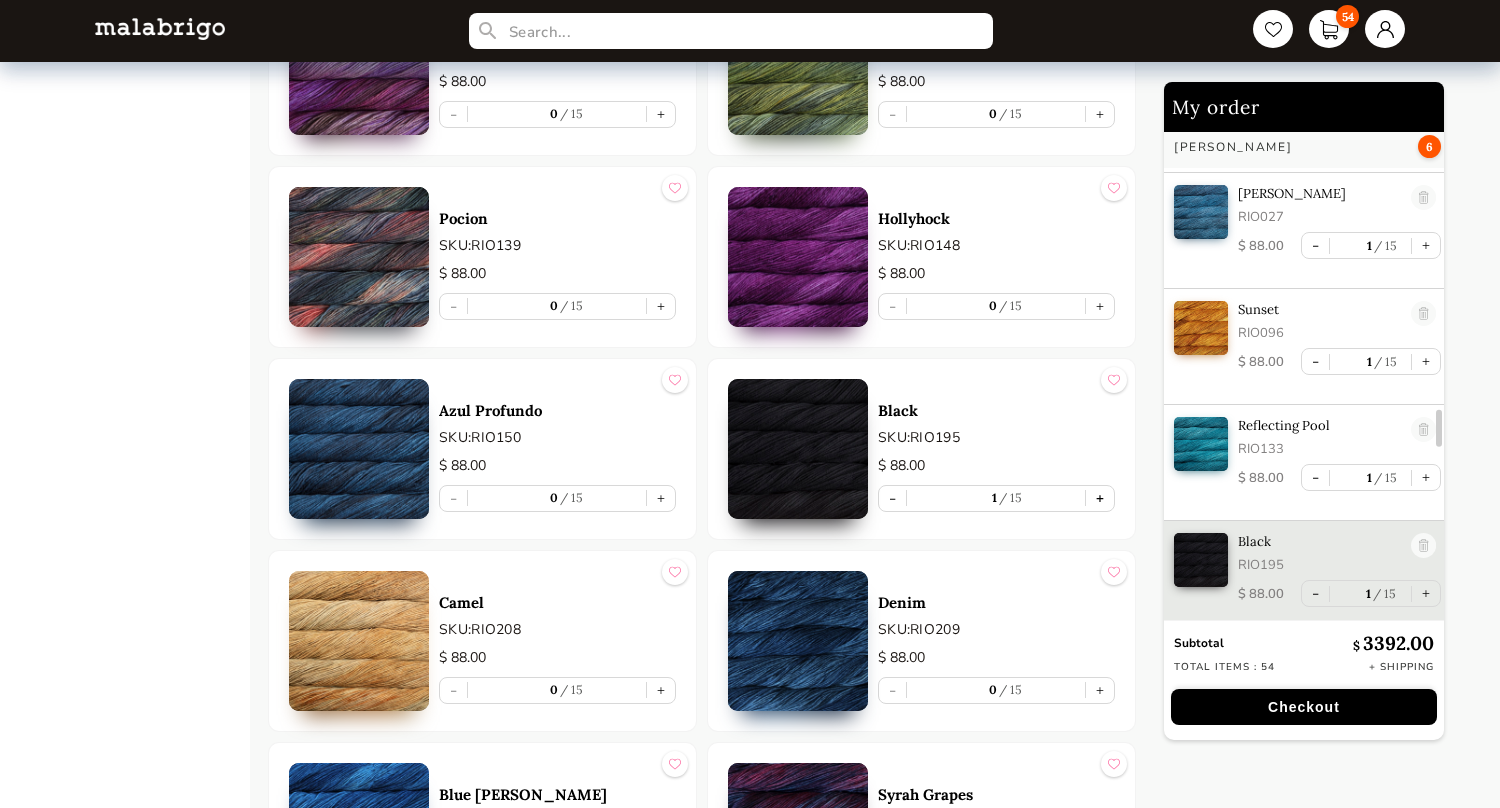 scroll, scrollTop: 3794, scrollLeft: 0, axis: vertical 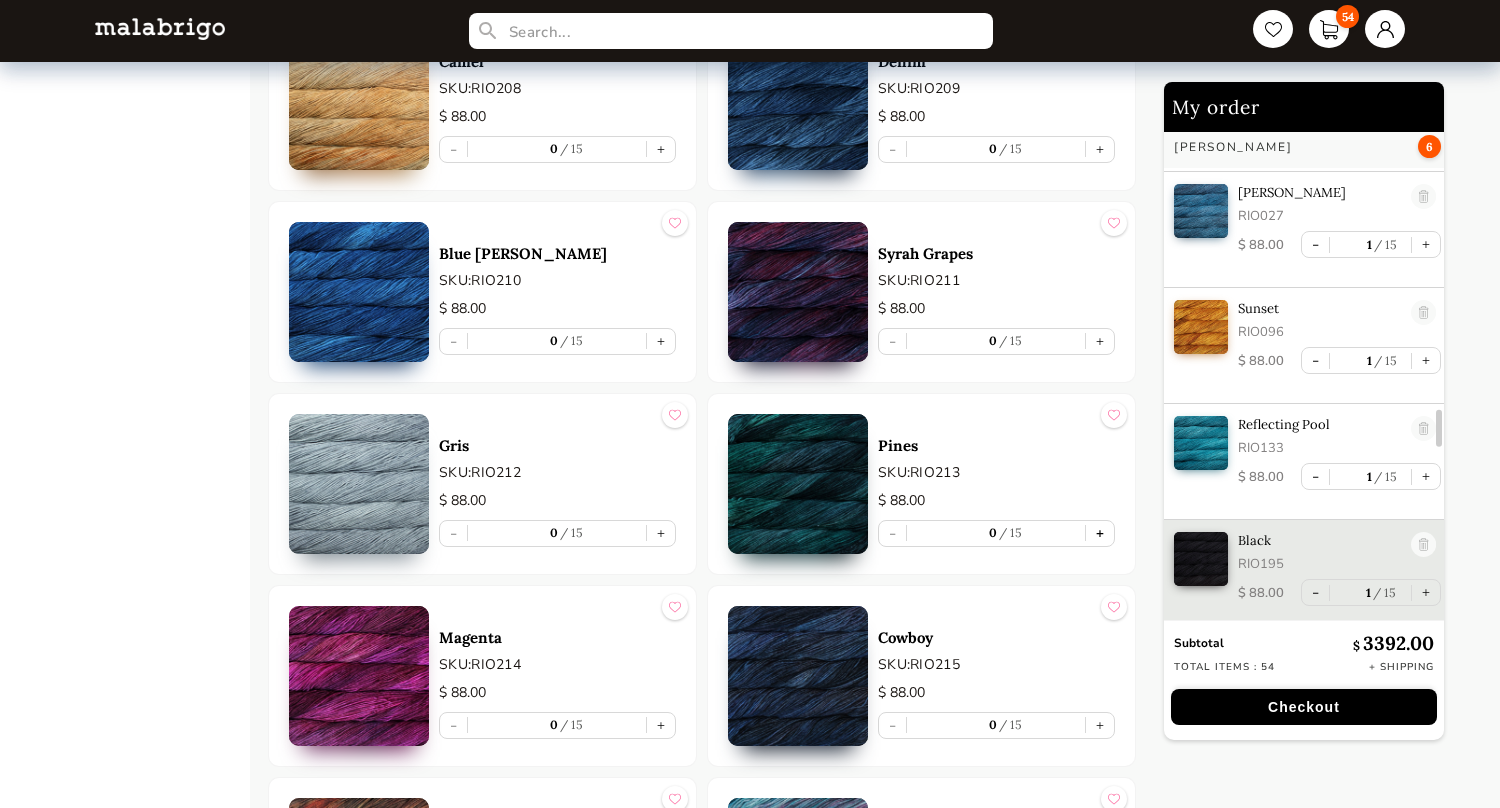 click on "+" at bounding box center [1100, 533] 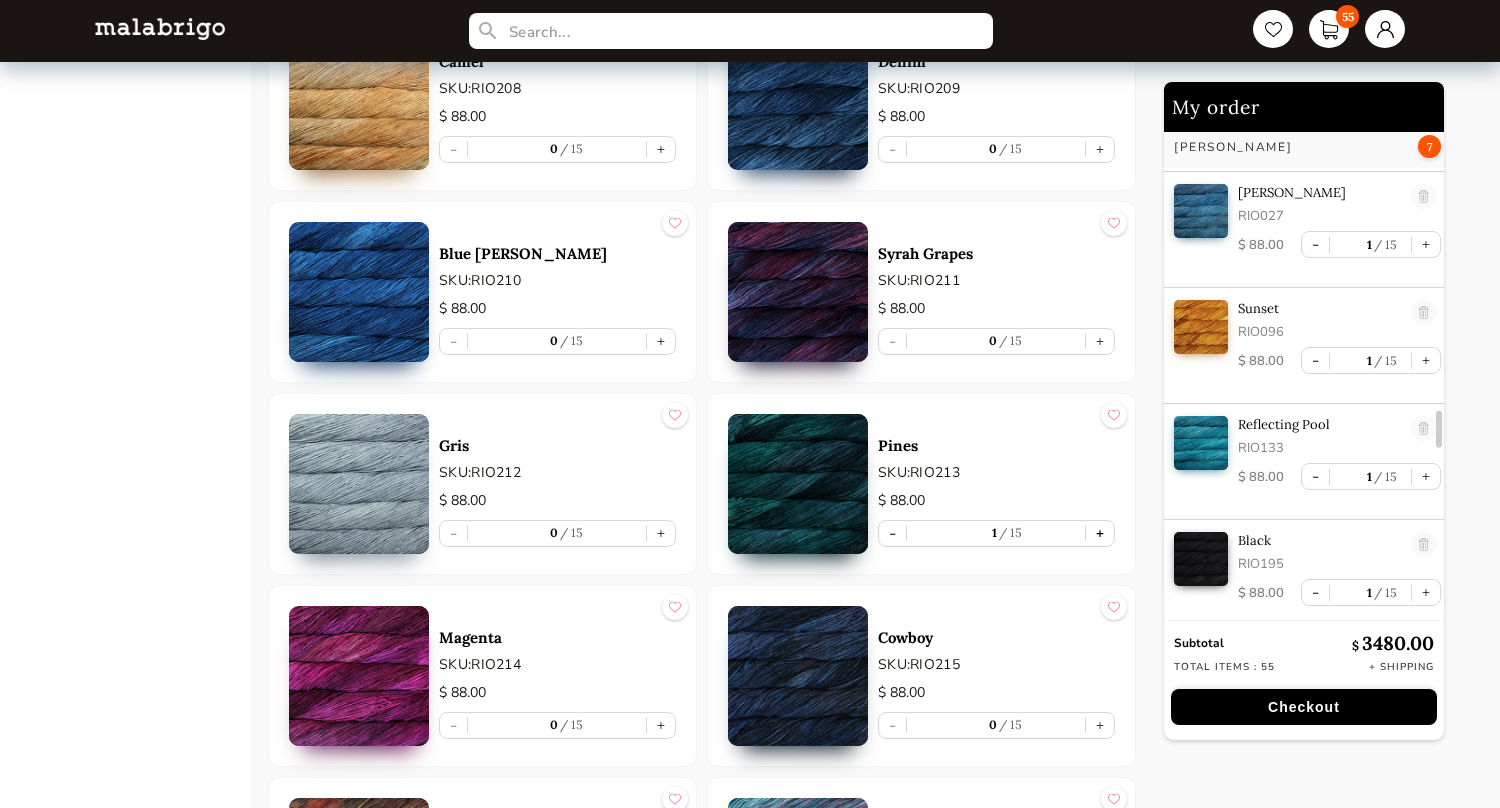 scroll, scrollTop: 3910, scrollLeft: 0, axis: vertical 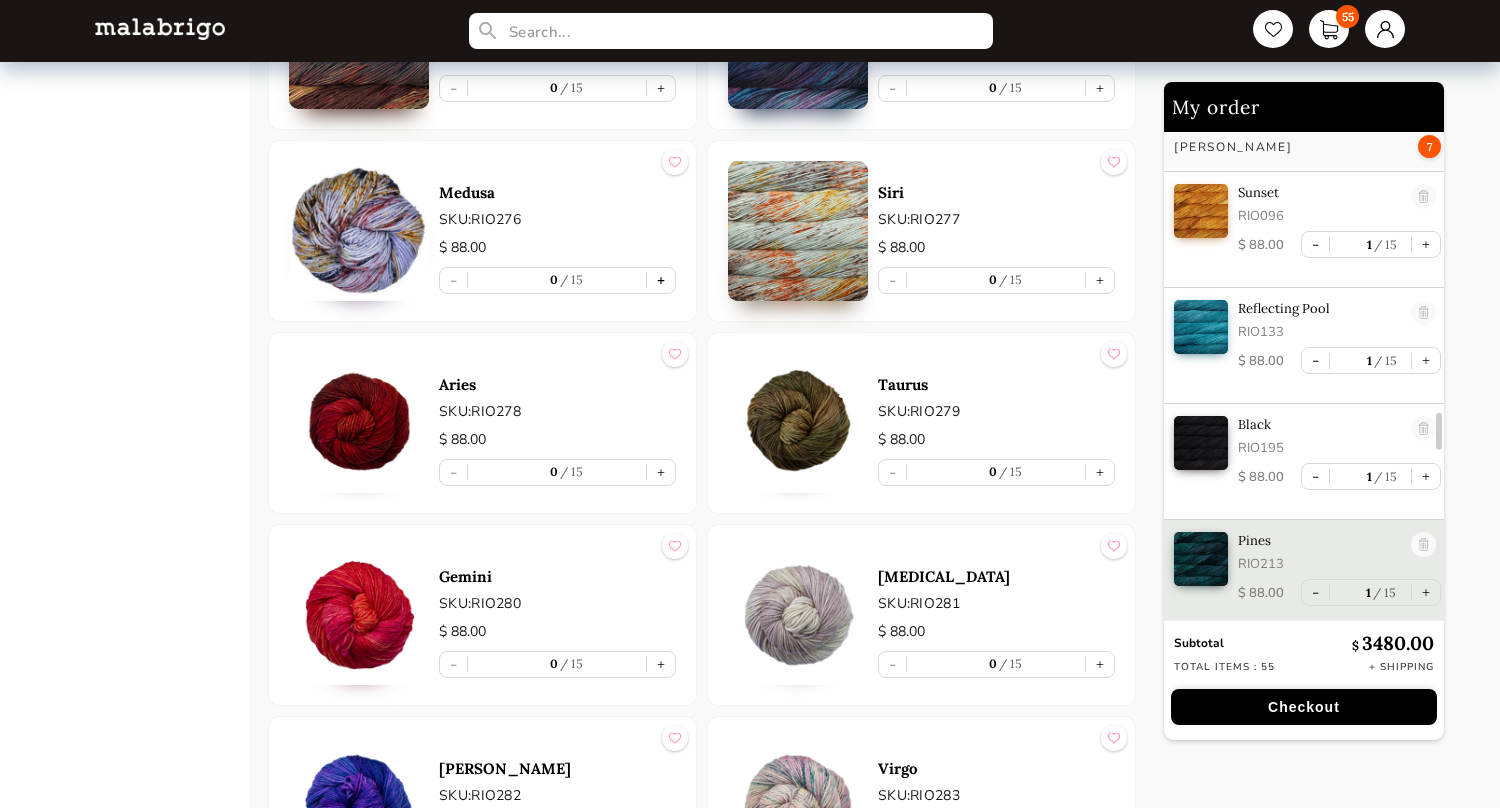 click on "+" at bounding box center (661, 280) 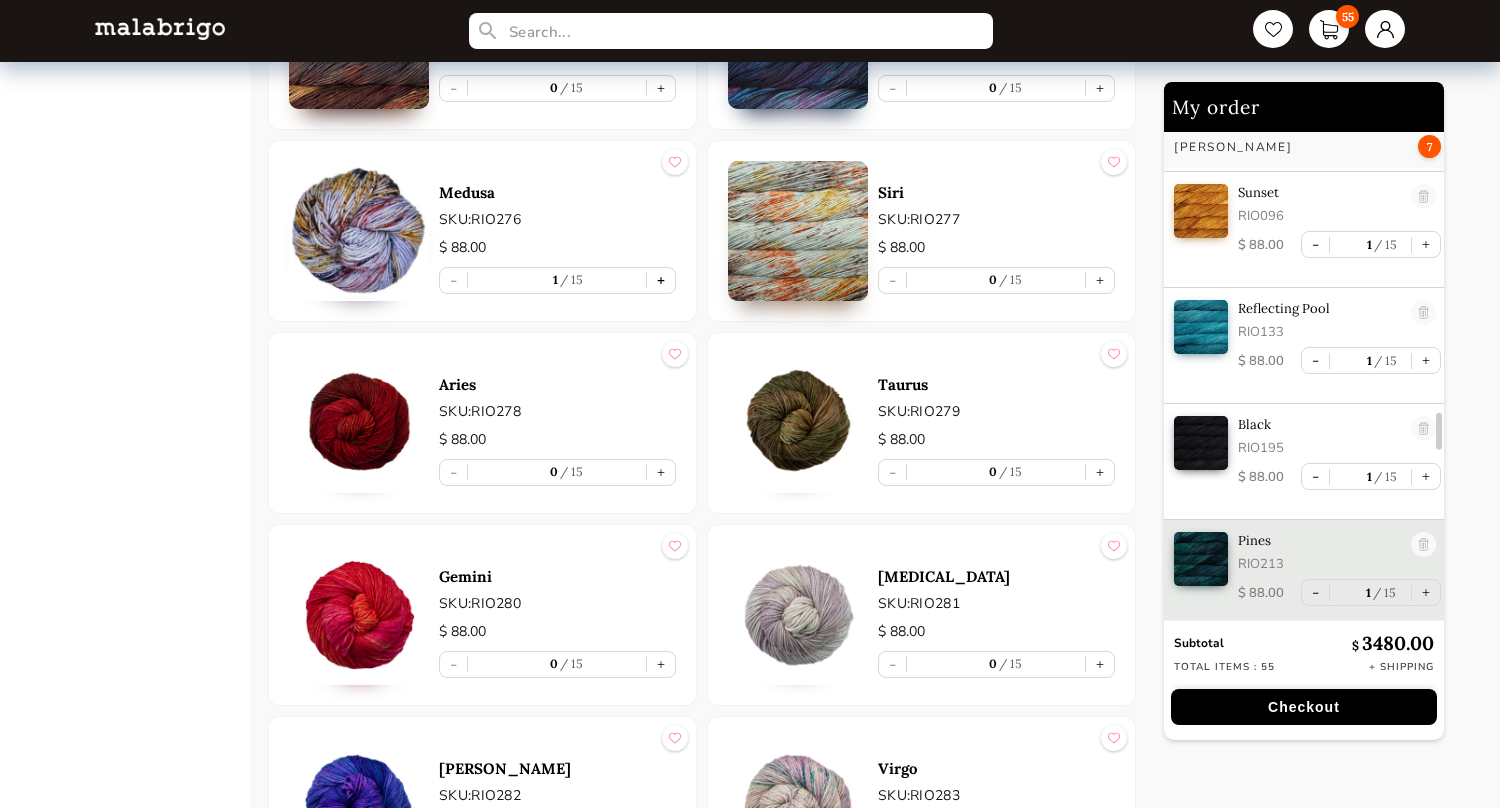 scroll, scrollTop: 4026, scrollLeft: 0, axis: vertical 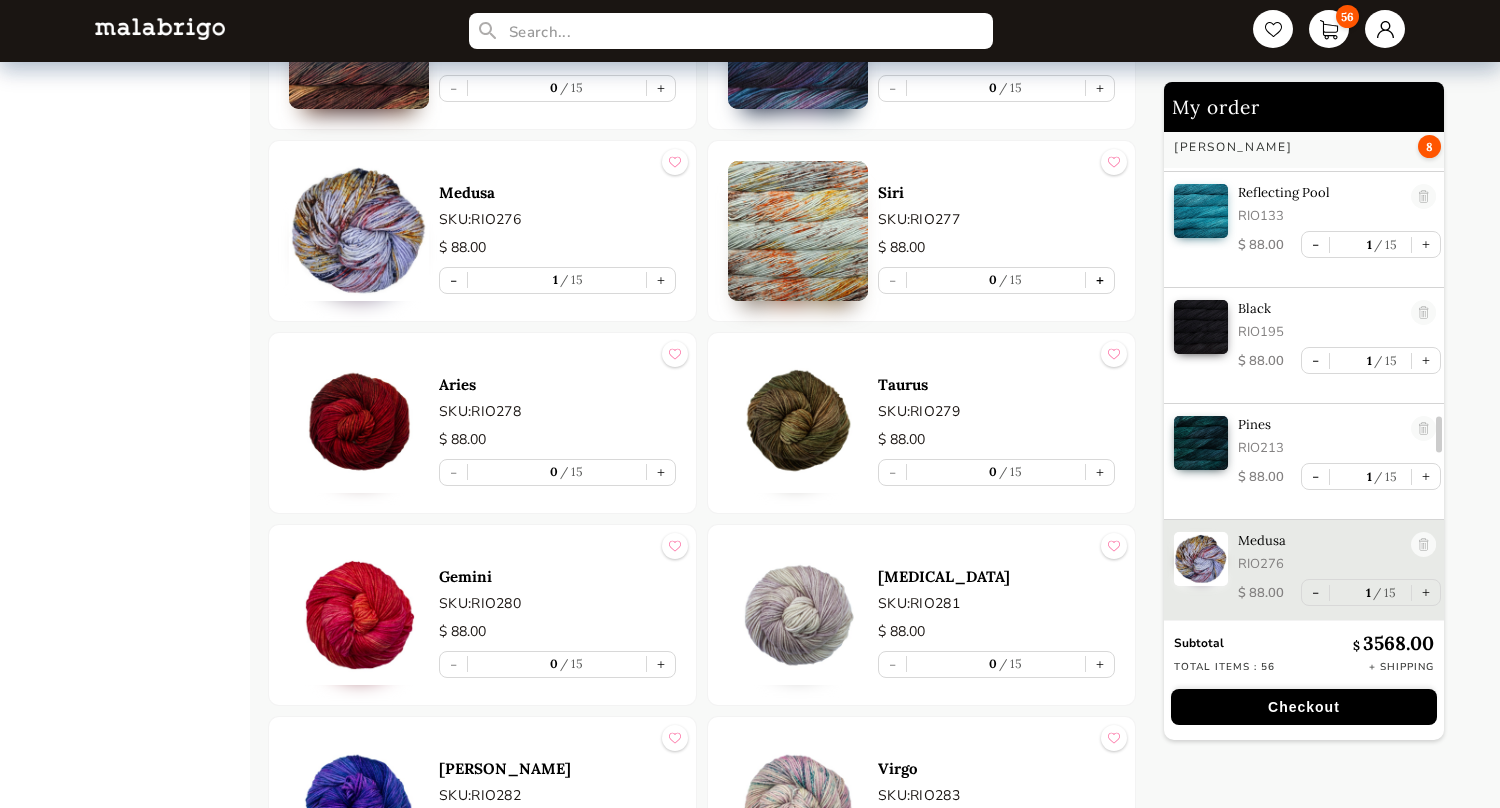 click on "+" at bounding box center [1100, 280] 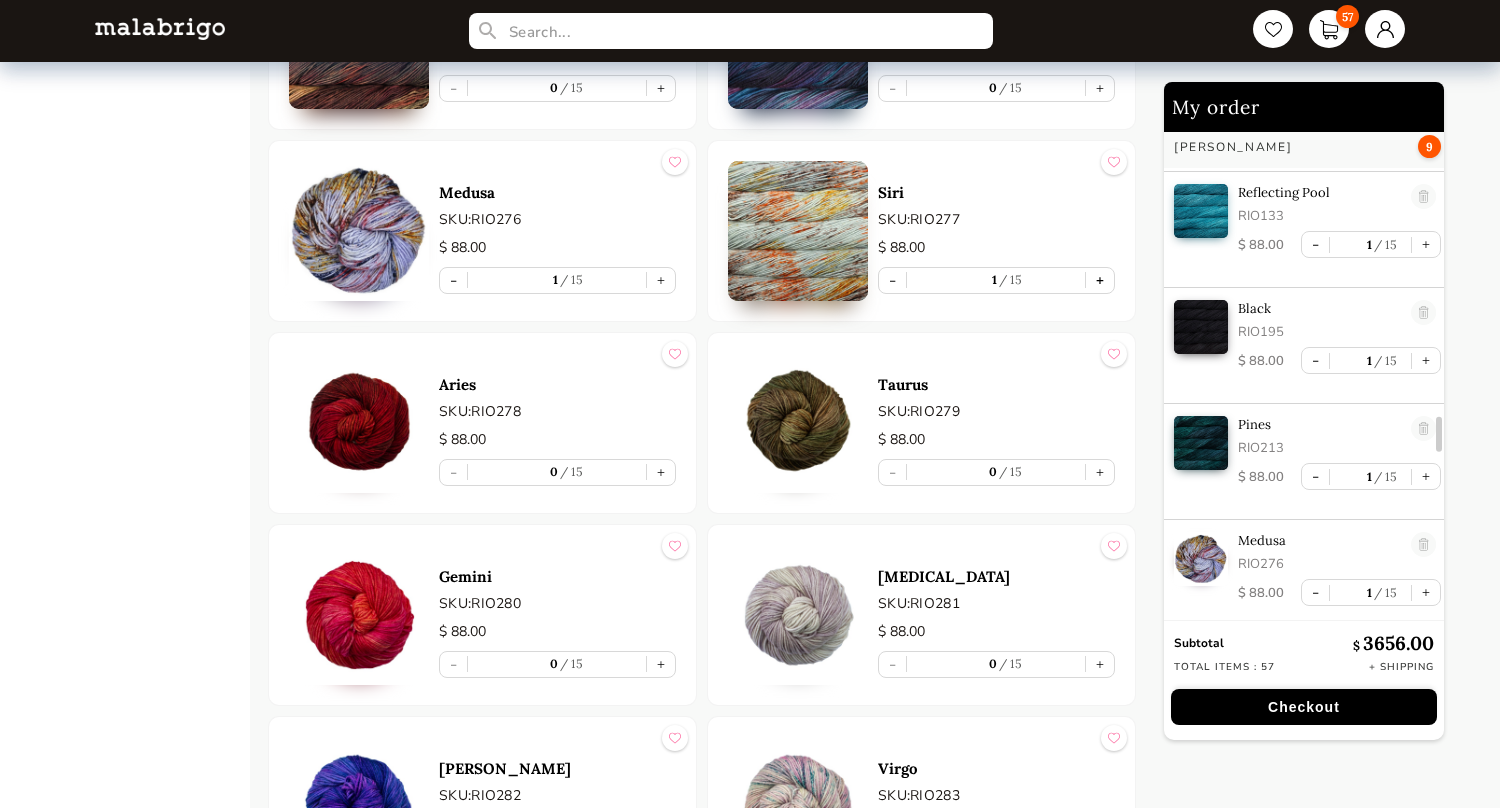 scroll, scrollTop: 4142, scrollLeft: 0, axis: vertical 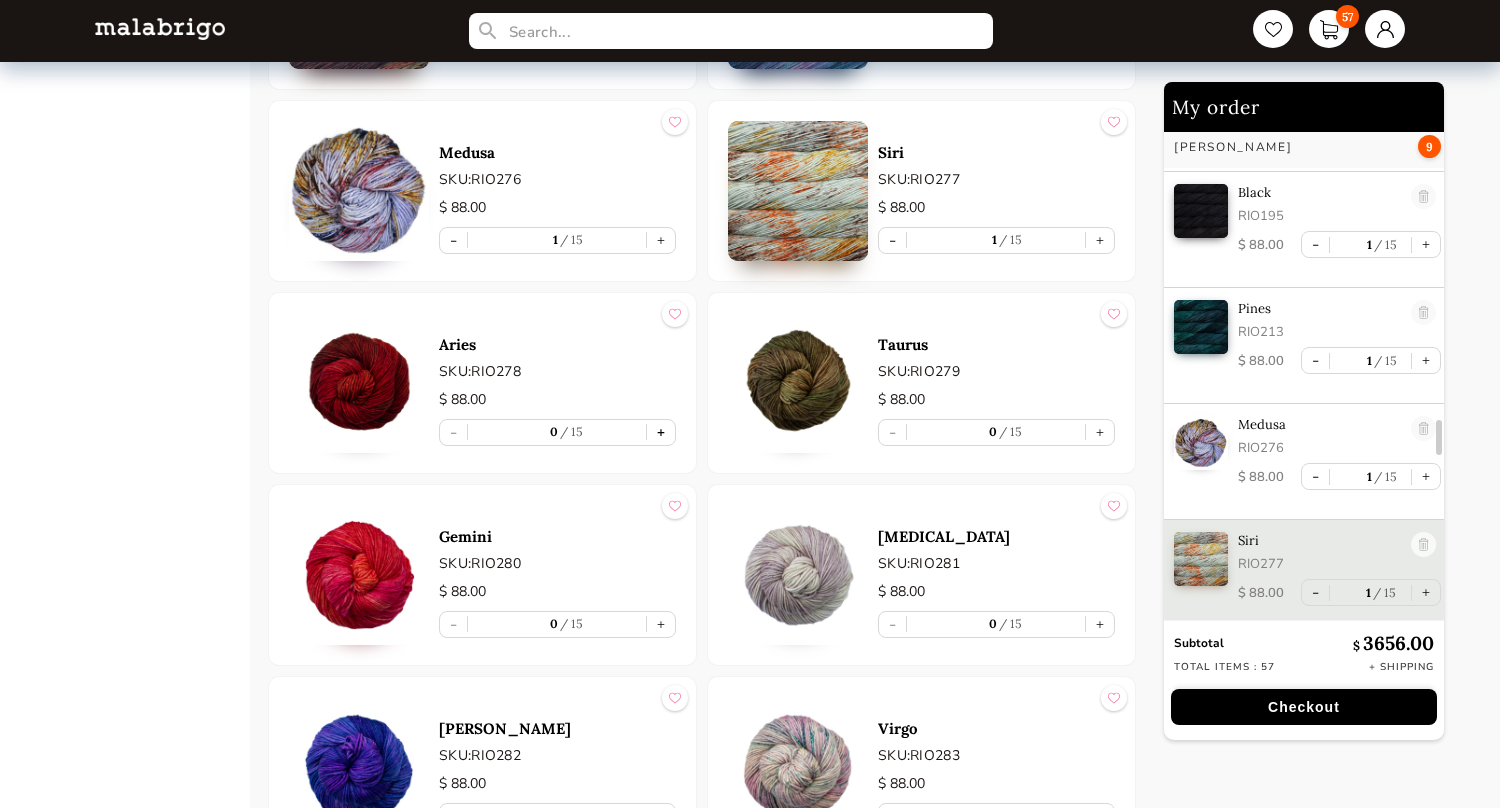 click on "+" at bounding box center [661, 432] 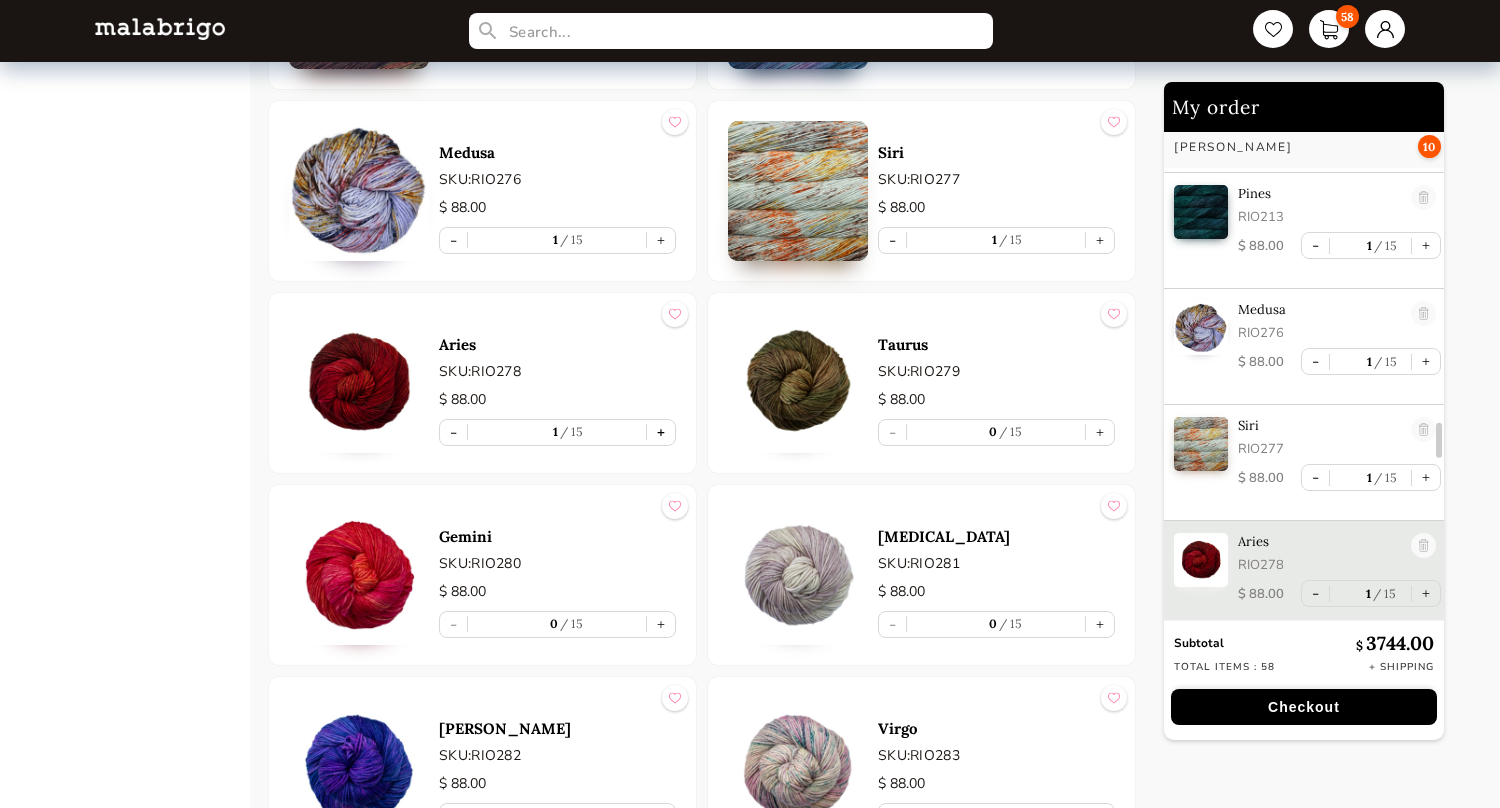 scroll, scrollTop: 4258, scrollLeft: 0, axis: vertical 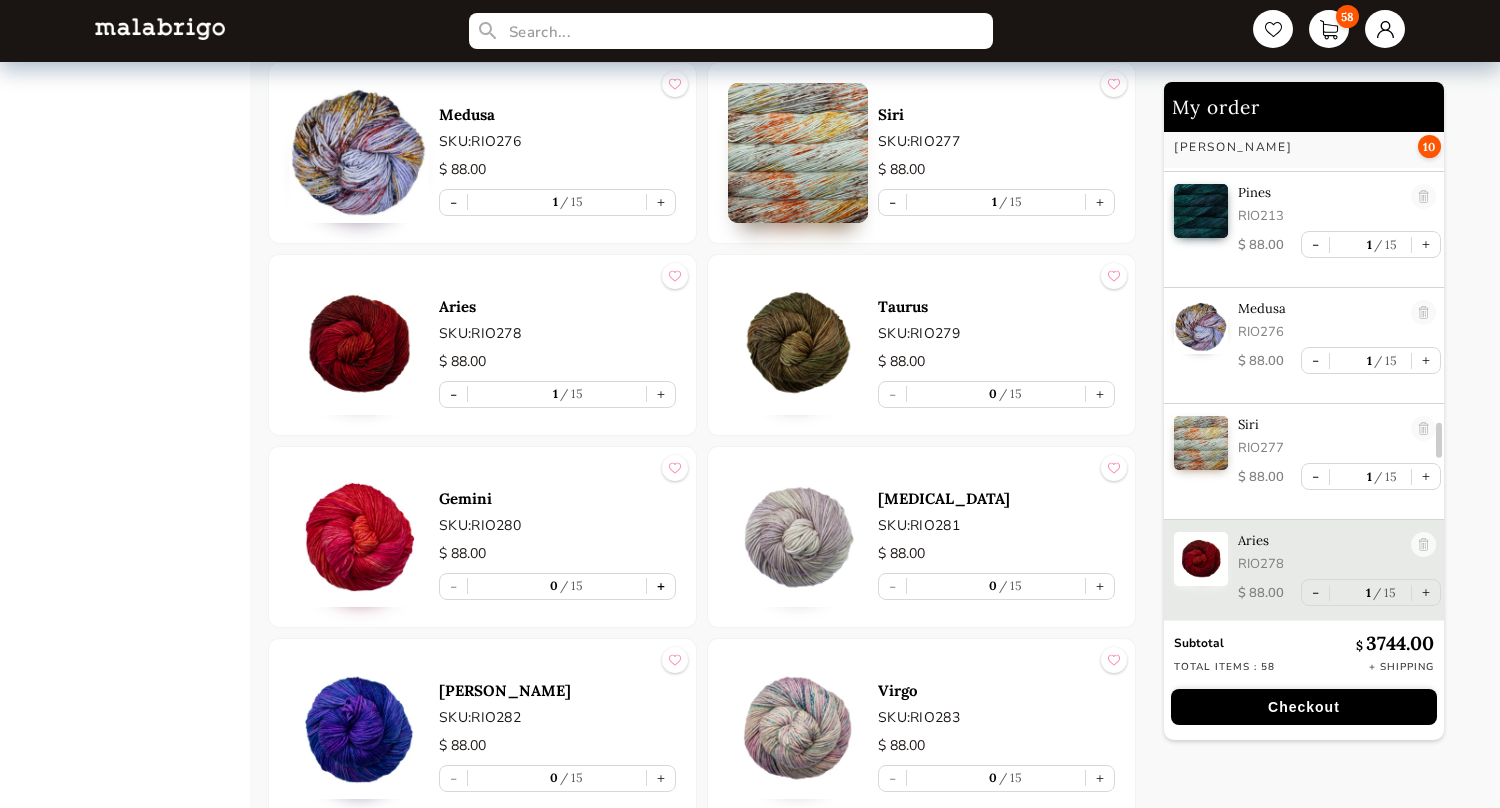 click on "+" at bounding box center (661, 586) 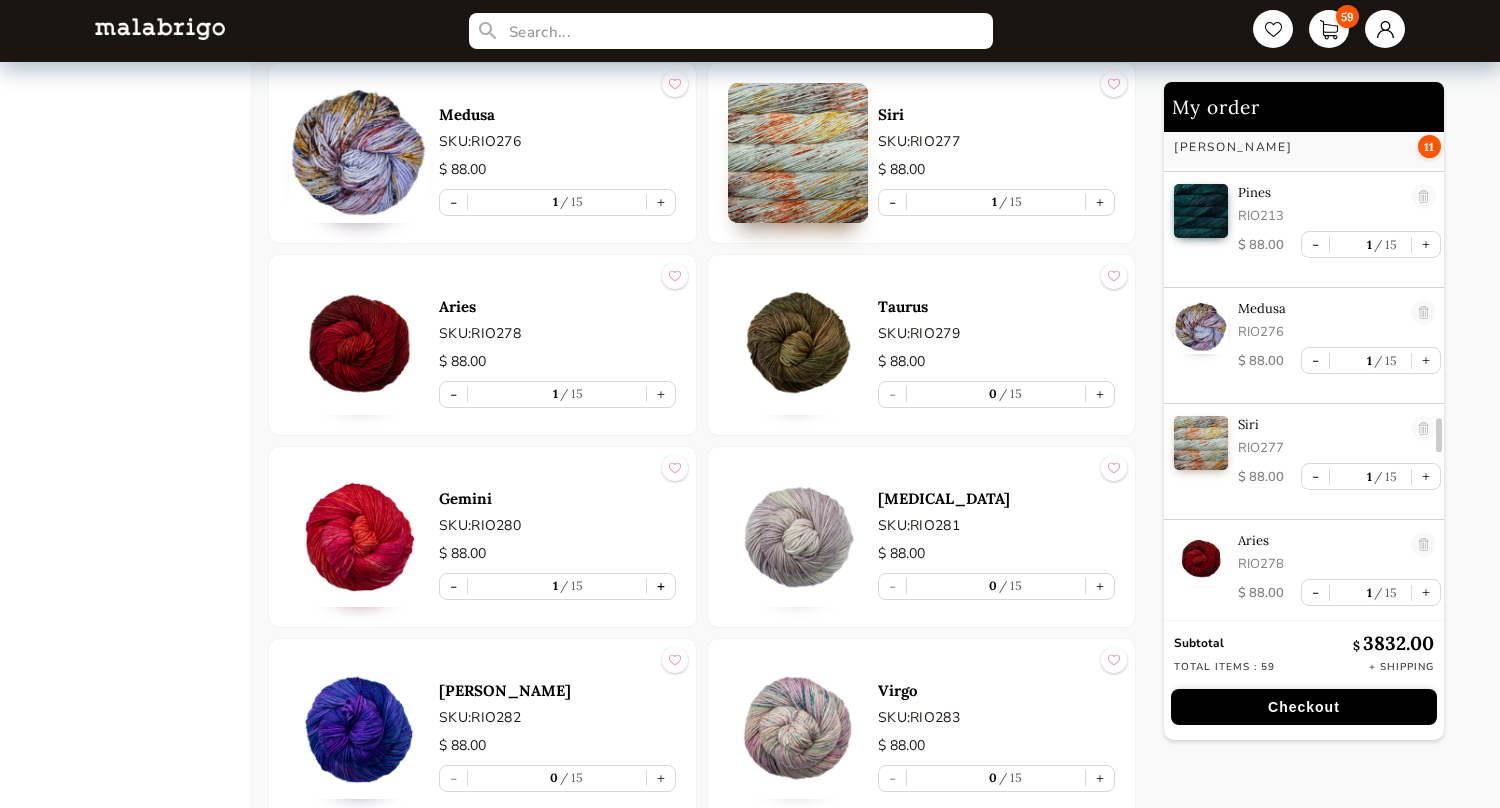 scroll, scrollTop: 4374, scrollLeft: 0, axis: vertical 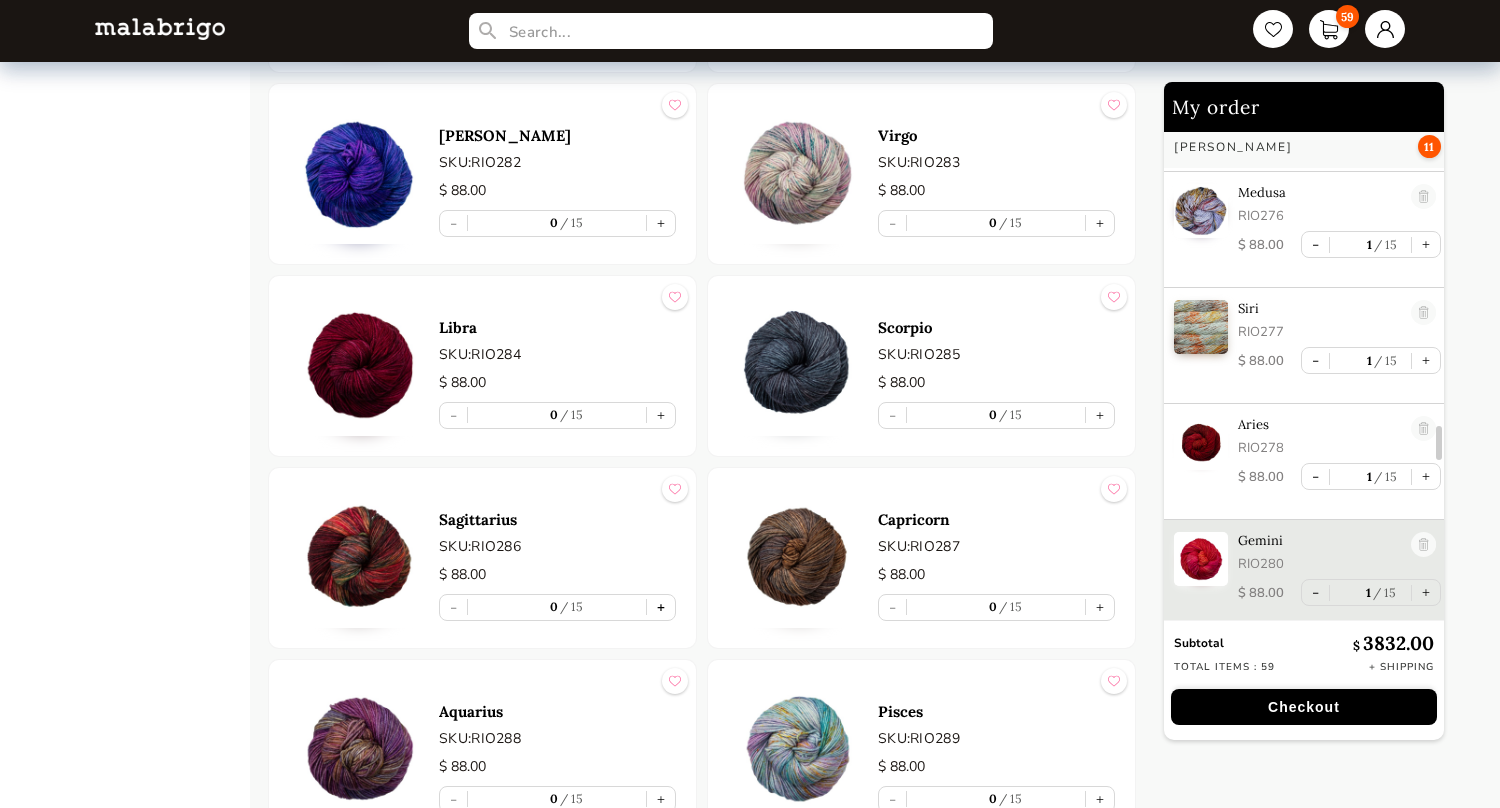 click on "+" at bounding box center [661, 607] 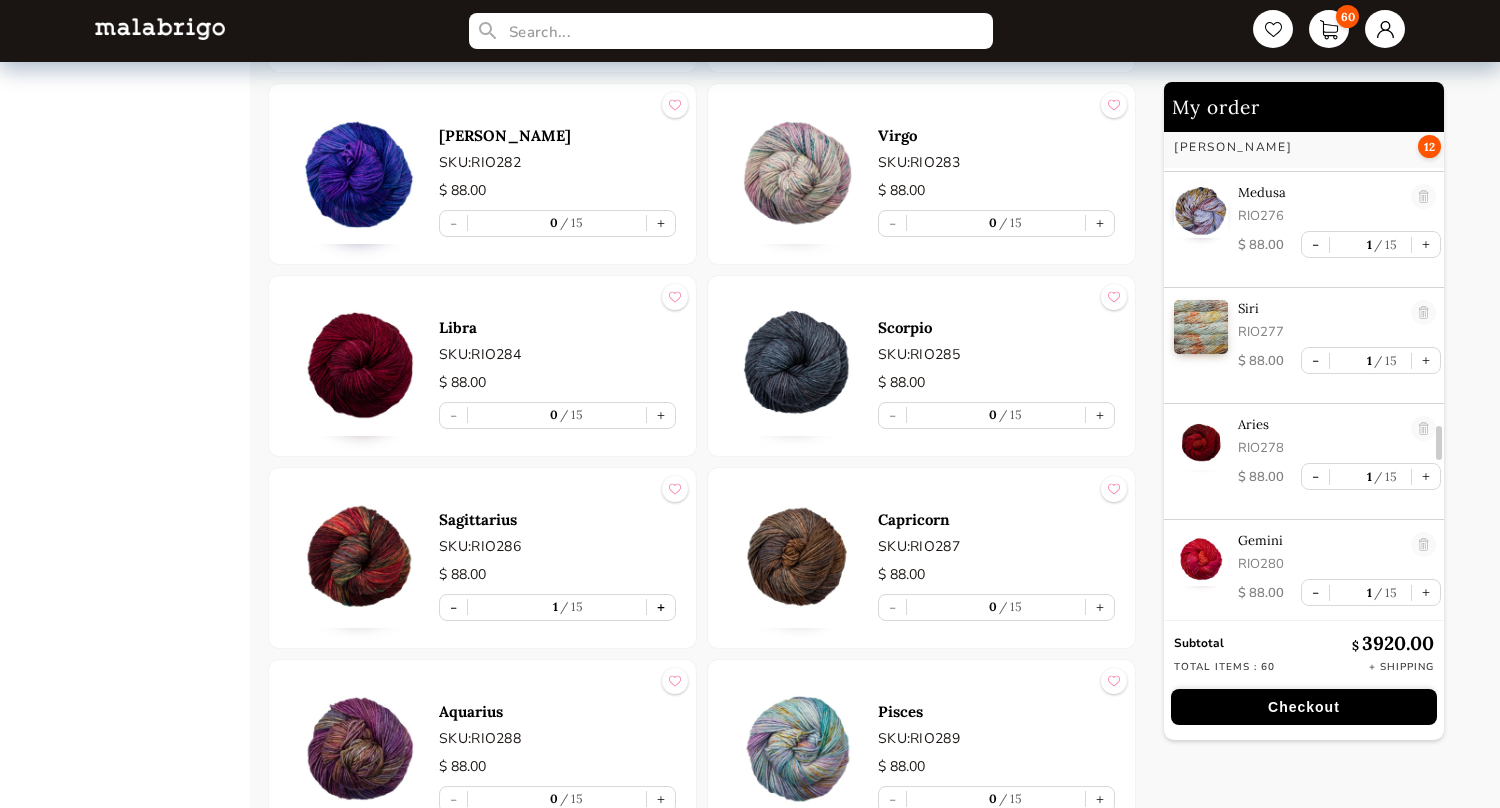 type on "1" 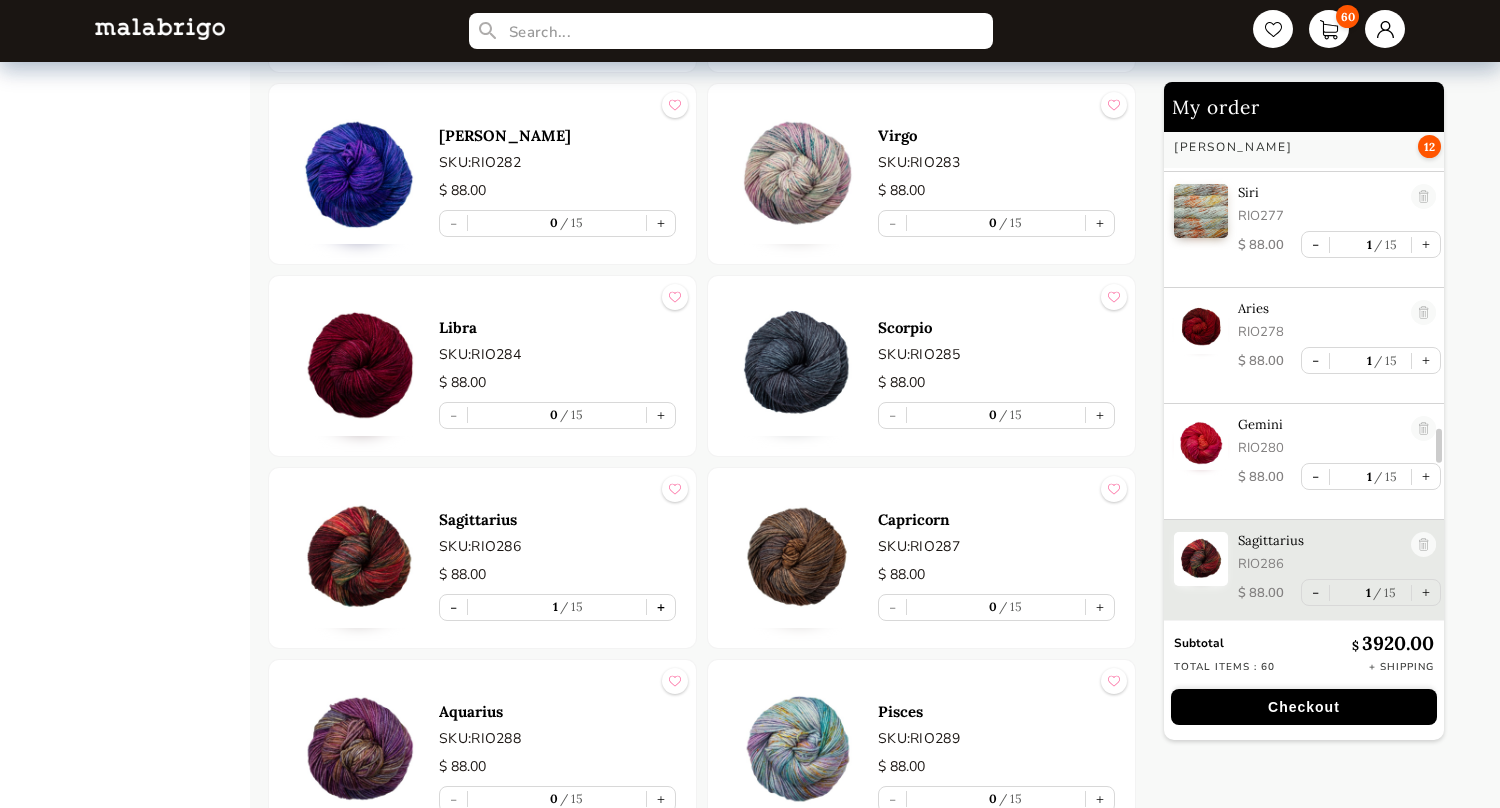 scroll, scrollTop: 4490, scrollLeft: 0, axis: vertical 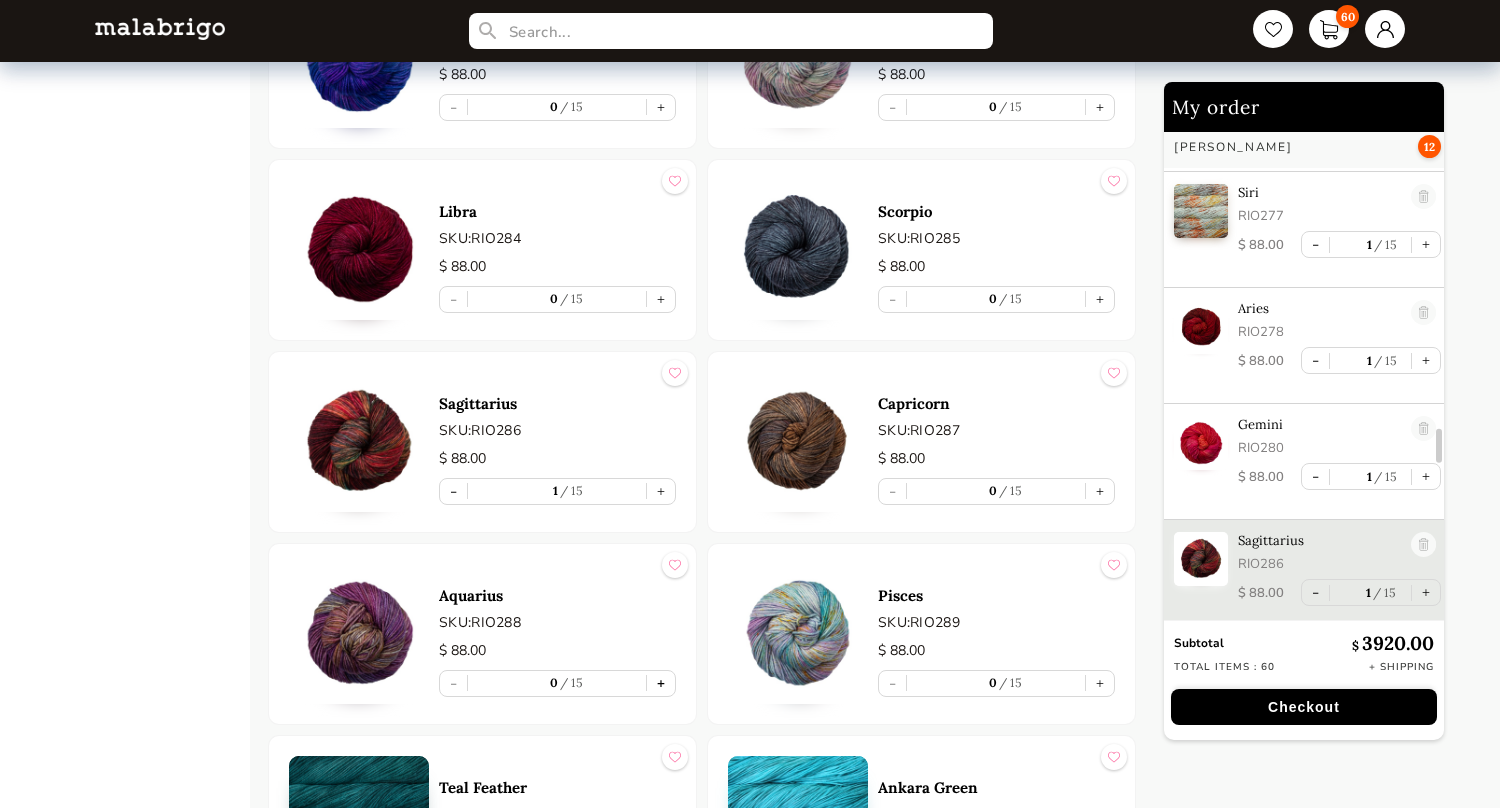 click on "+" at bounding box center (661, 683) 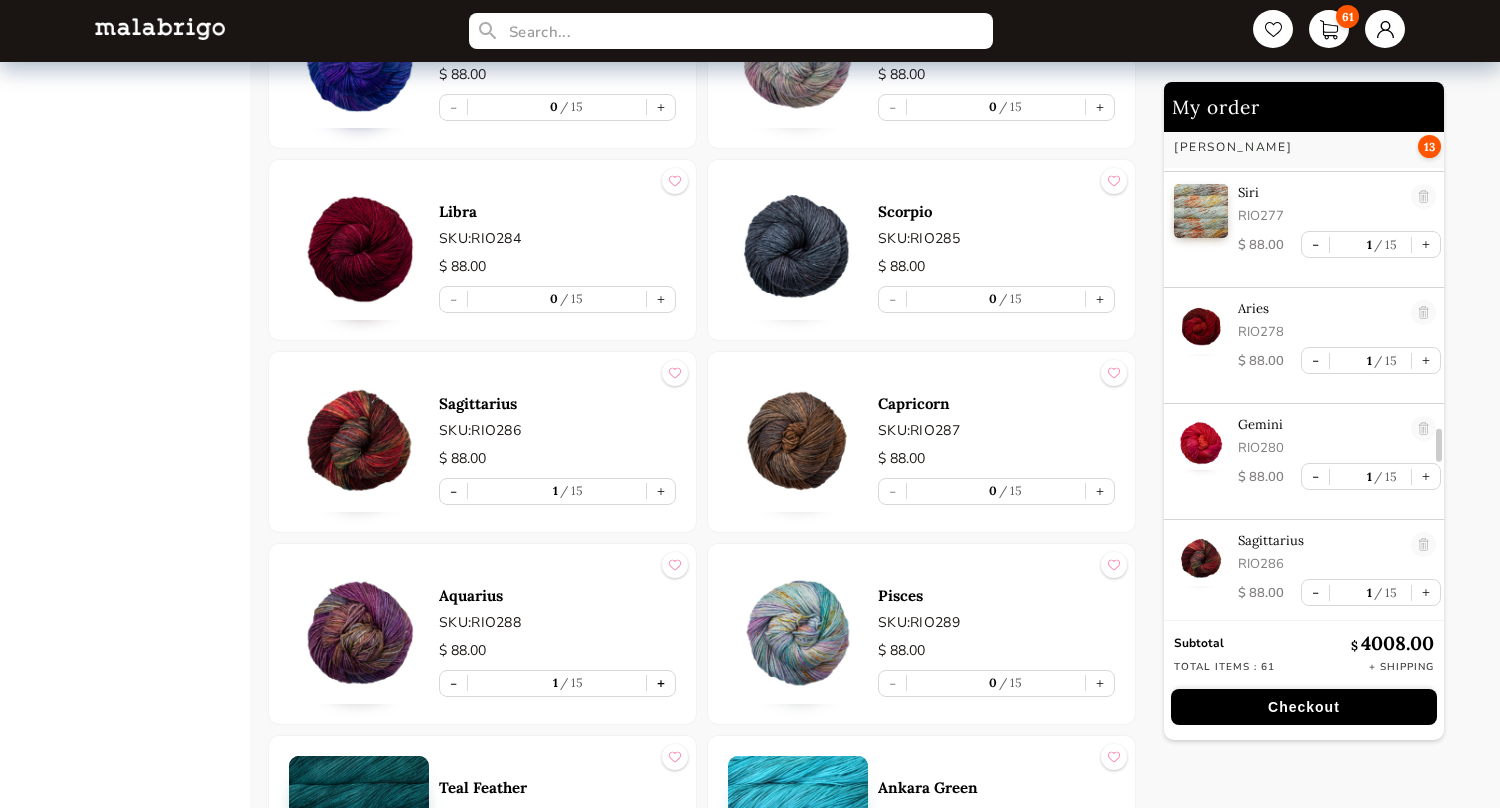 scroll, scrollTop: 4606, scrollLeft: 0, axis: vertical 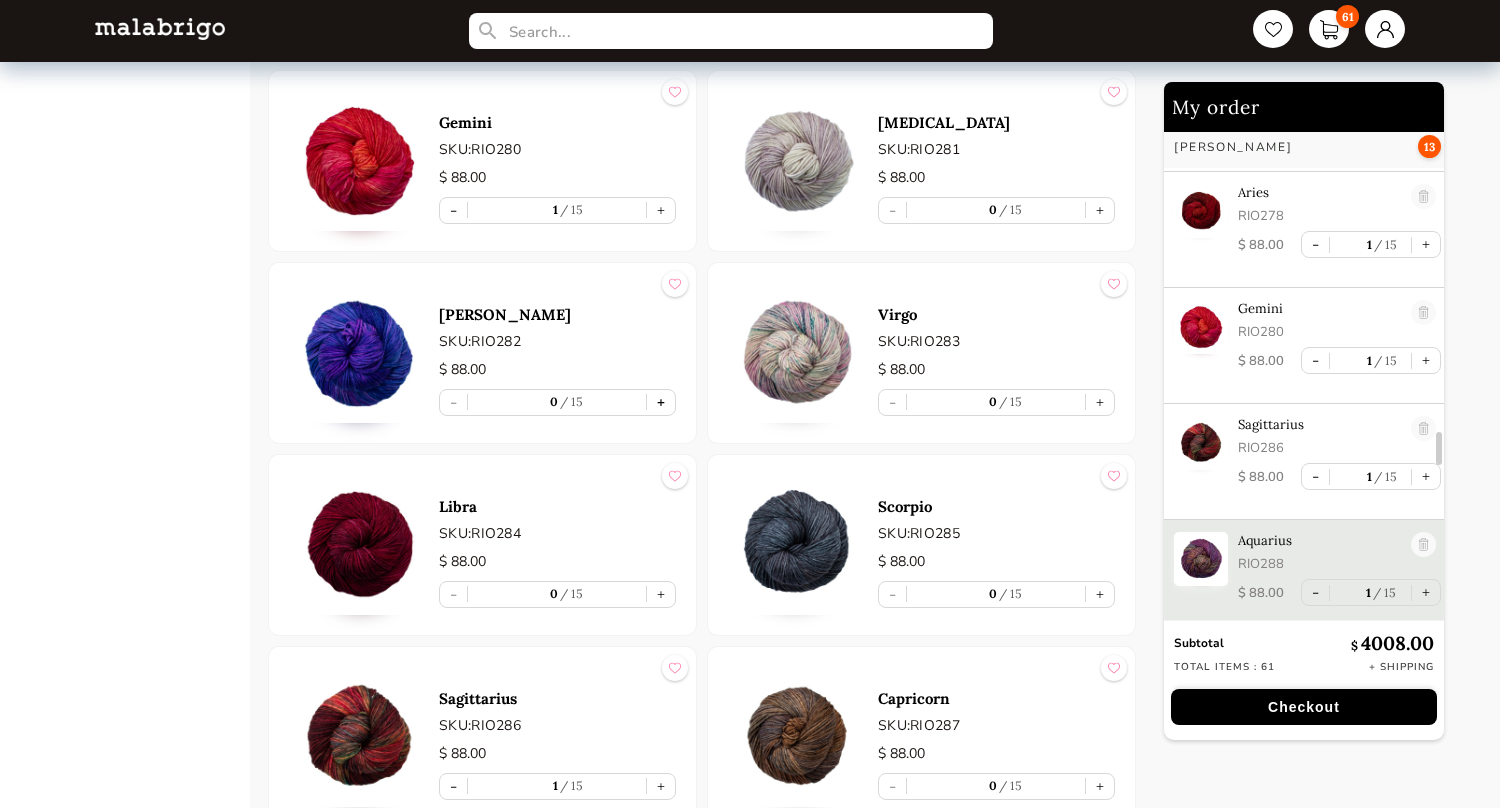 click on "+" at bounding box center (661, 402) 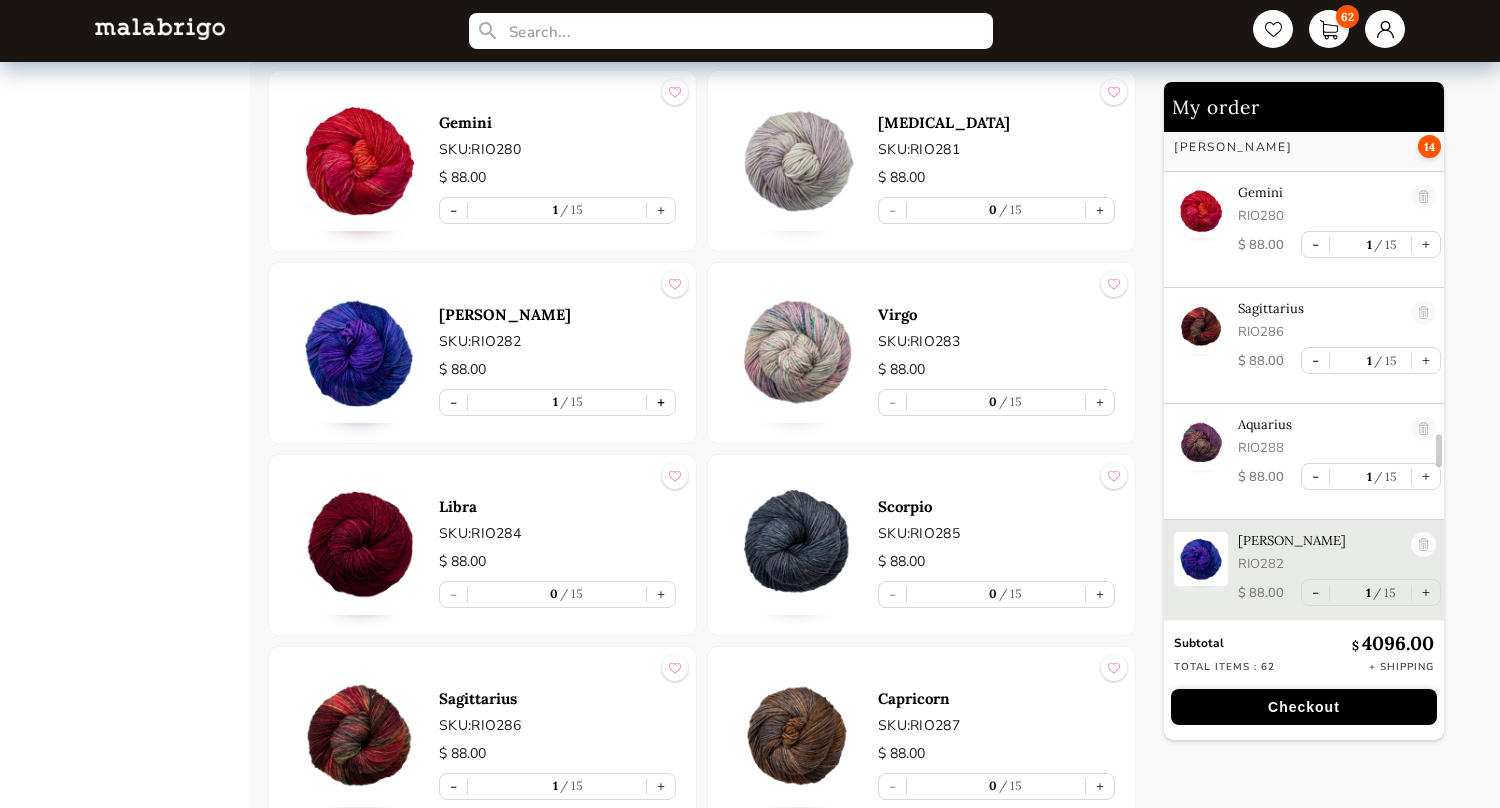 scroll, scrollTop: 4722, scrollLeft: 0, axis: vertical 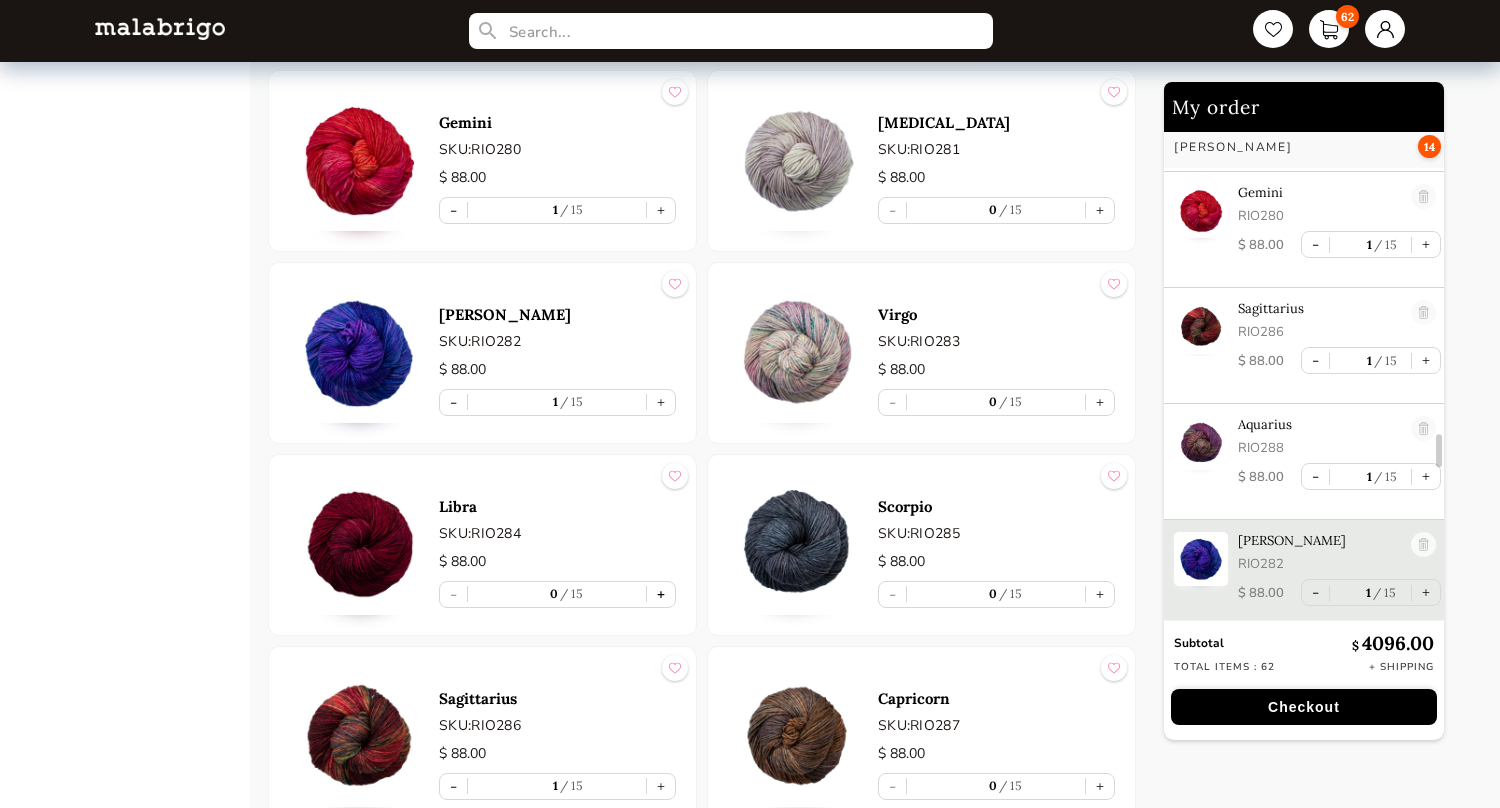 click on "+" at bounding box center (661, 594) 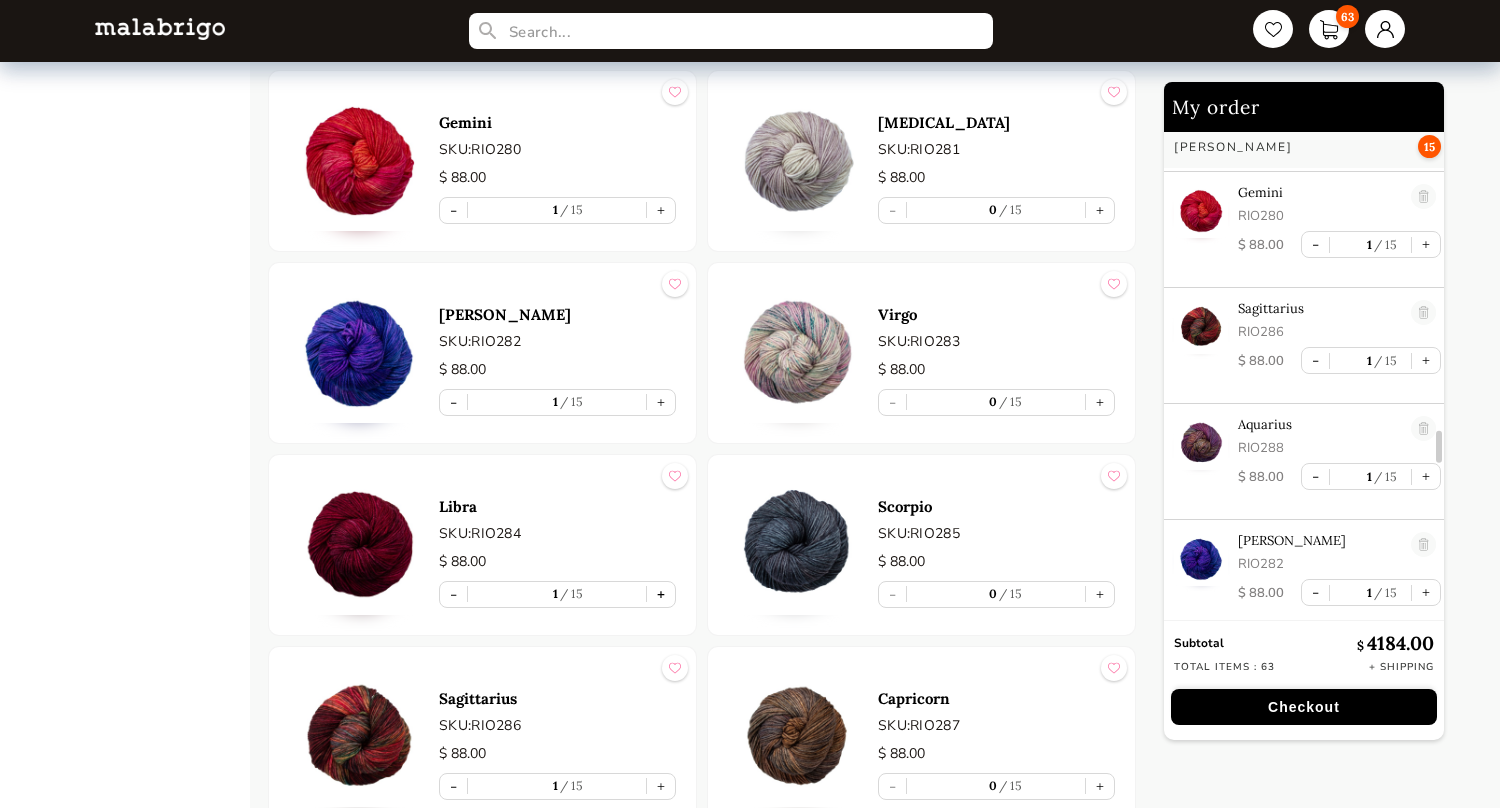 scroll, scrollTop: 4838, scrollLeft: 0, axis: vertical 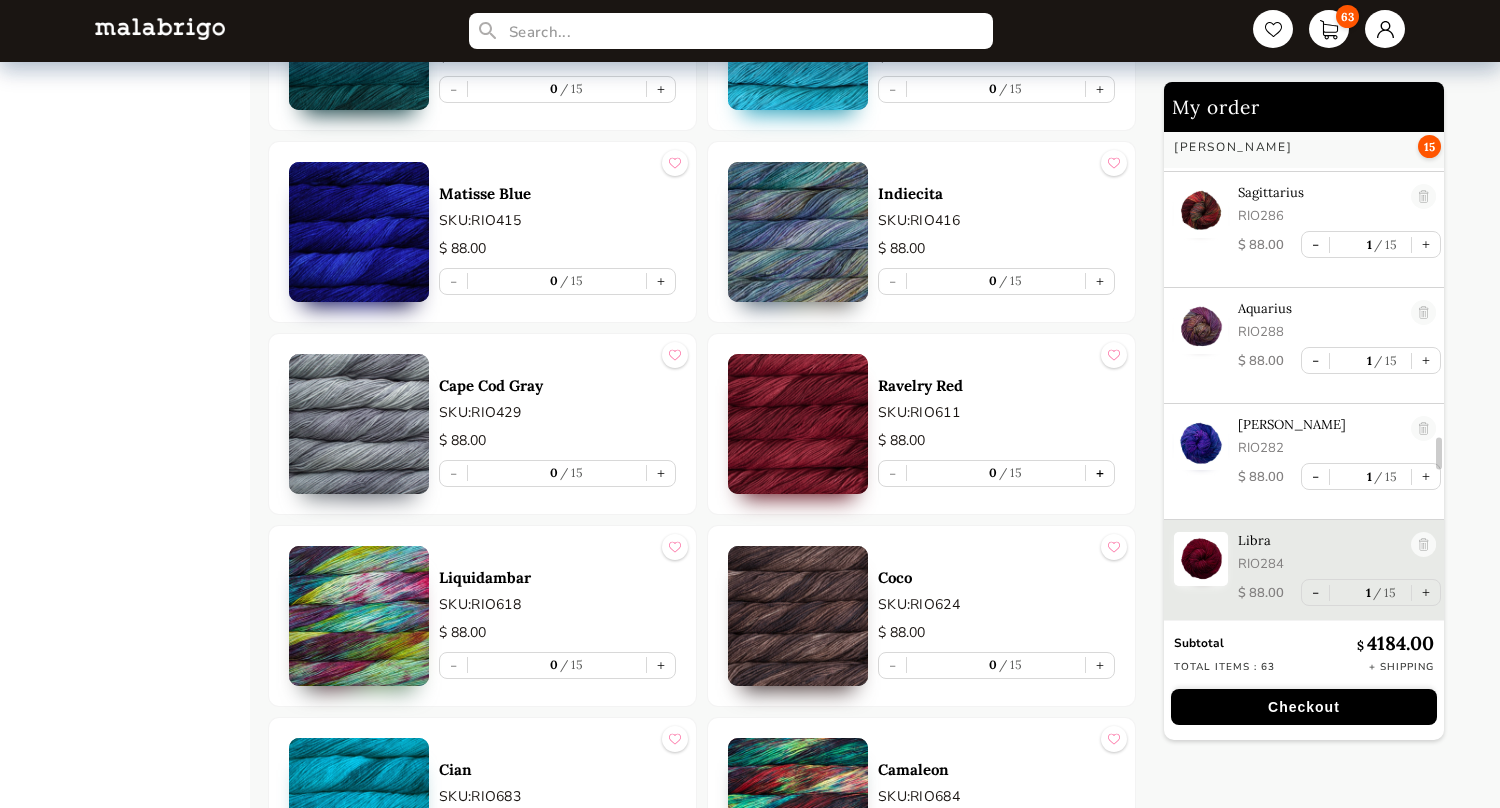 click on "+" at bounding box center (1100, 473) 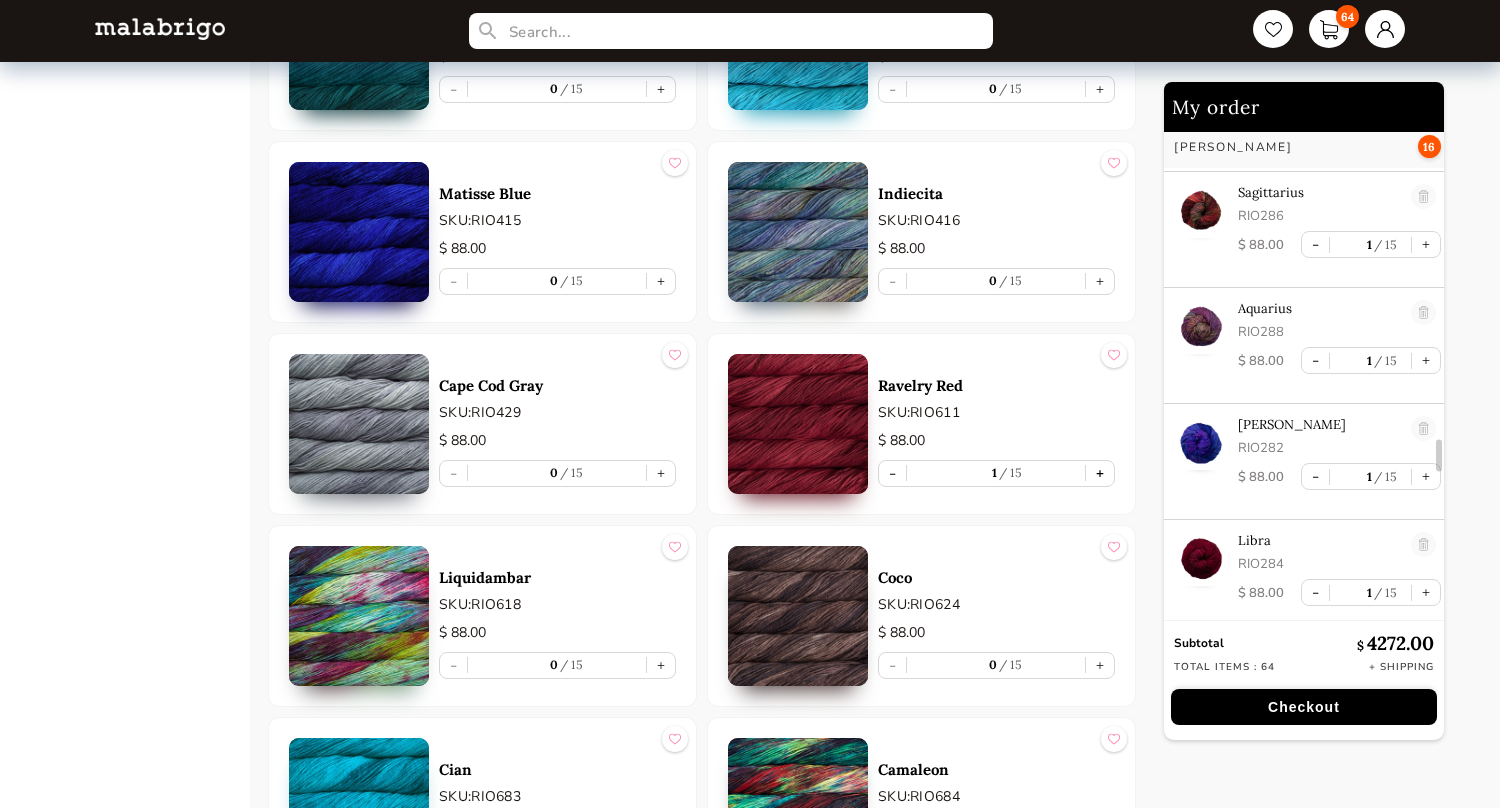 scroll, scrollTop: 4954, scrollLeft: 0, axis: vertical 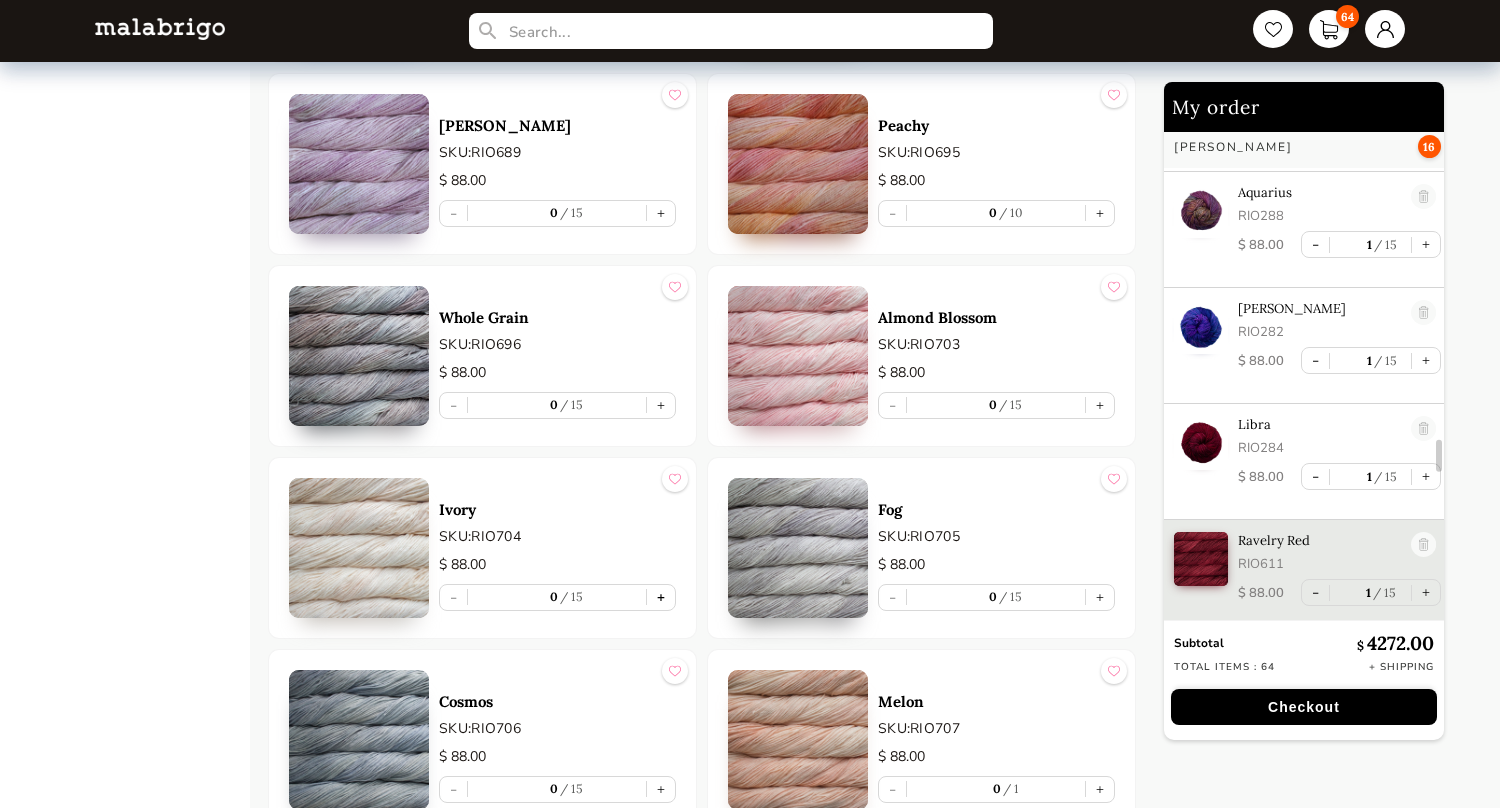 click on "+" at bounding box center [661, 597] 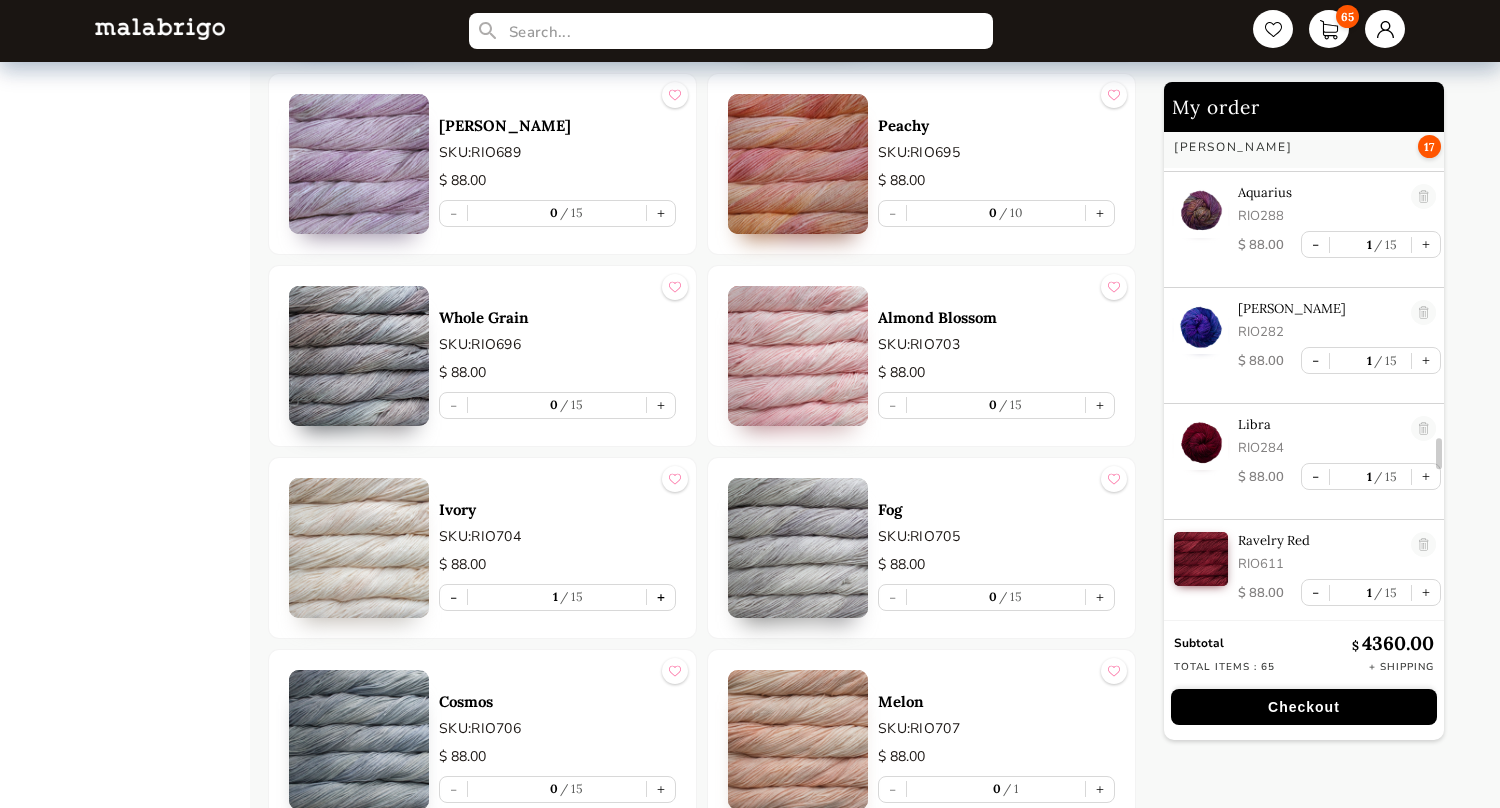 scroll, scrollTop: 5070, scrollLeft: 0, axis: vertical 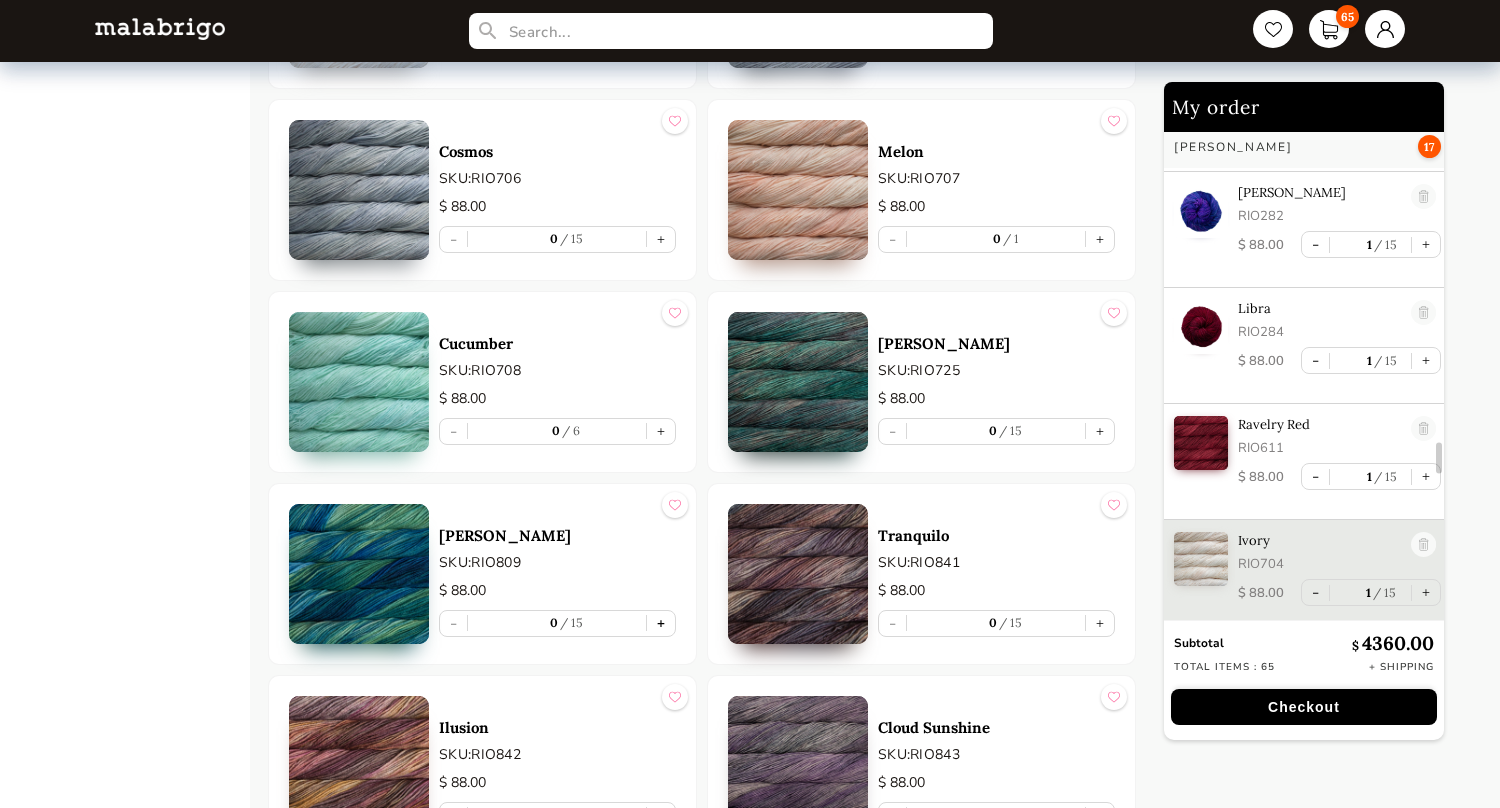 click on "+" at bounding box center (661, 623) 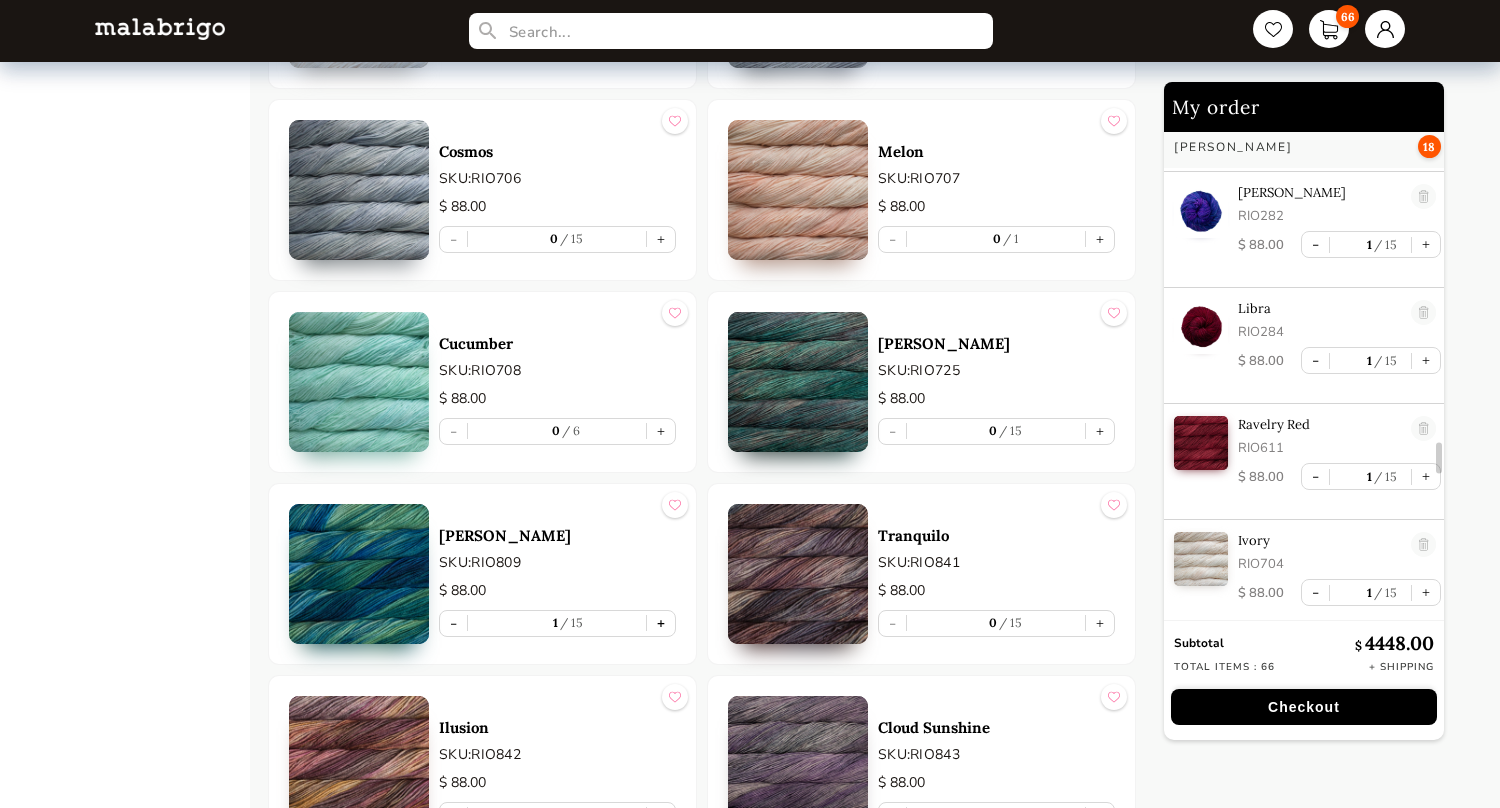 type on "1" 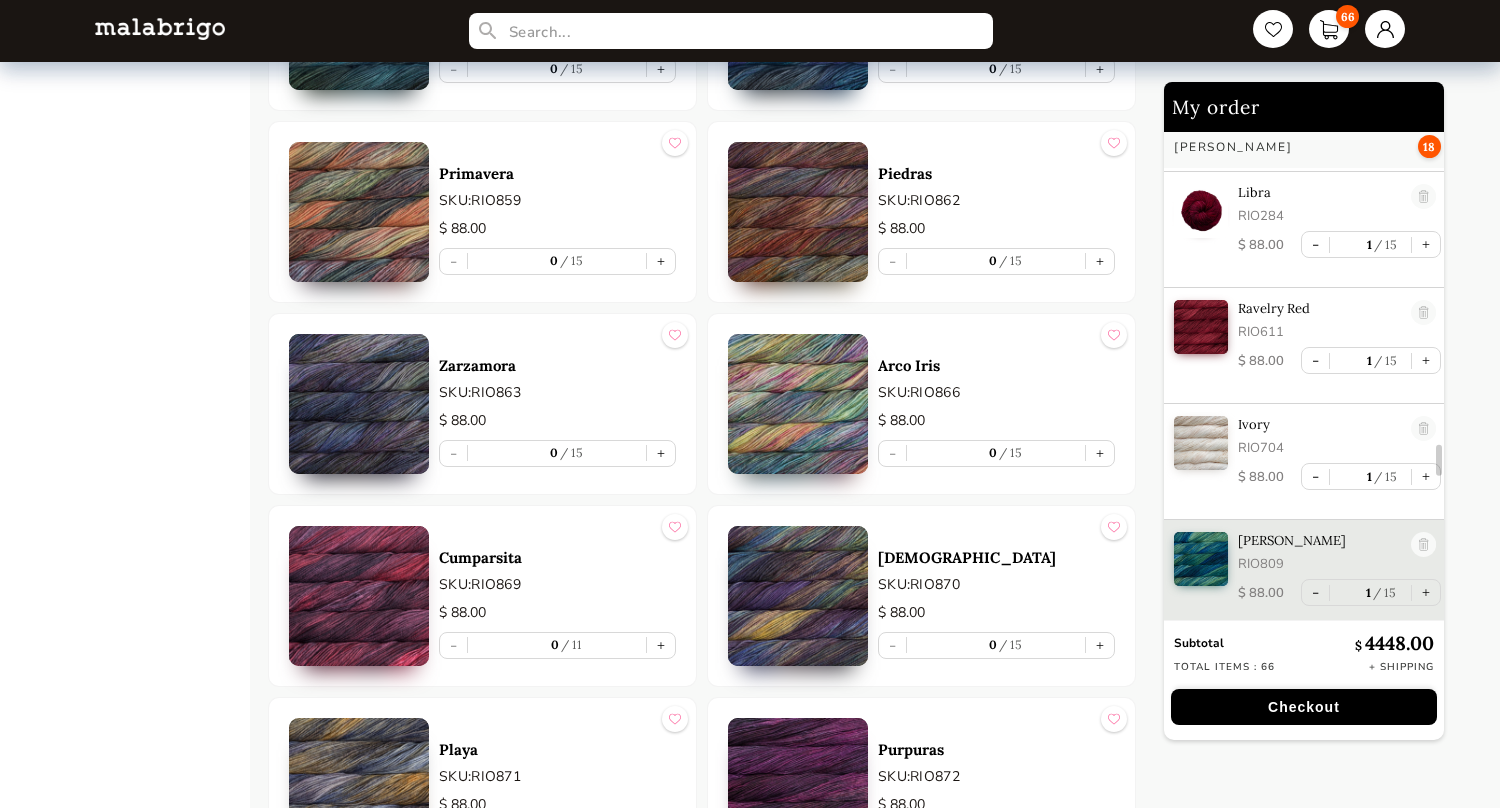 scroll, scrollTop: 9547, scrollLeft: 0, axis: vertical 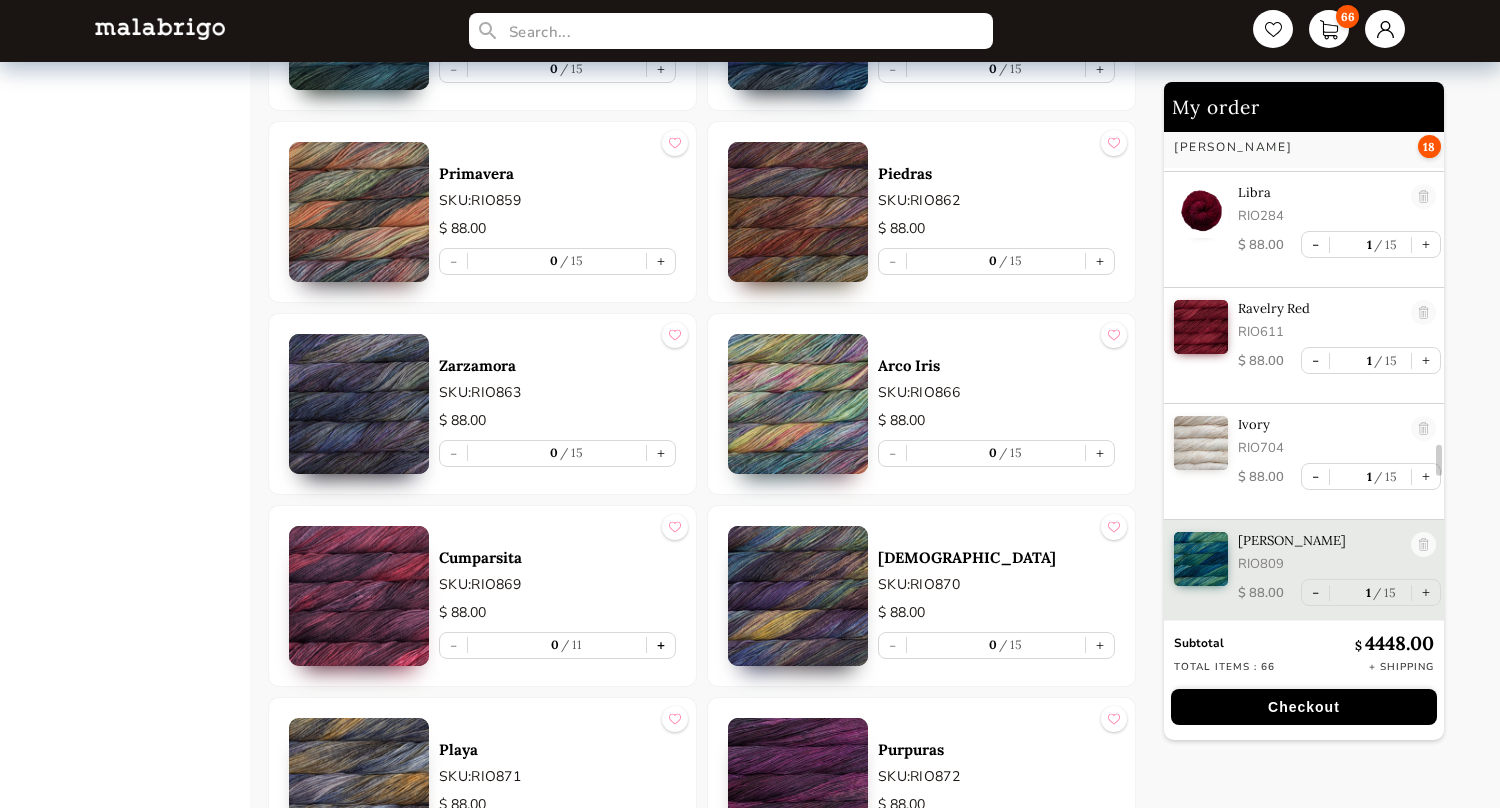 click on "+" at bounding box center (661, 645) 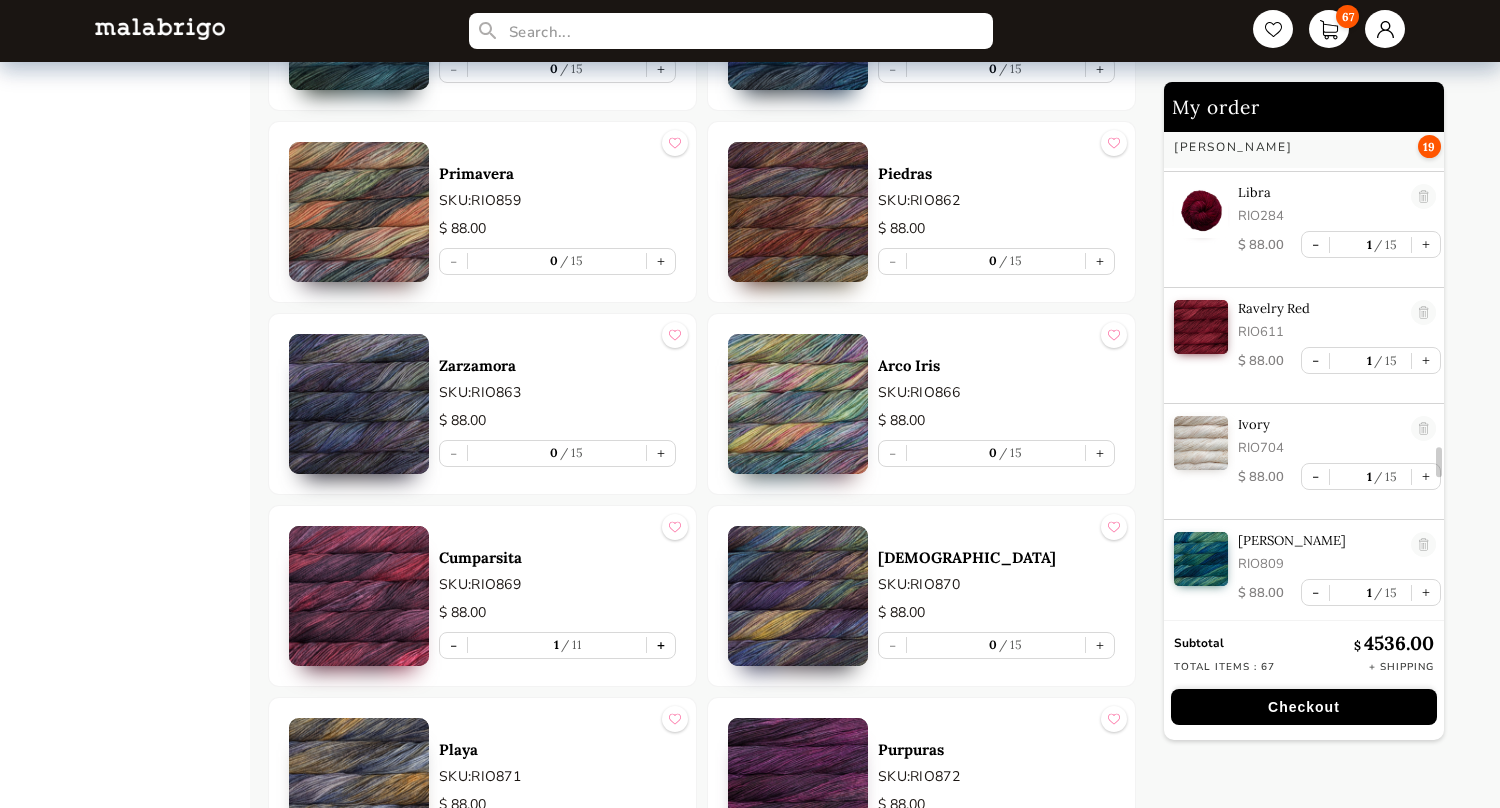 scroll, scrollTop: 5302, scrollLeft: 0, axis: vertical 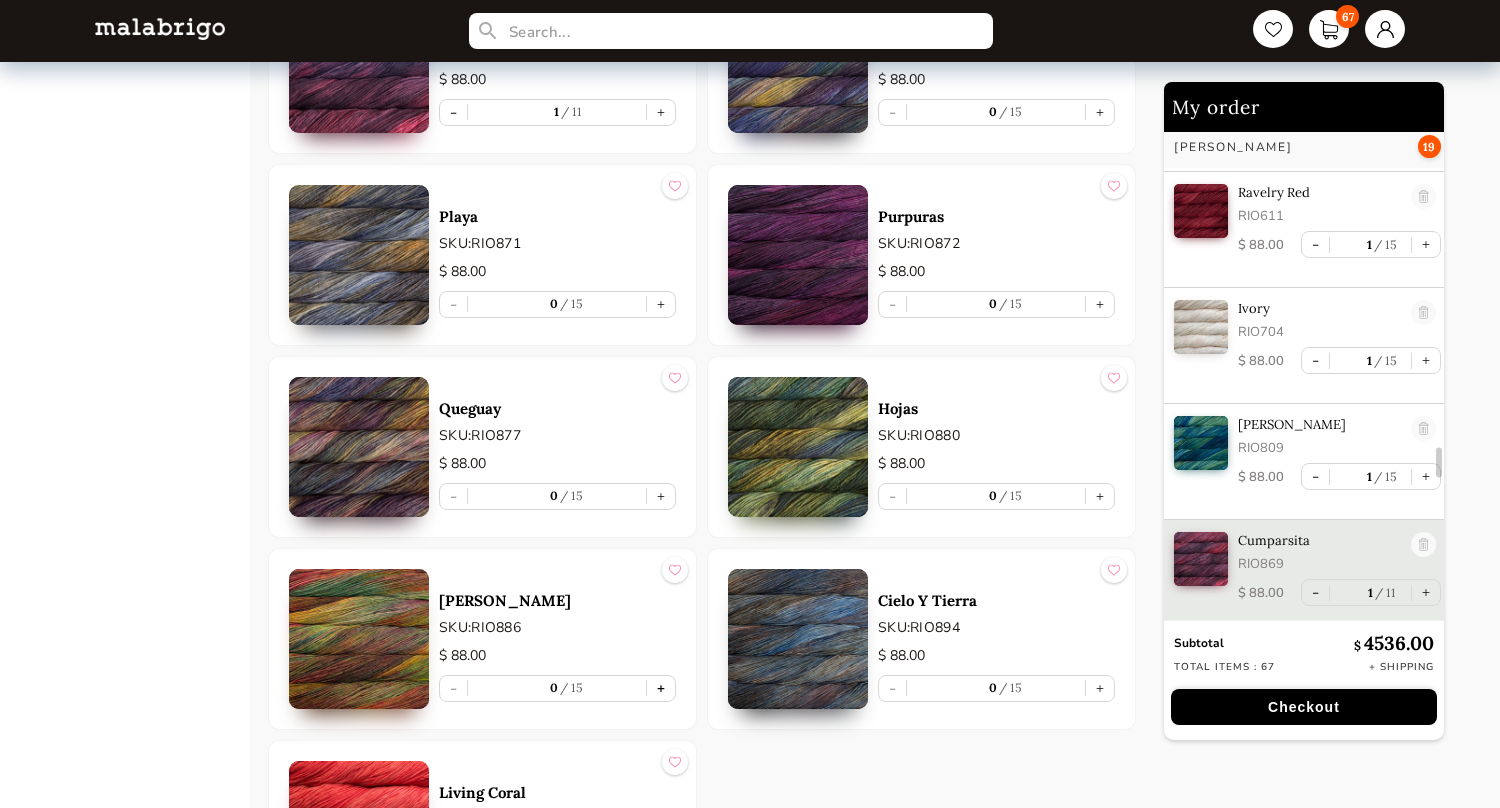 click on "+" at bounding box center (661, 688) 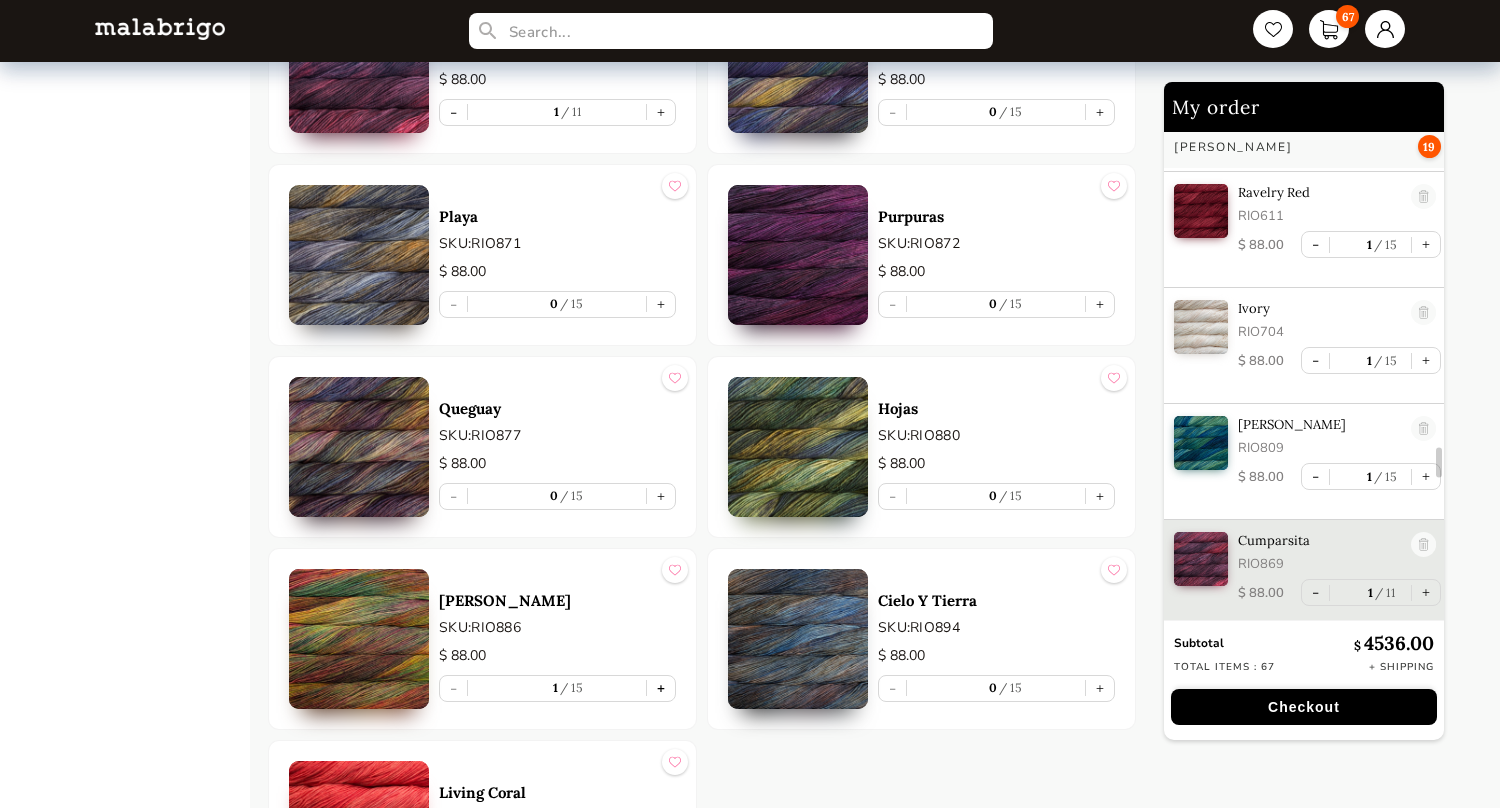 scroll, scrollTop: 5418, scrollLeft: 0, axis: vertical 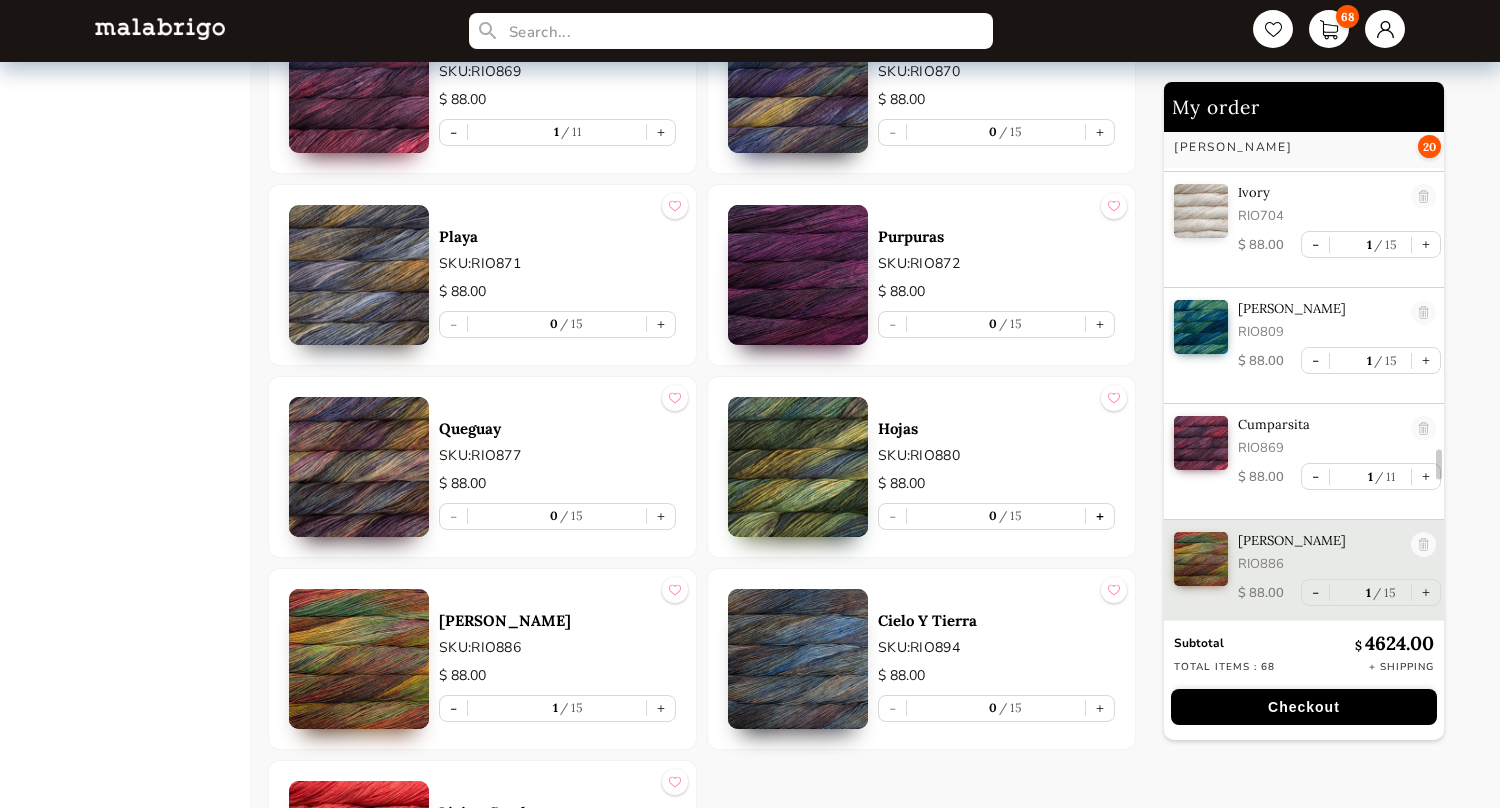 click on "+" at bounding box center [1100, 516] 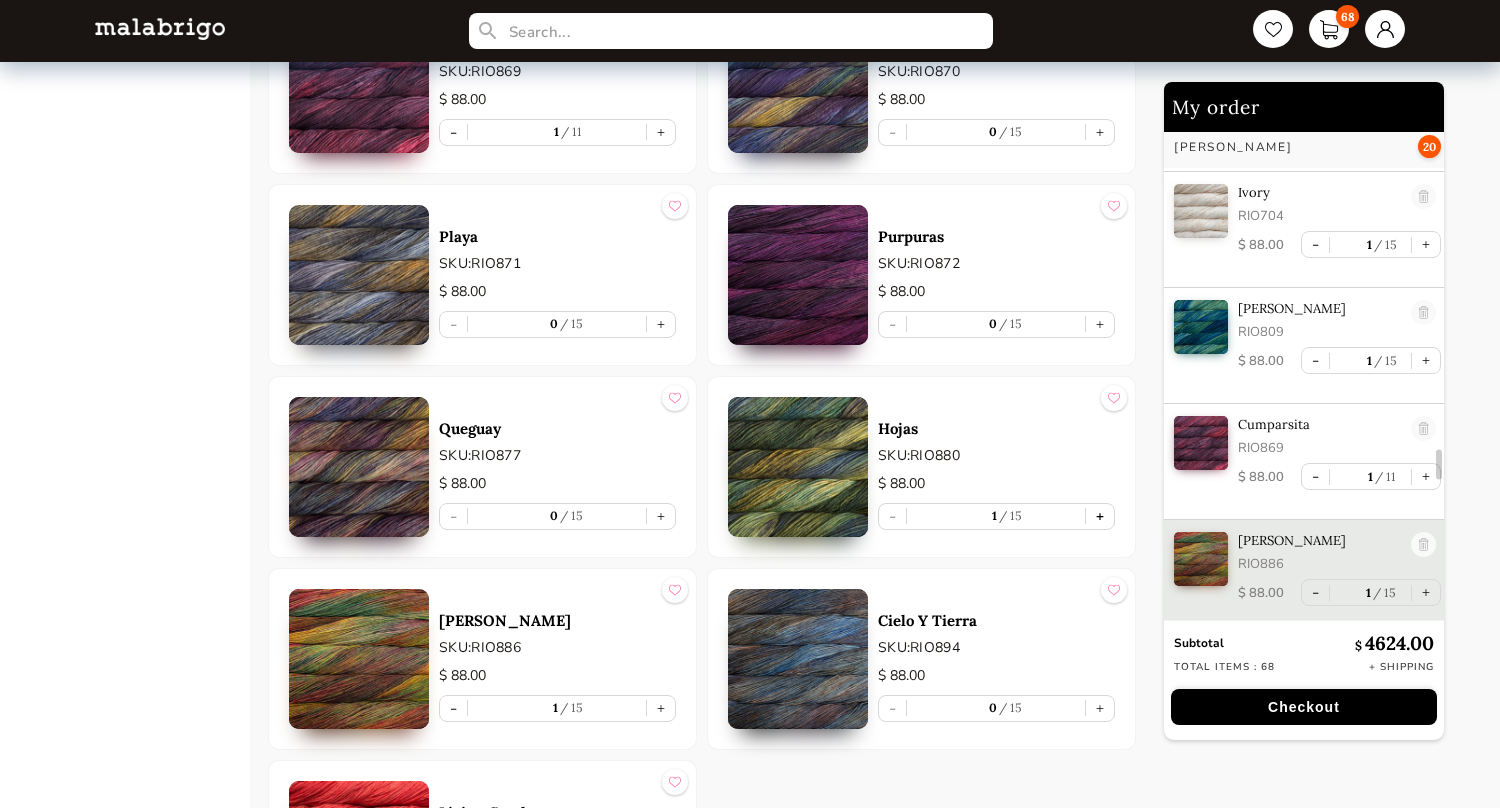 scroll, scrollTop: 5534, scrollLeft: 0, axis: vertical 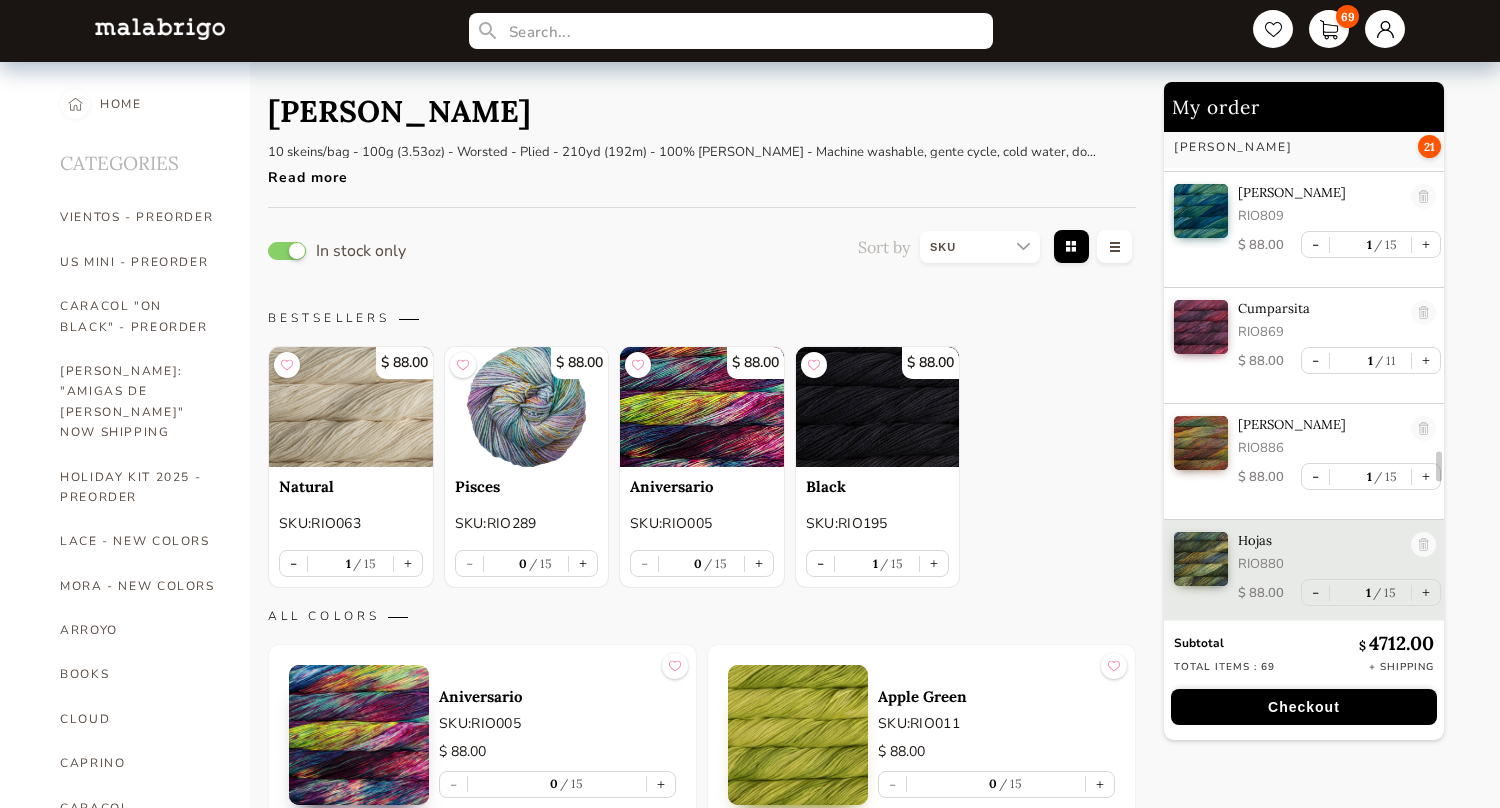 select on "INDEX" 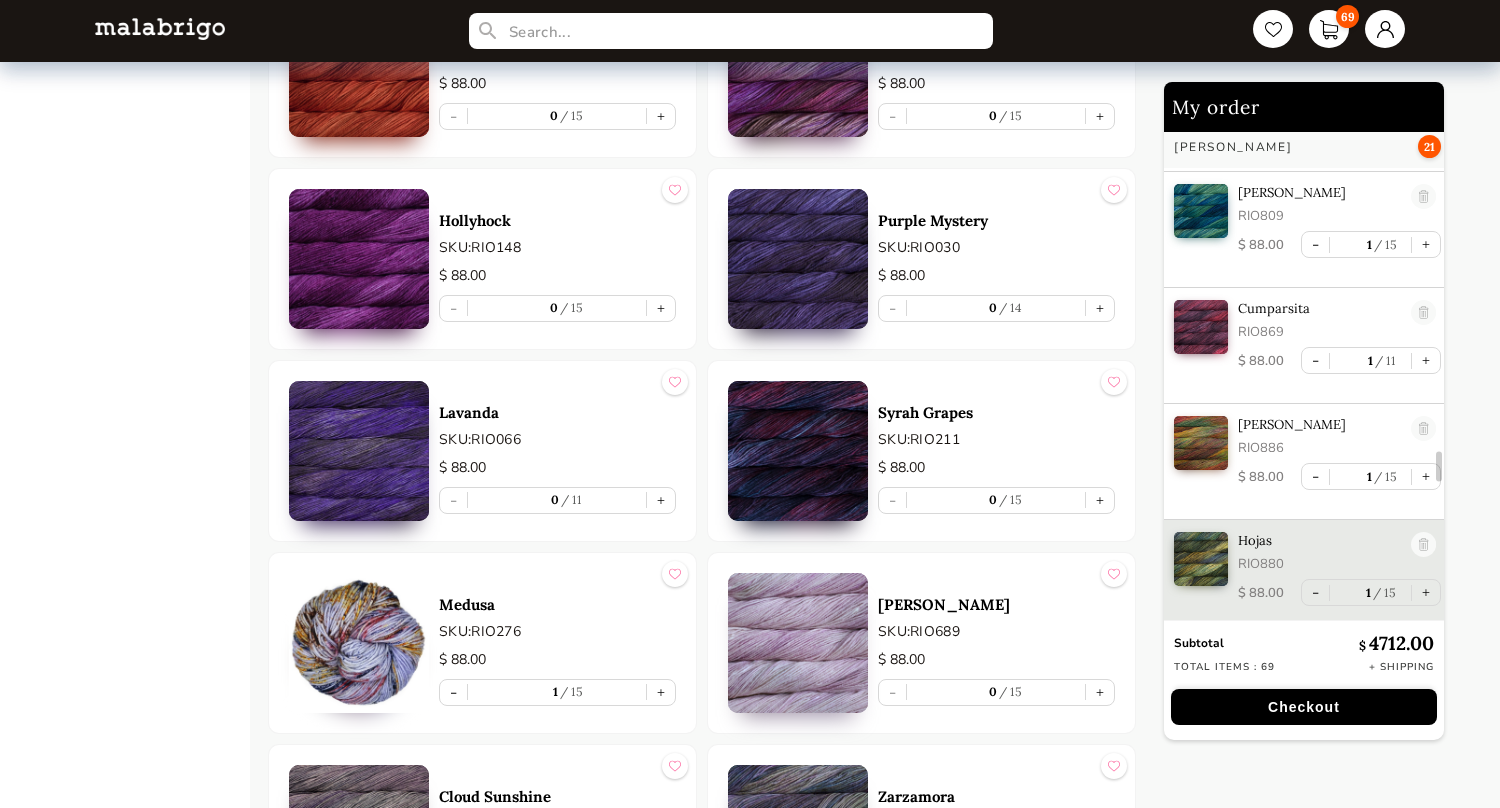 scroll, scrollTop: 2779, scrollLeft: 0, axis: vertical 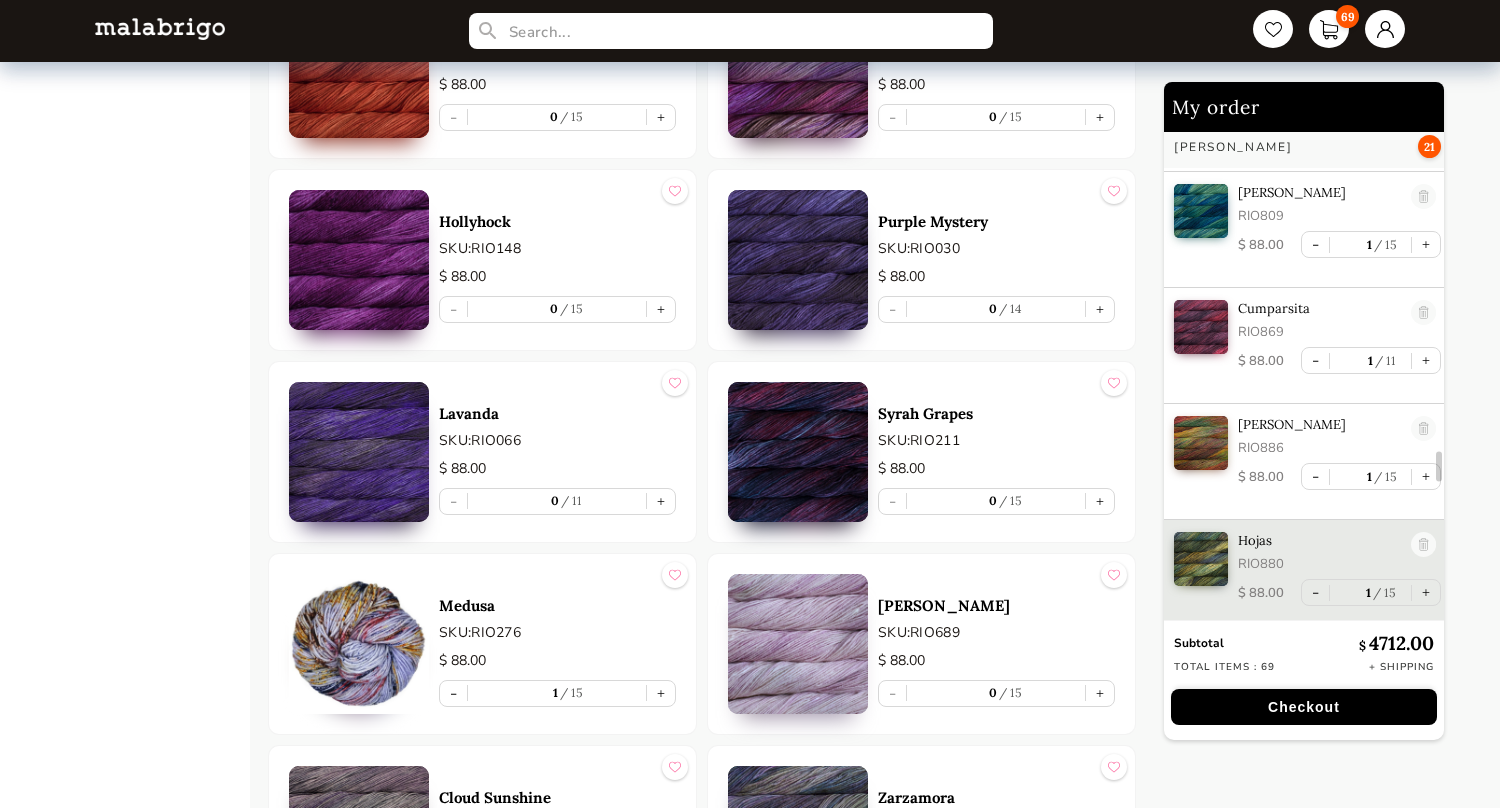 click on "Checkout" at bounding box center (1304, 707) 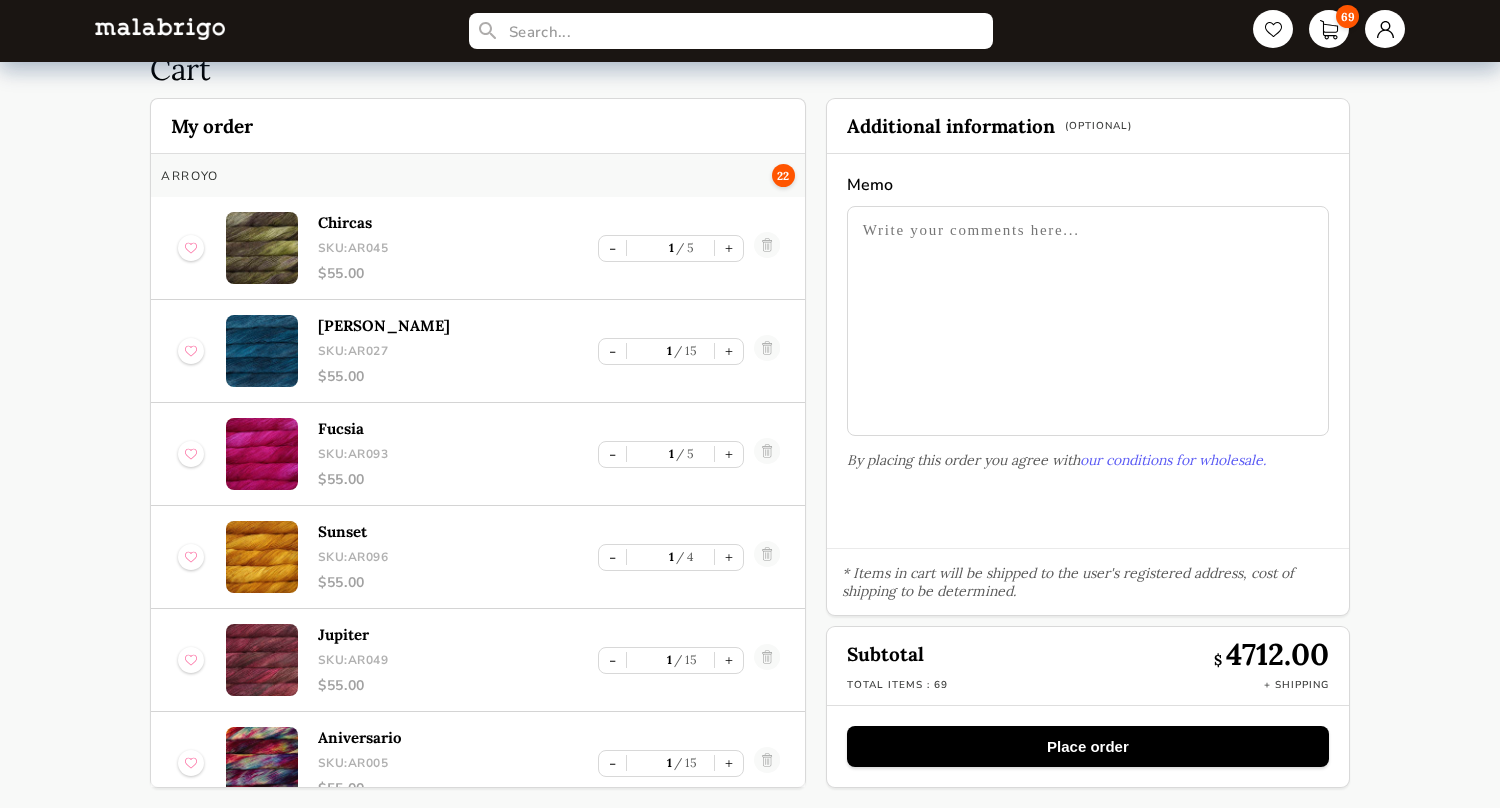 scroll, scrollTop: 65, scrollLeft: 0, axis: vertical 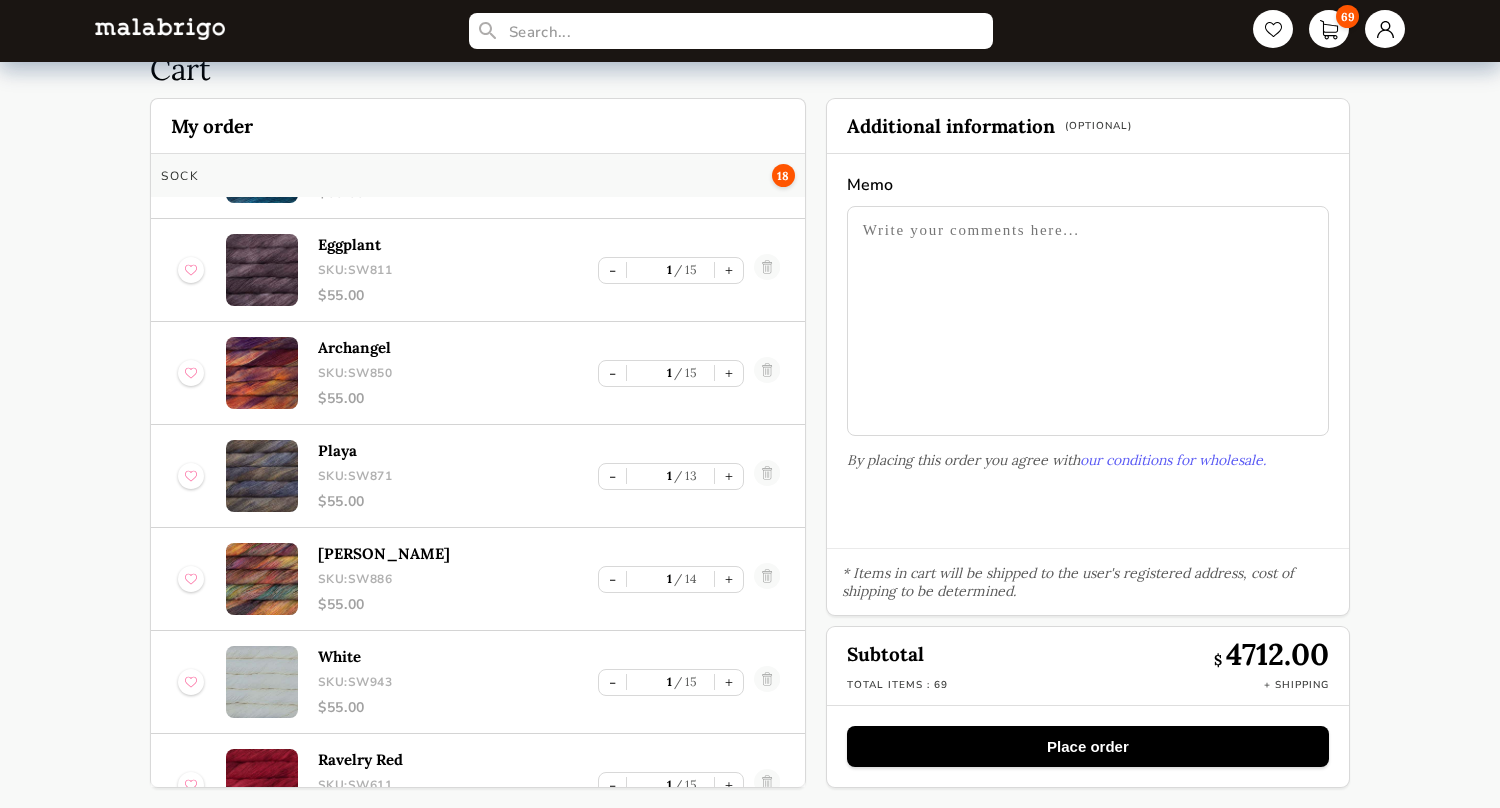 click on "Place order" at bounding box center (1088, 746) 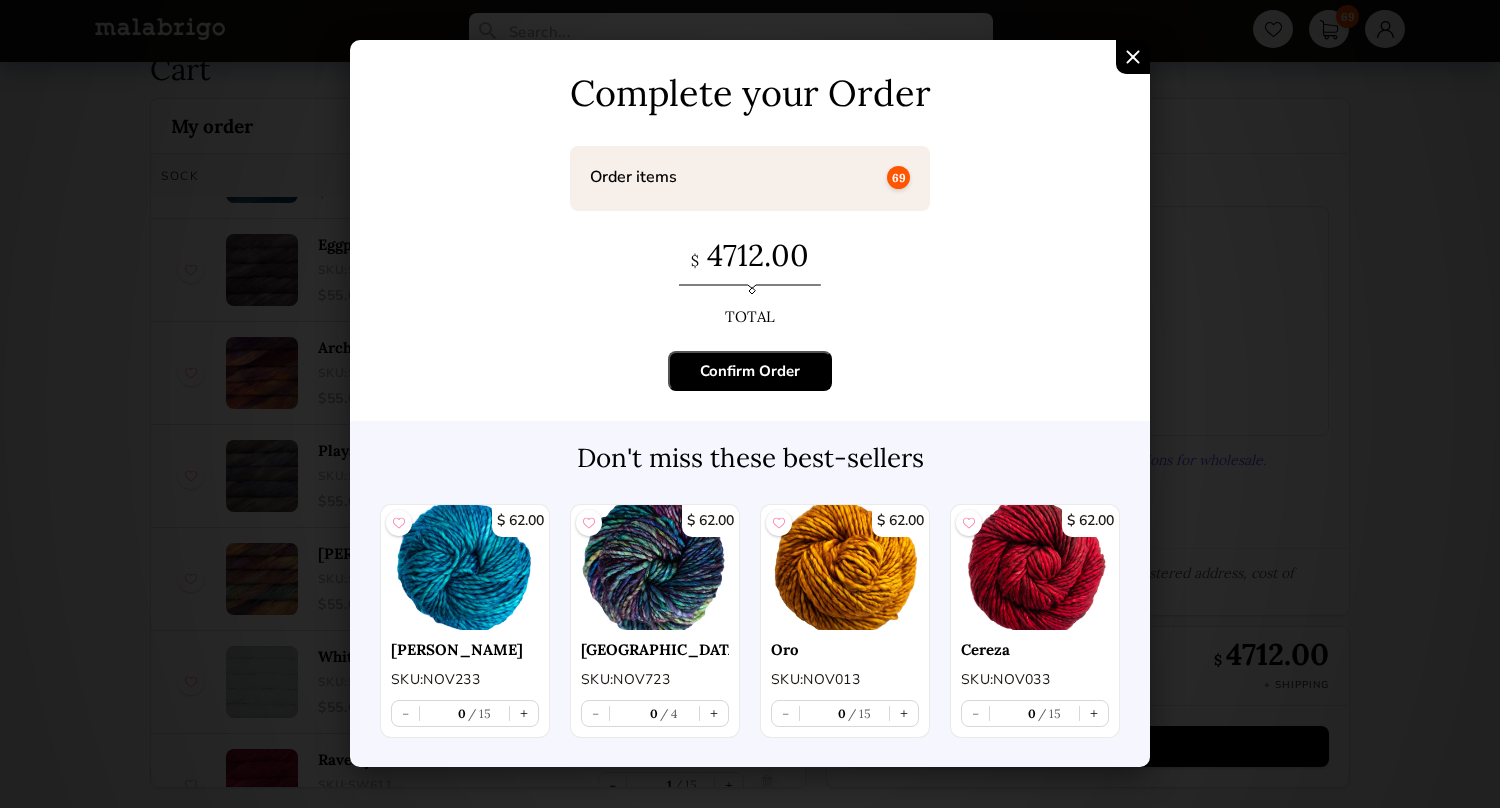 click on "Confirm Order" at bounding box center (750, 371) 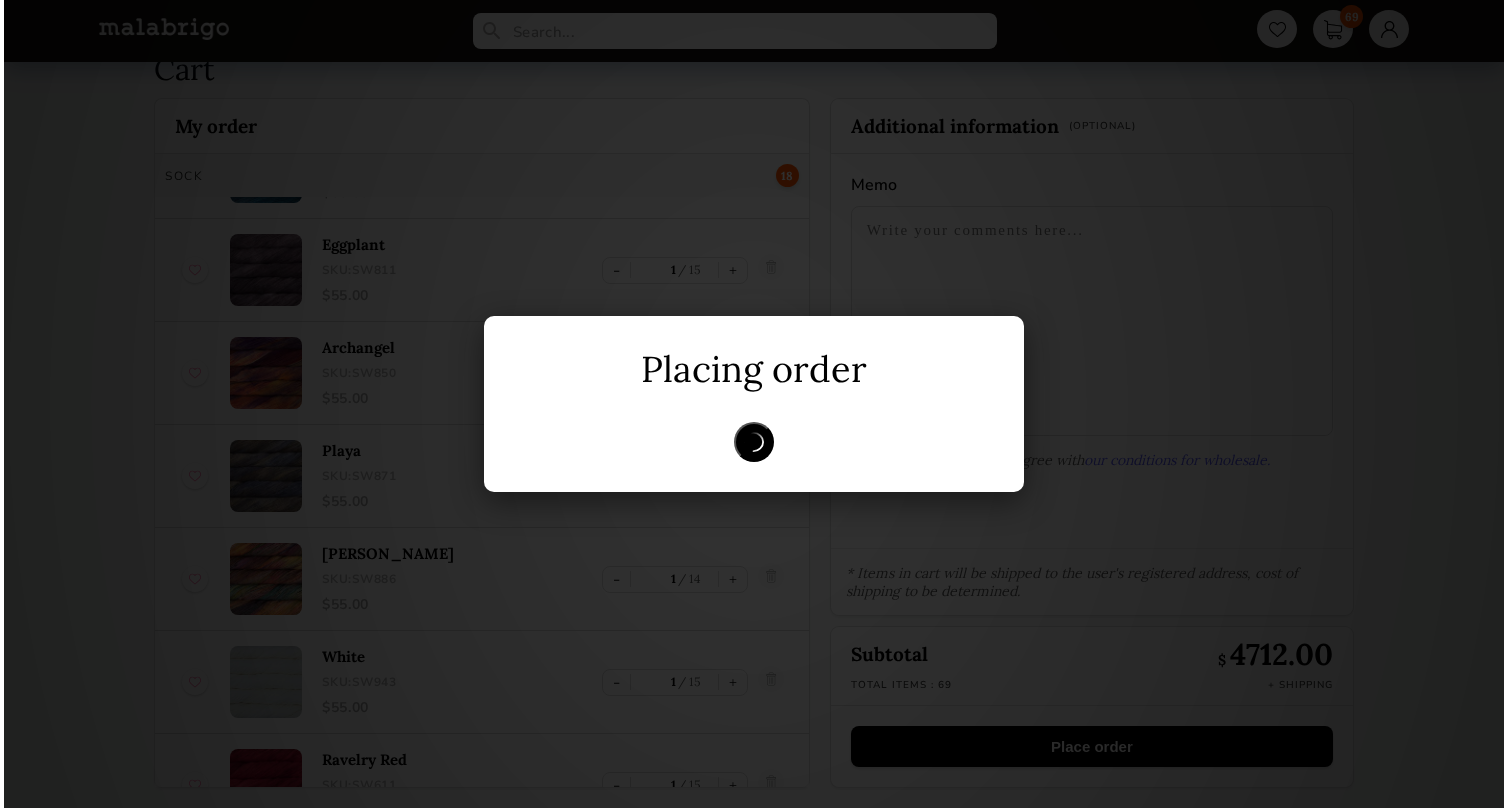 scroll, scrollTop: 0, scrollLeft: 0, axis: both 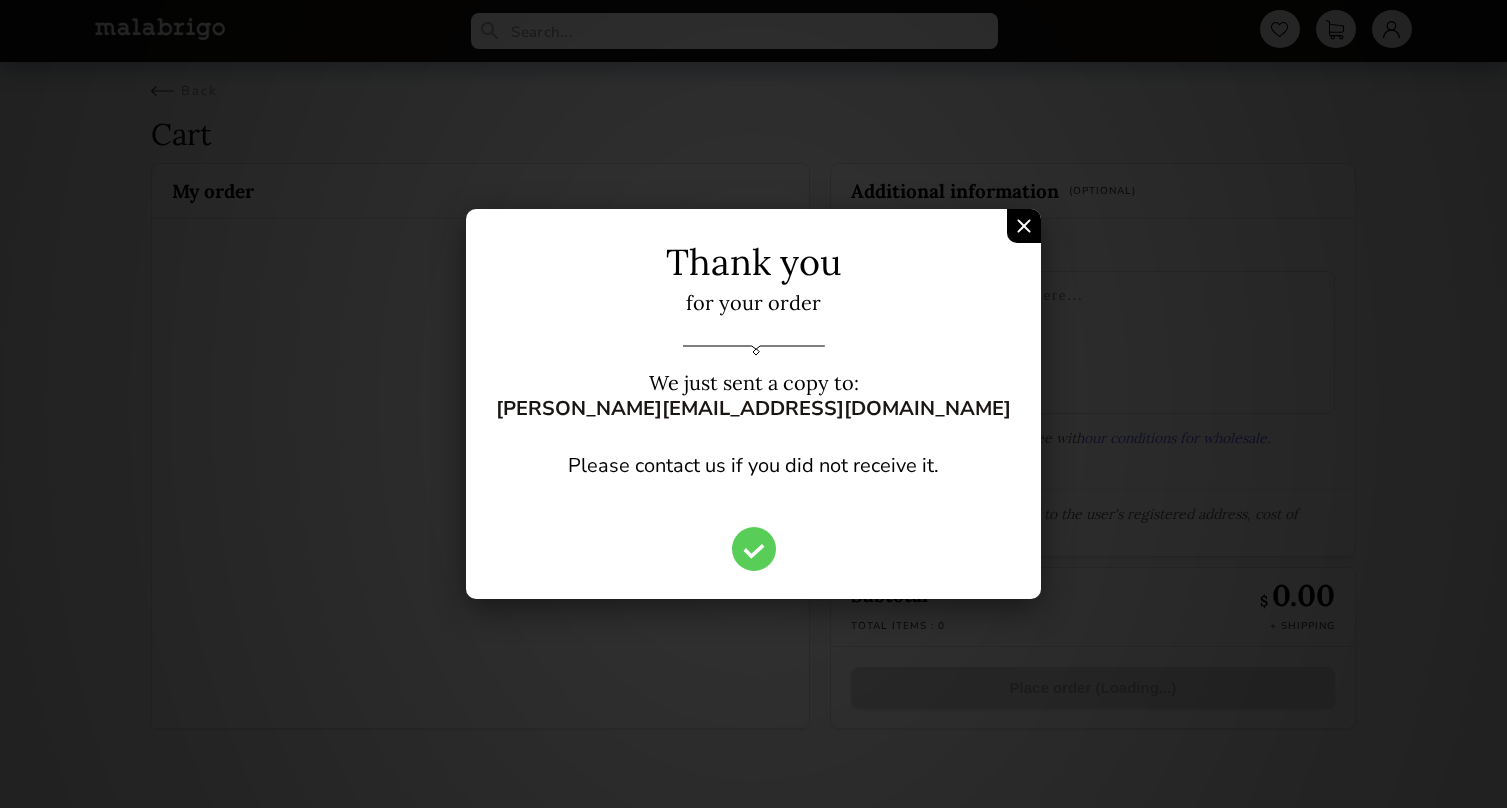 click at bounding box center [754, 549] 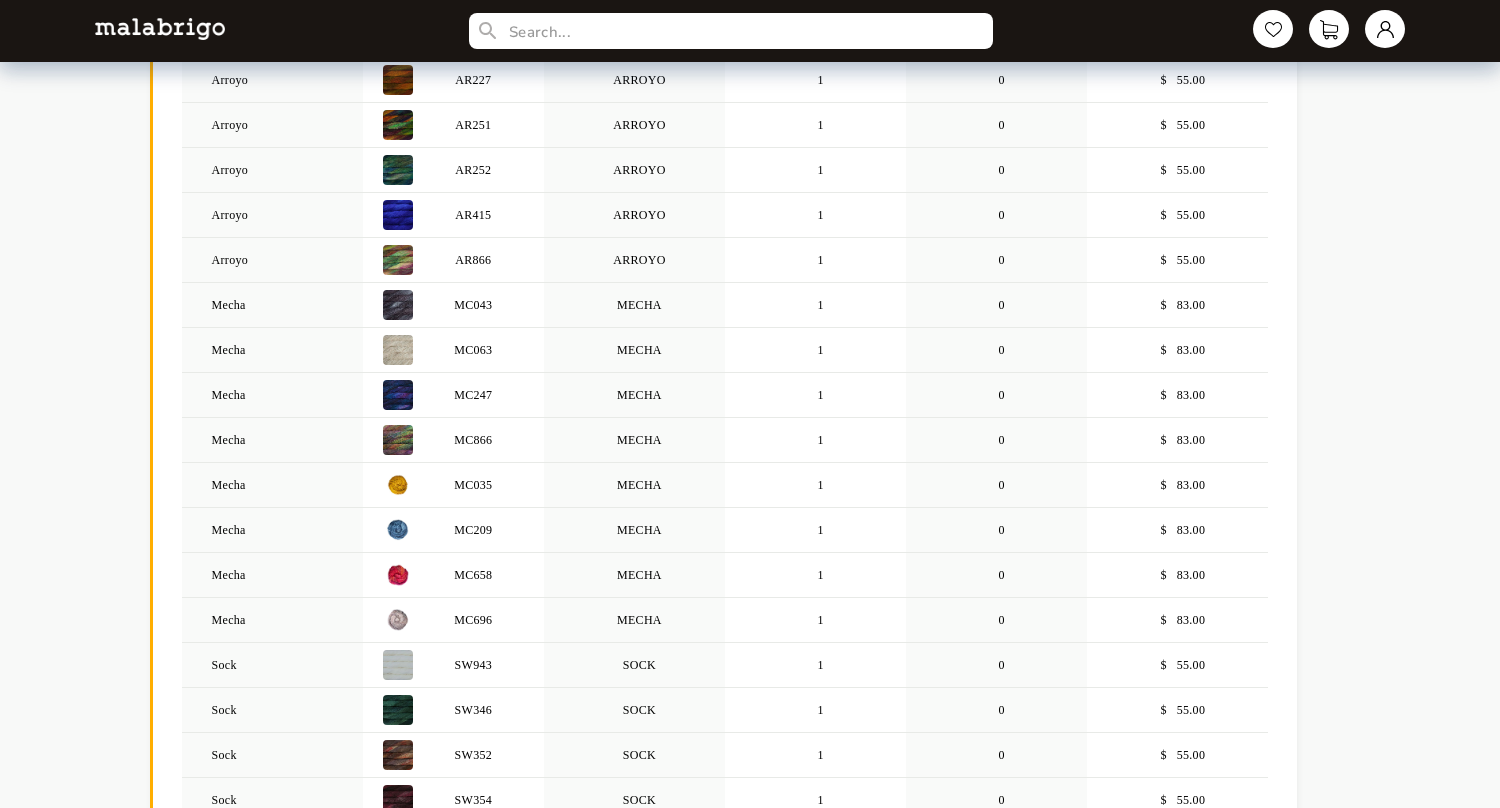 scroll, scrollTop: 1647, scrollLeft: 0, axis: vertical 